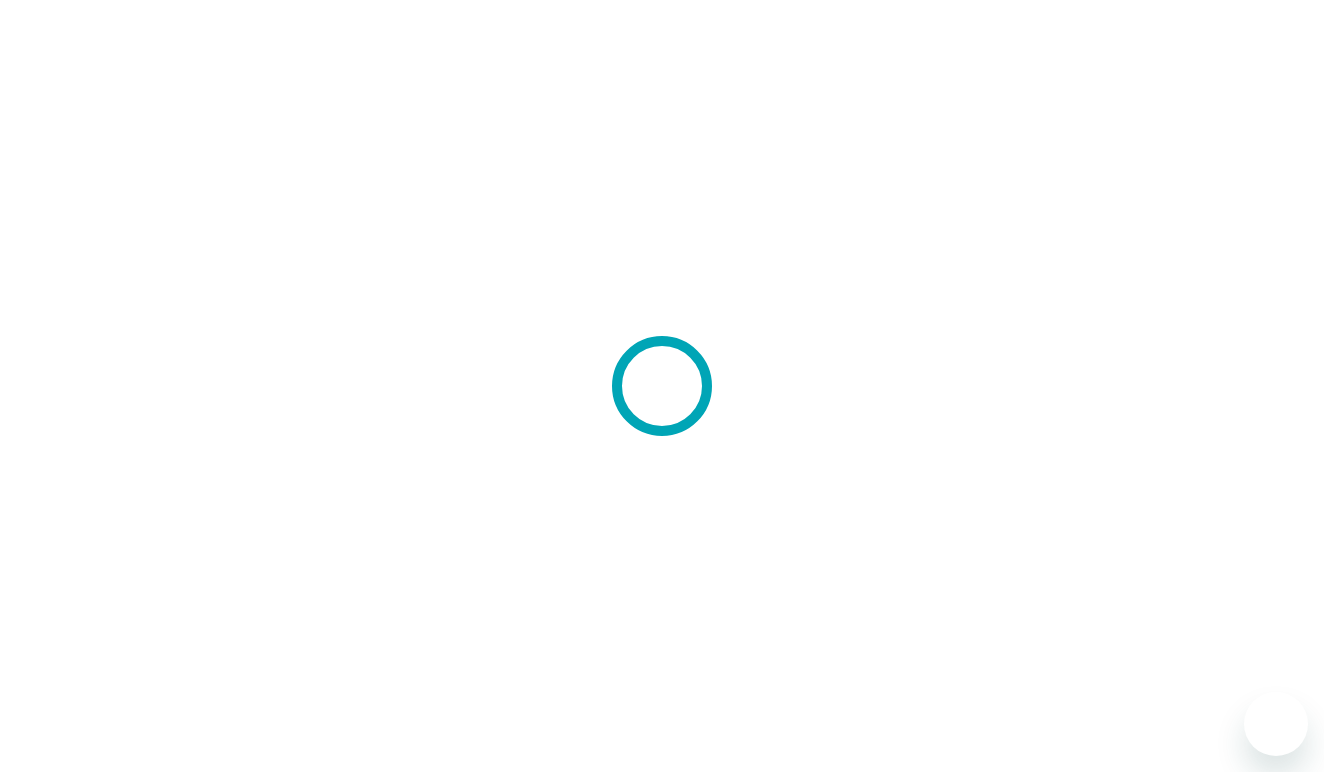 scroll, scrollTop: 0, scrollLeft: 0, axis: both 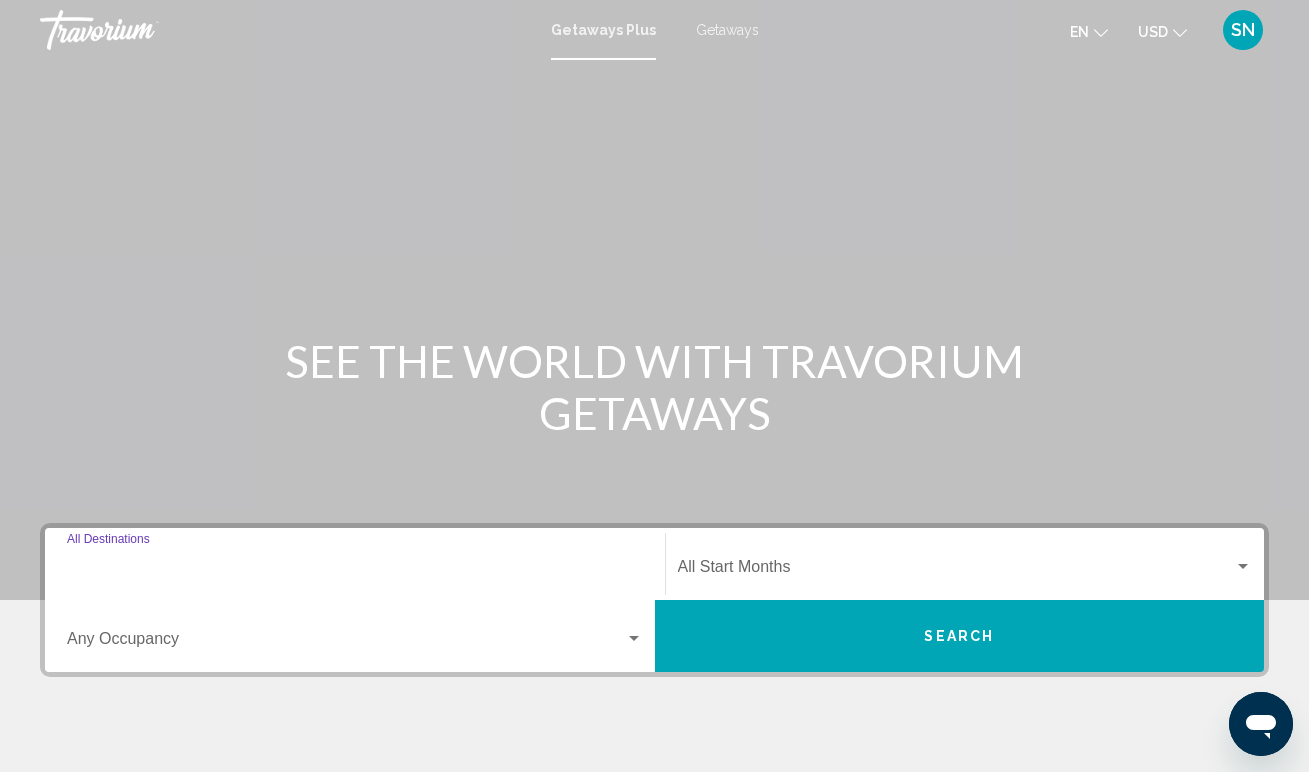 click on "Destination All Destinations" at bounding box center (355, 571) 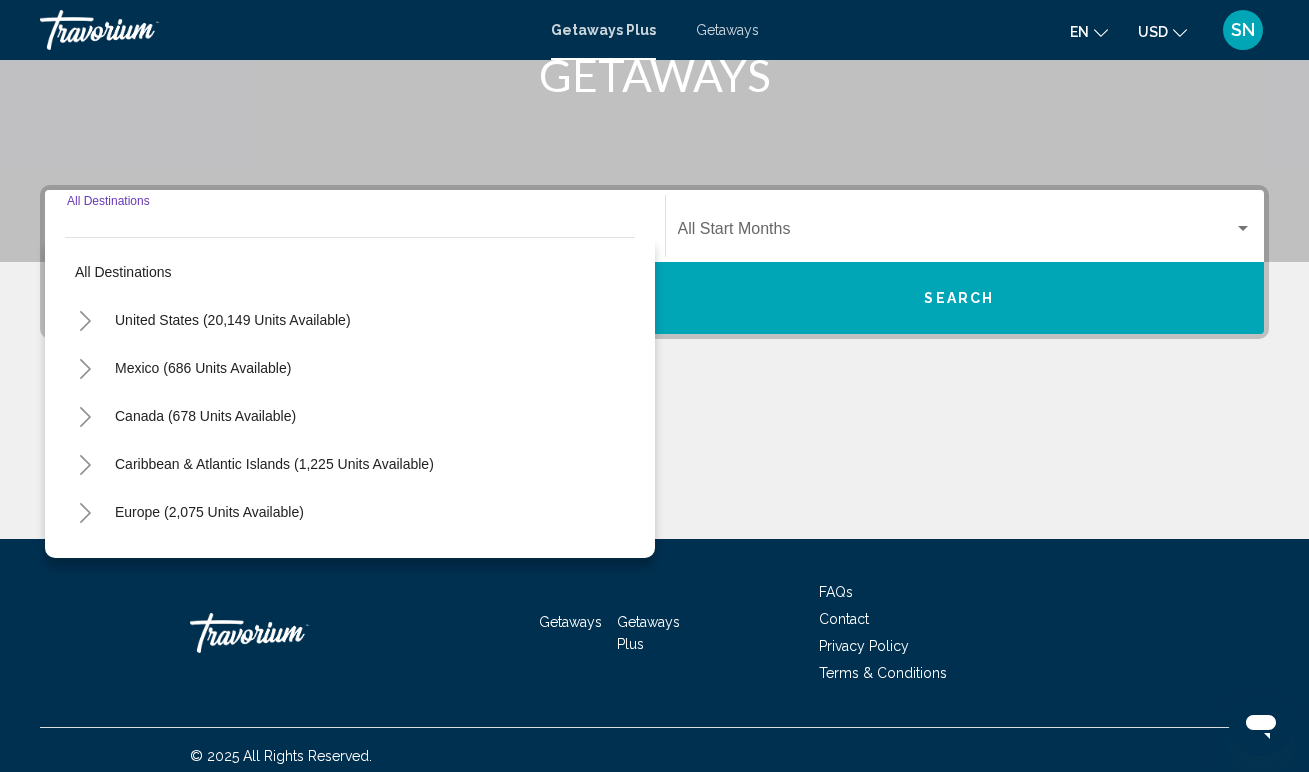 scroll, scrollTop: 350, scrollLeft: 0, axis: vertical 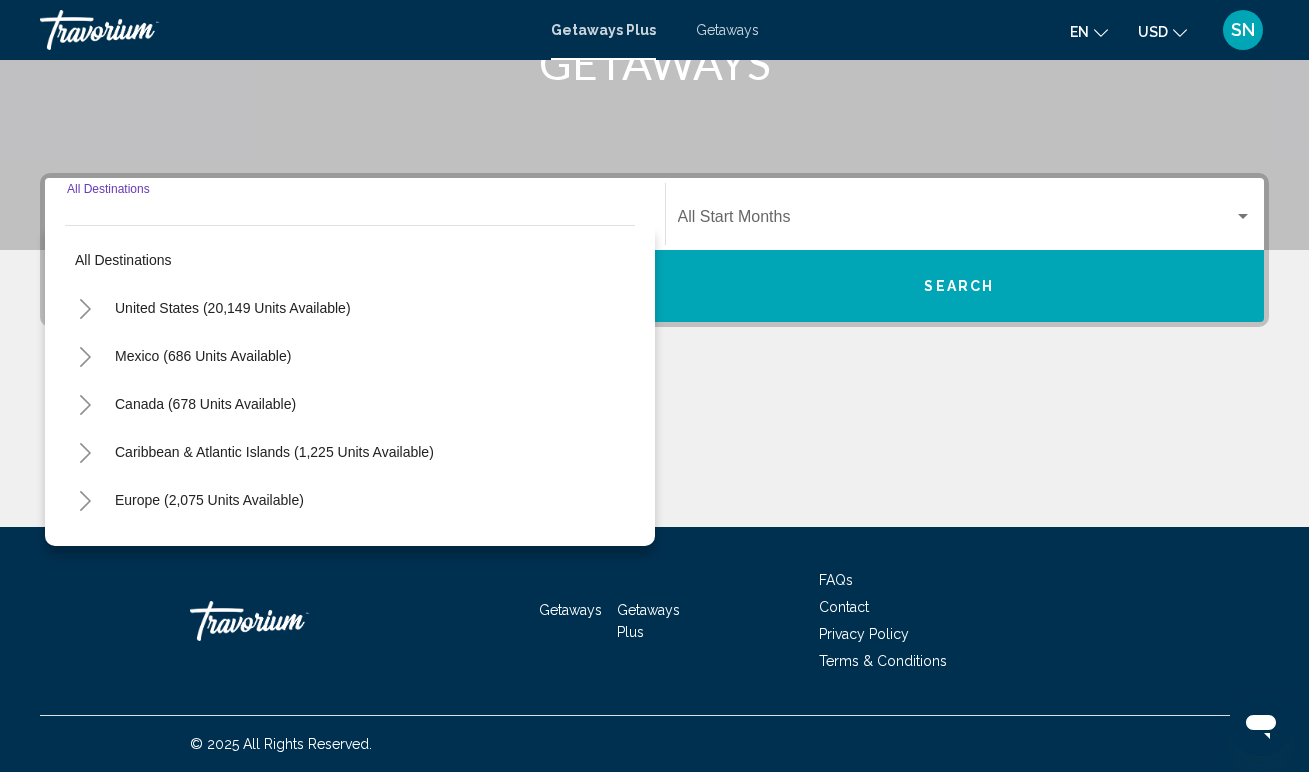 click 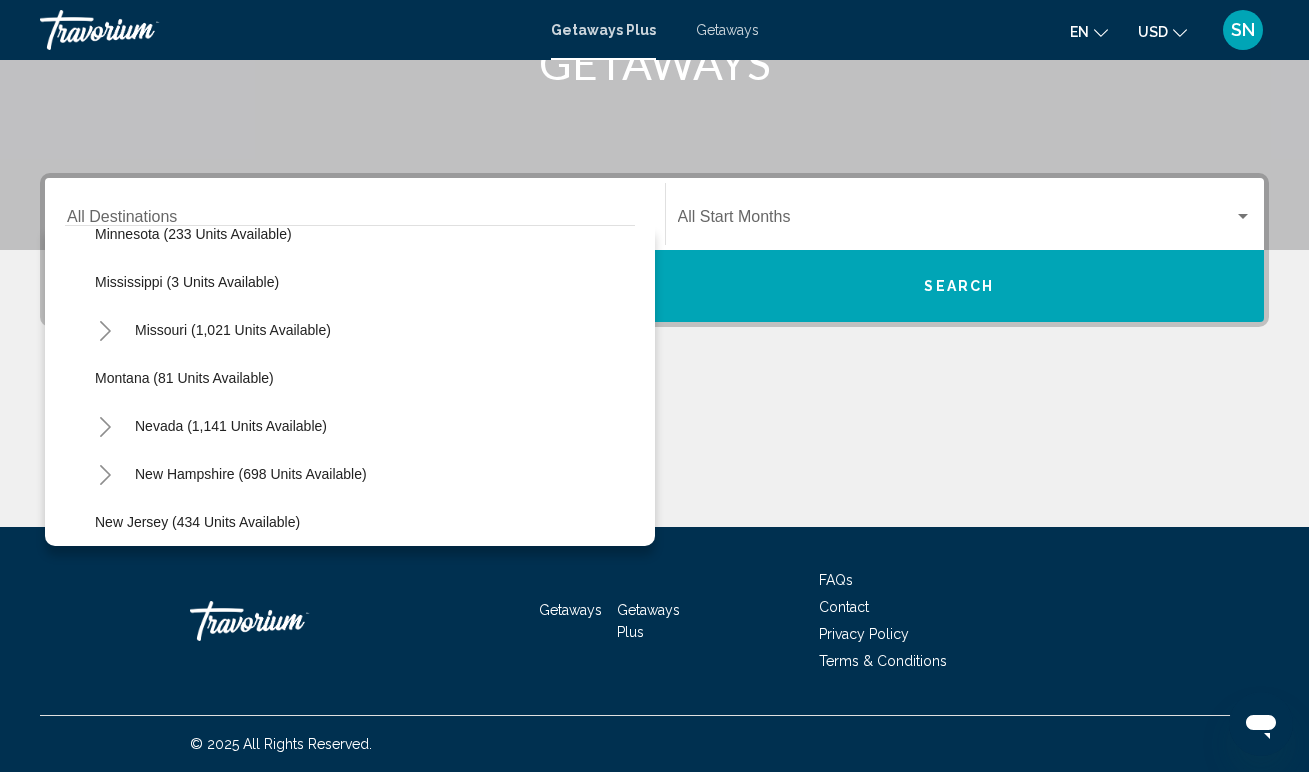 scroll, scrollTop: 983, scrollLeft: 0, axis: vertical 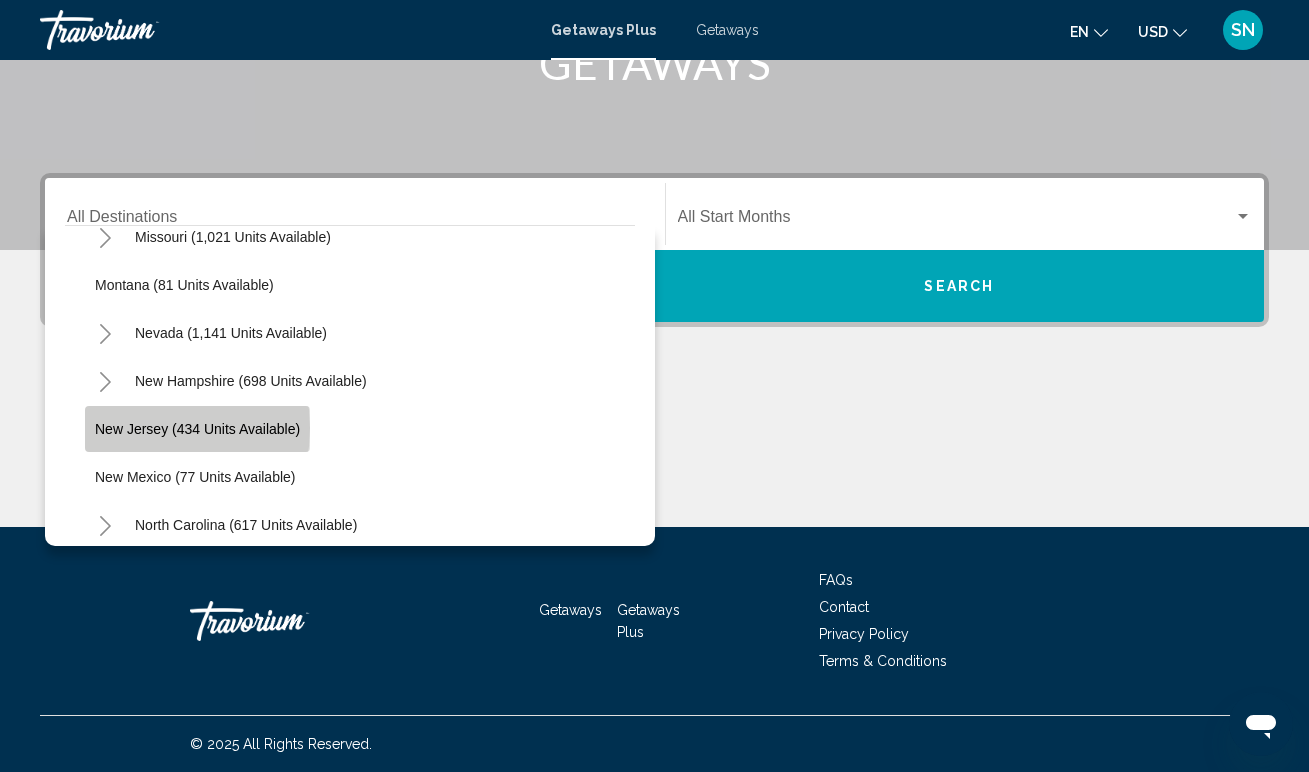 click on "New Jersey (434 units available)" 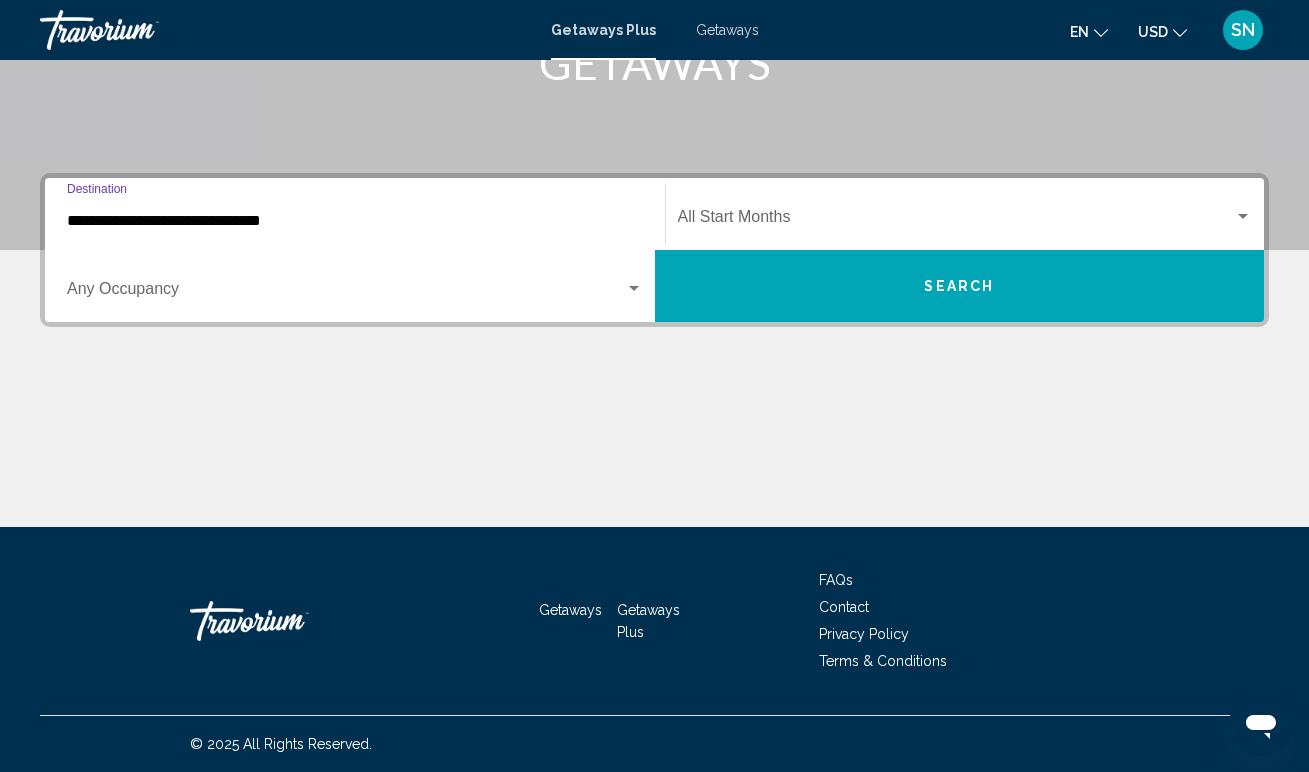 click at bounding box center [634, 288] 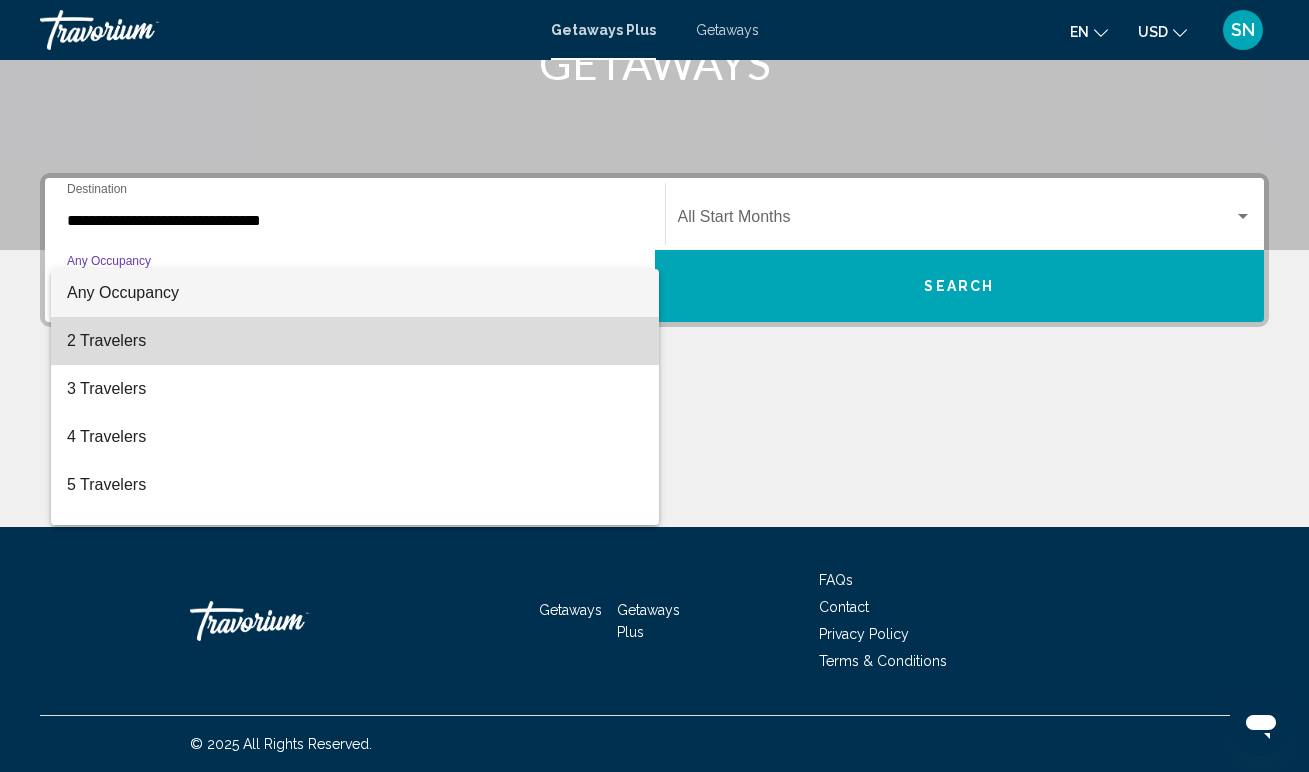 click on "2 Travelers" at bounding box center (355, 341) 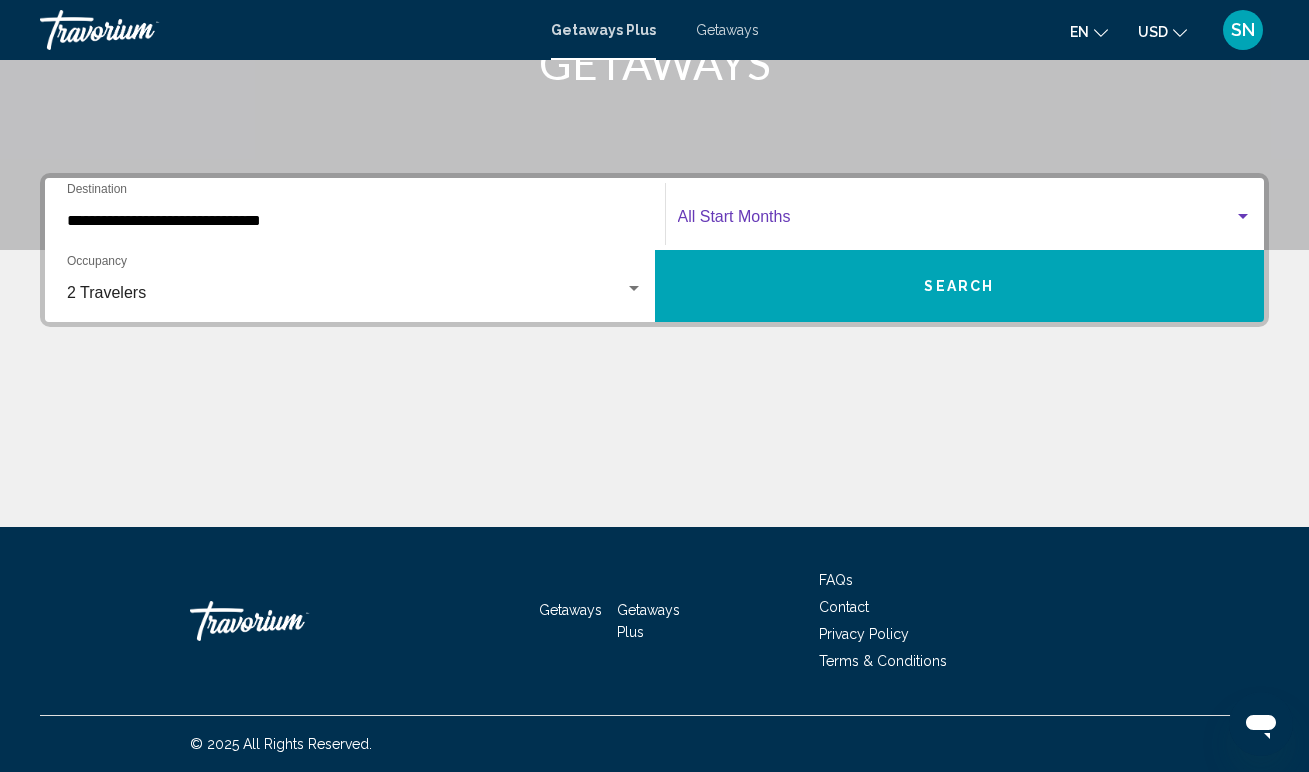 click at bounding box center (956, 221) 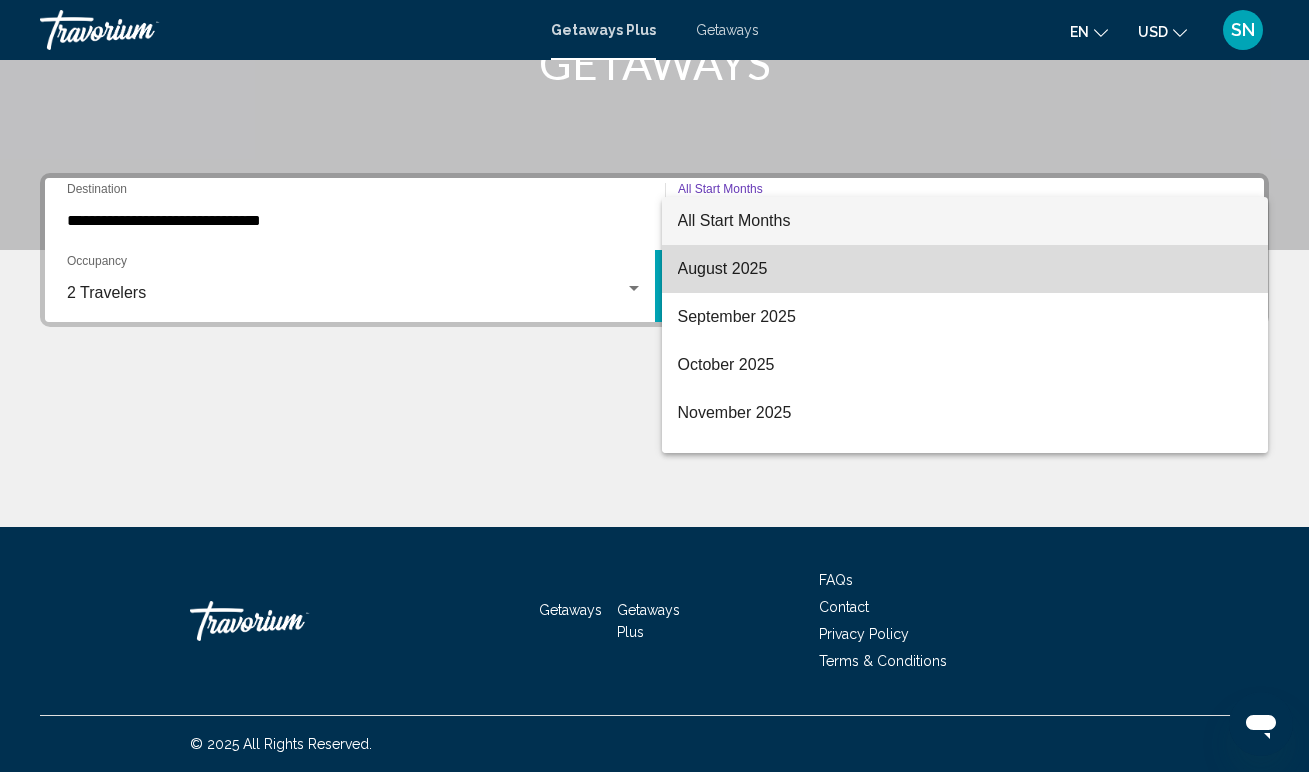 click on "August 2025" at bounding box center (965, 269) 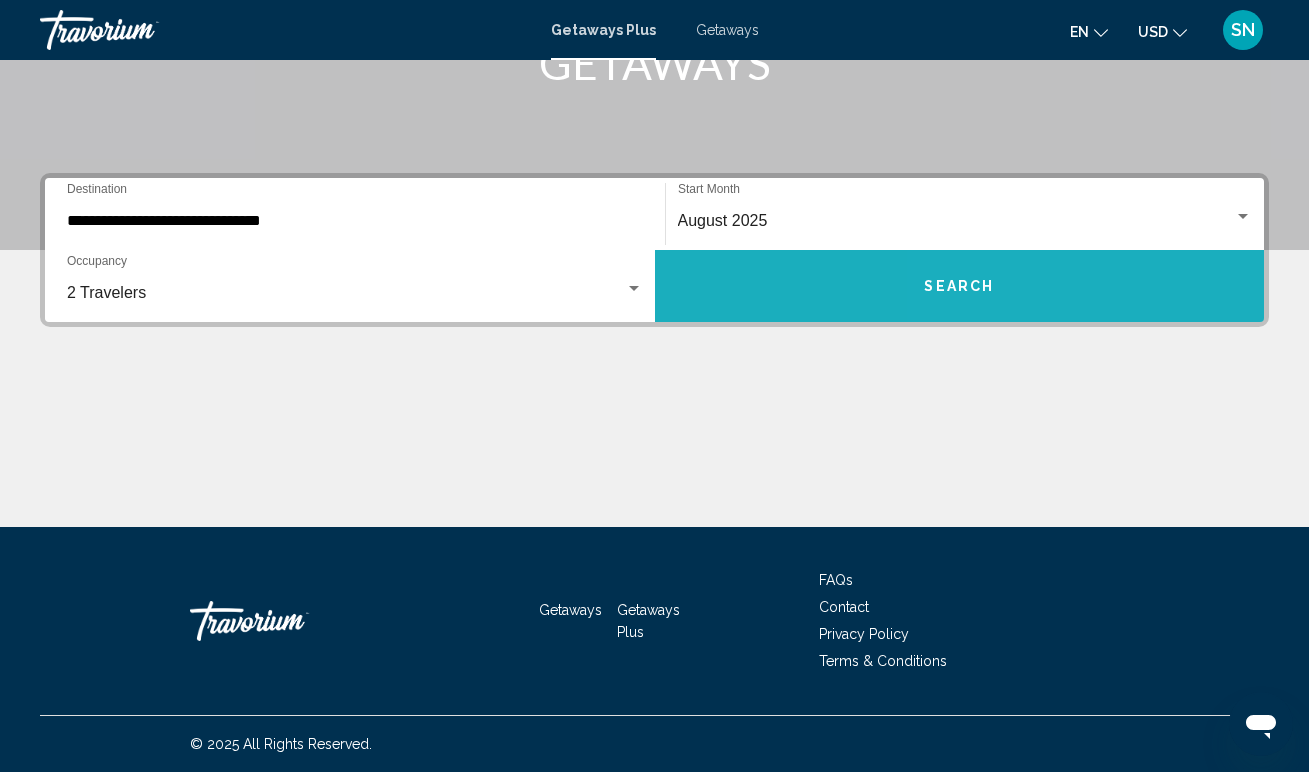 click on "Search" at bounding box center [960, 286] 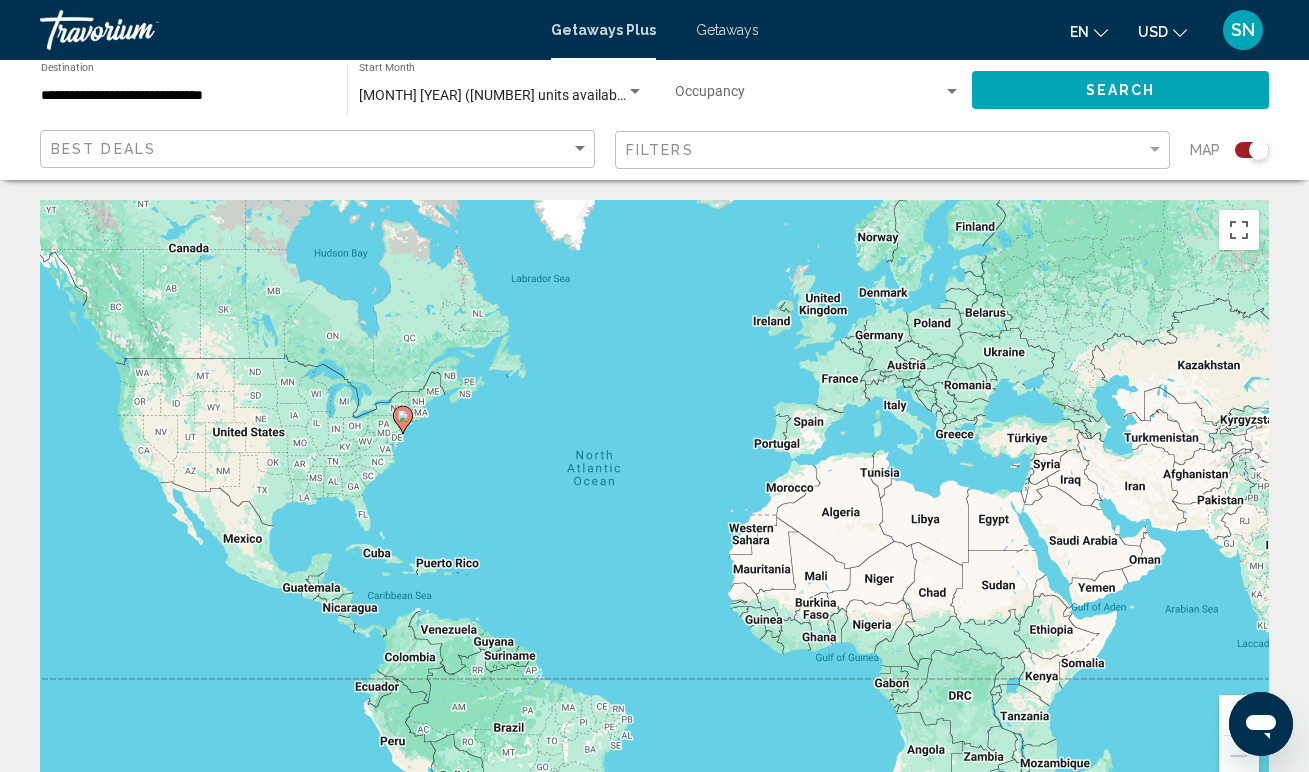 click 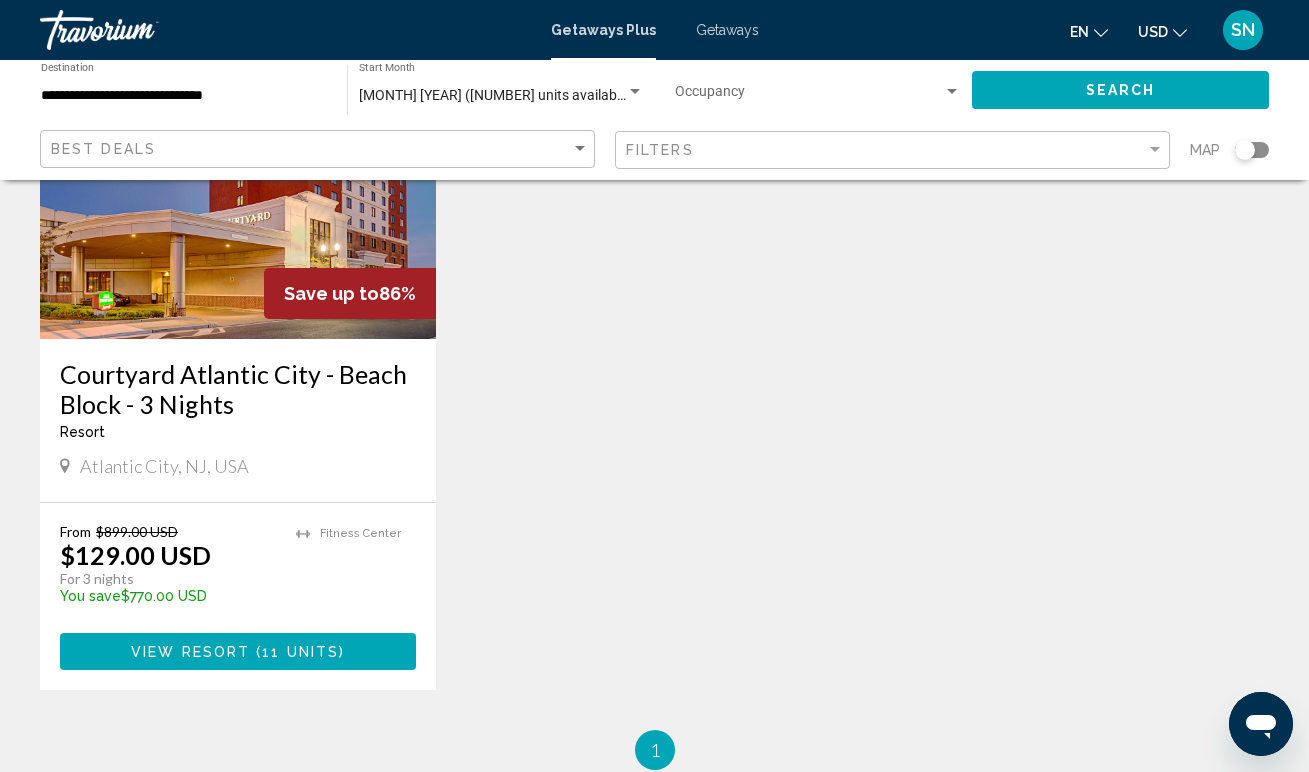 scroll, scrollTop: 240, scrollLeft: 0, axis: vertical 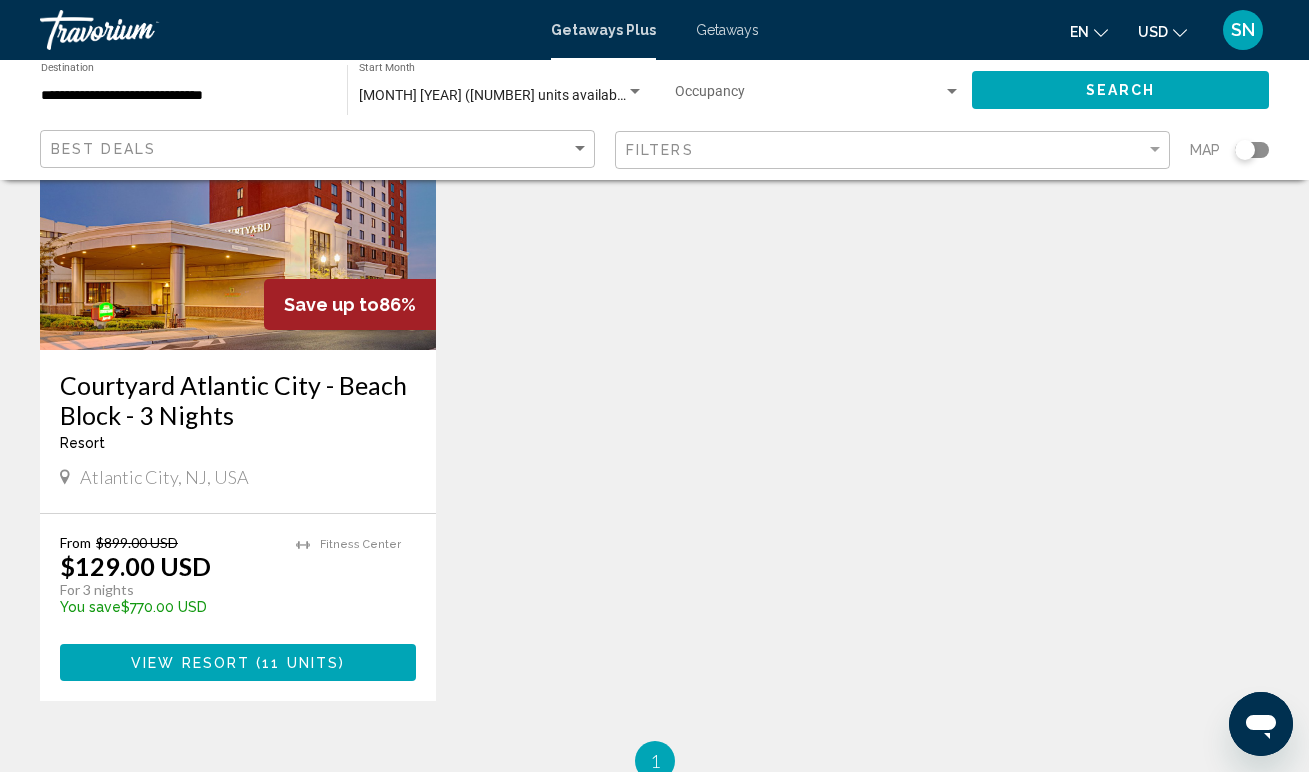 click on "Getaways" at bounding box center (727, 30) 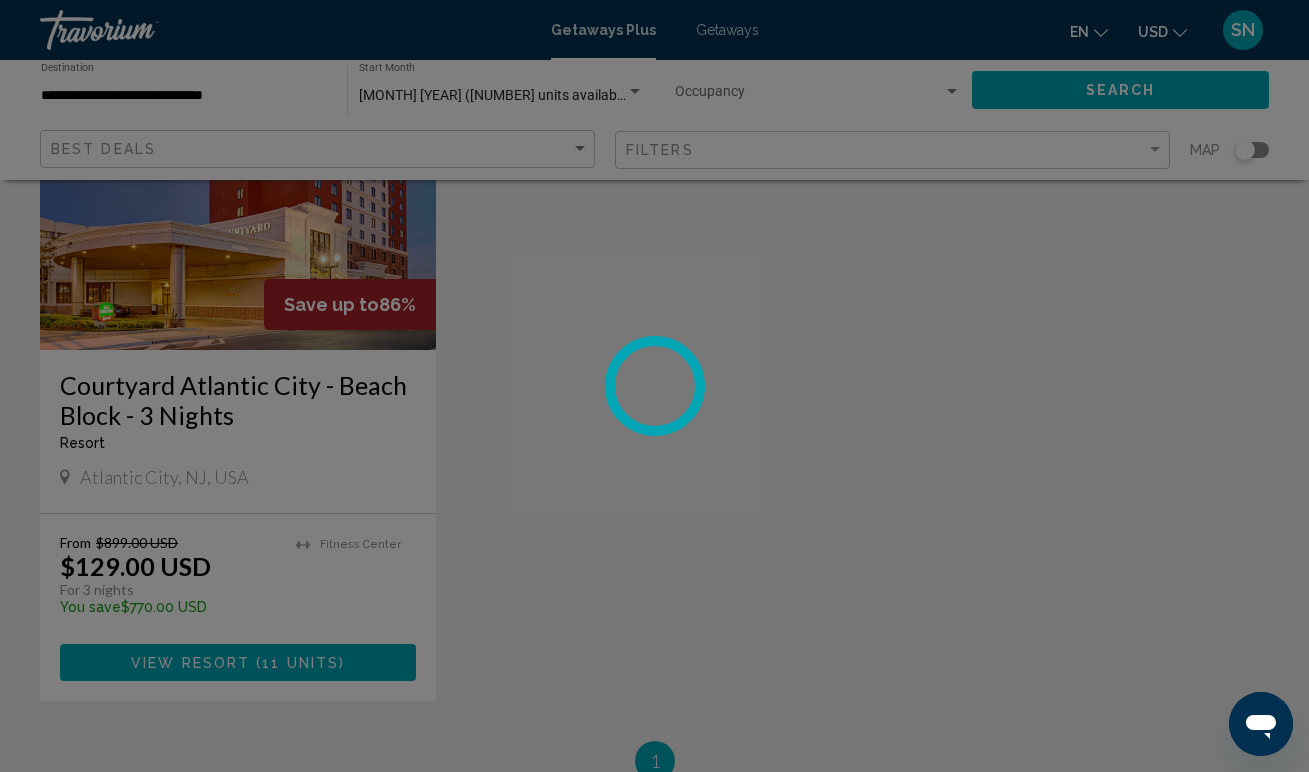 scroll, scrollTop: 0, scrollLeft: 0, axis: both 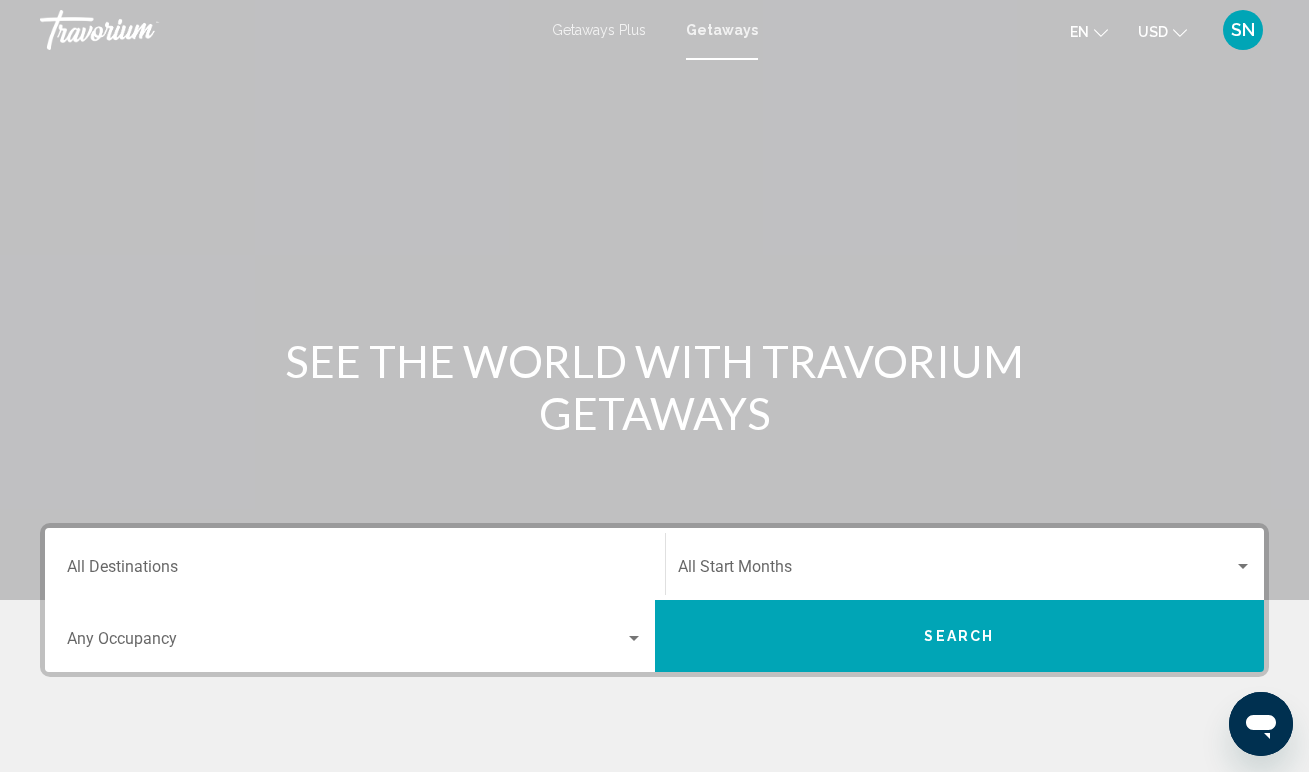 click on "Destination All Destinations" at bounding box center [355, 571] 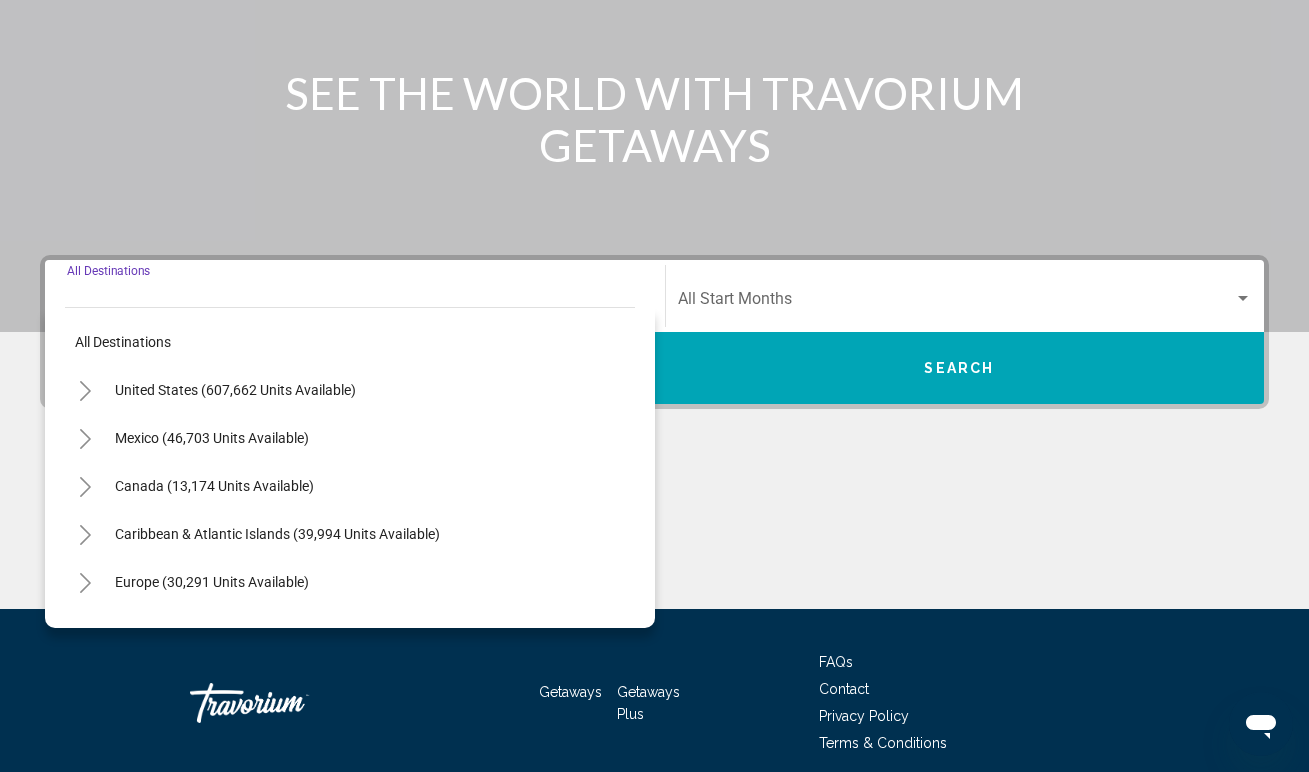 scroll, scrollTop: 350, scrollLeft: 0, axis: vertical 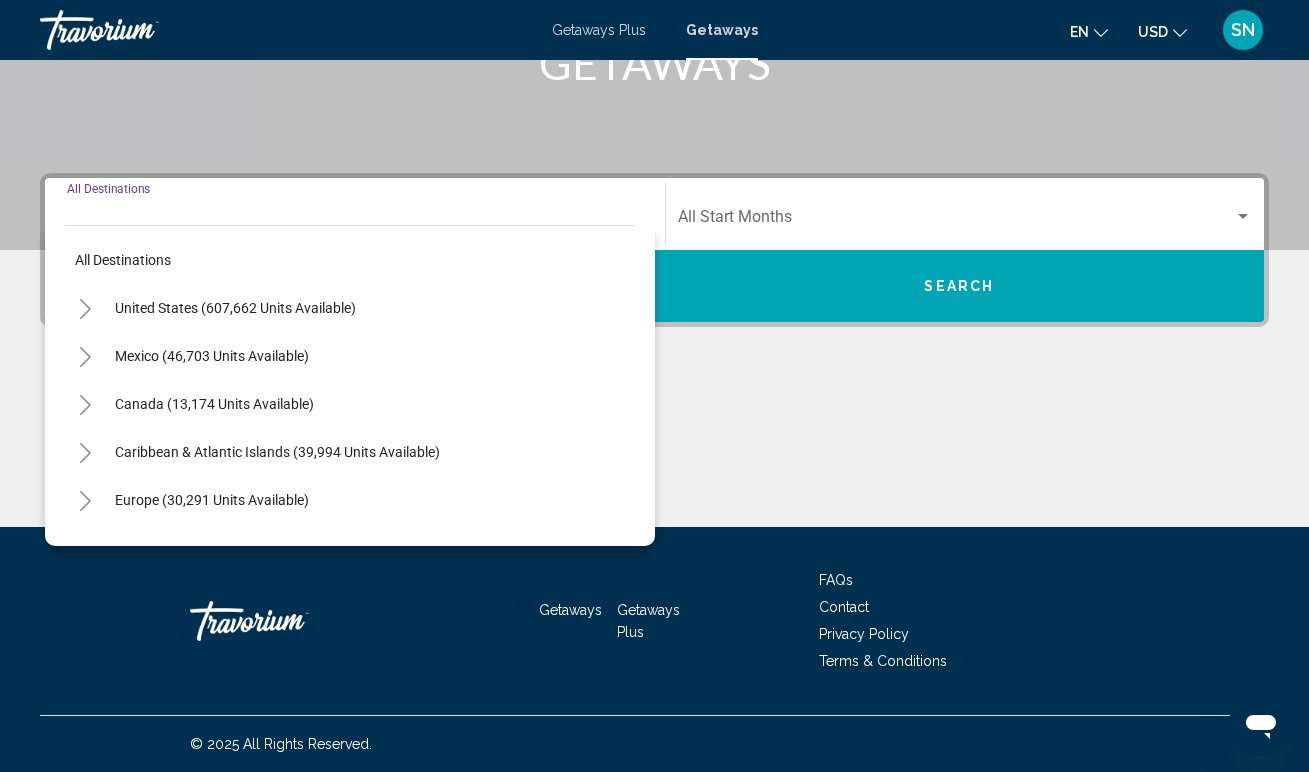 click 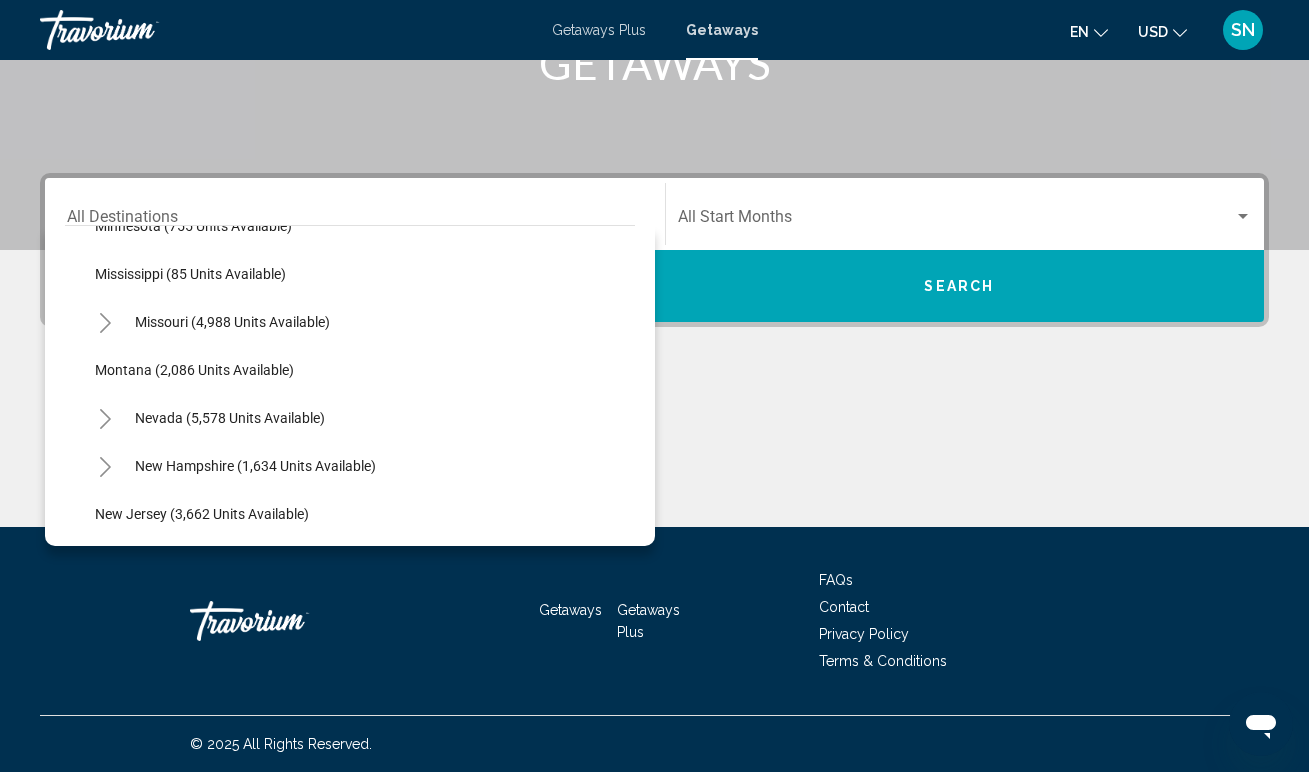 scroll, scrollTop: 1405, scrollLeft: 0, axis: vertical 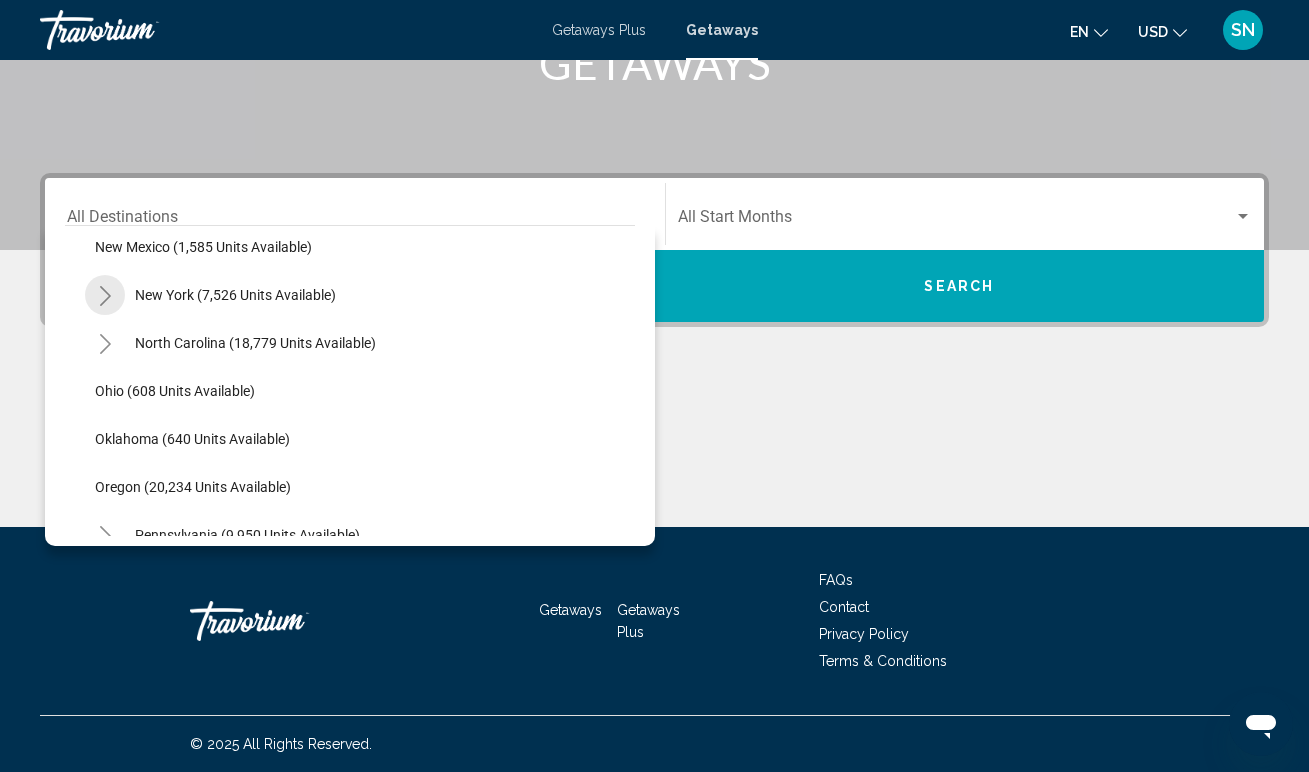 click 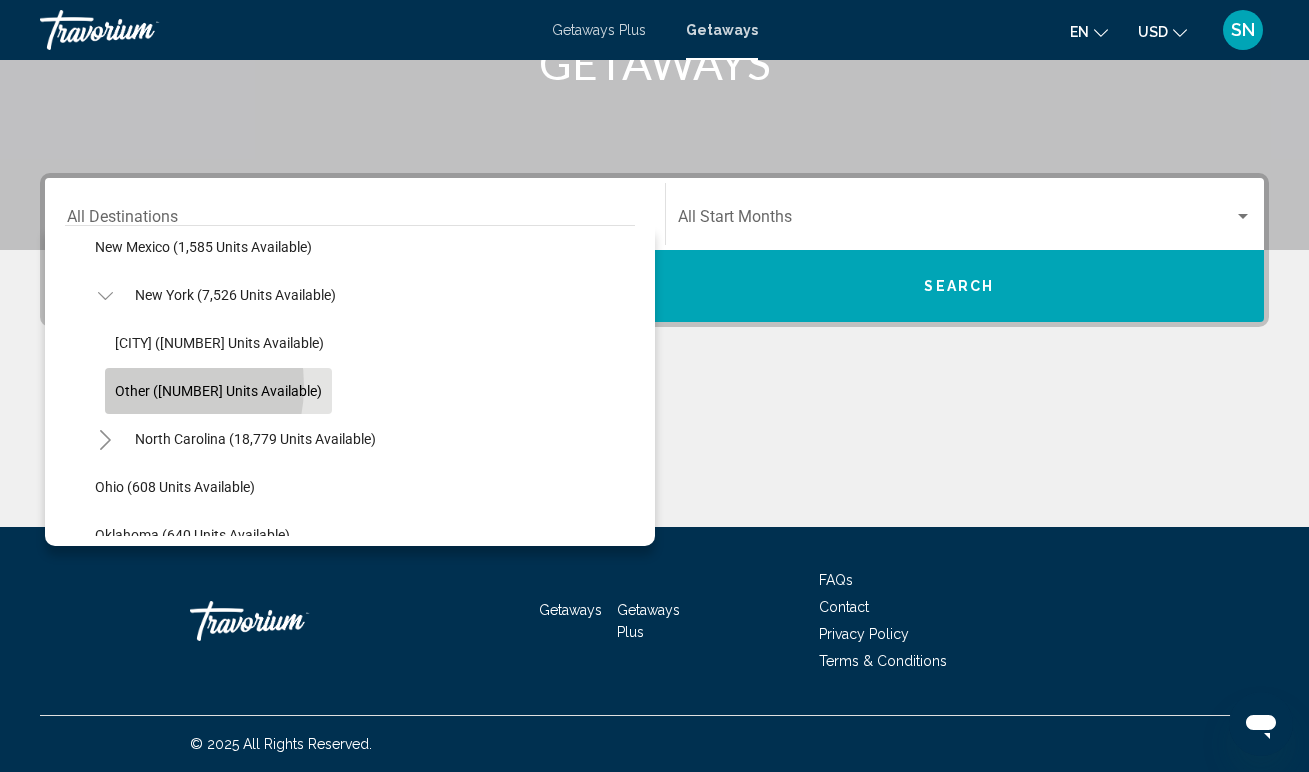 click on "Other (1,172 units available)" 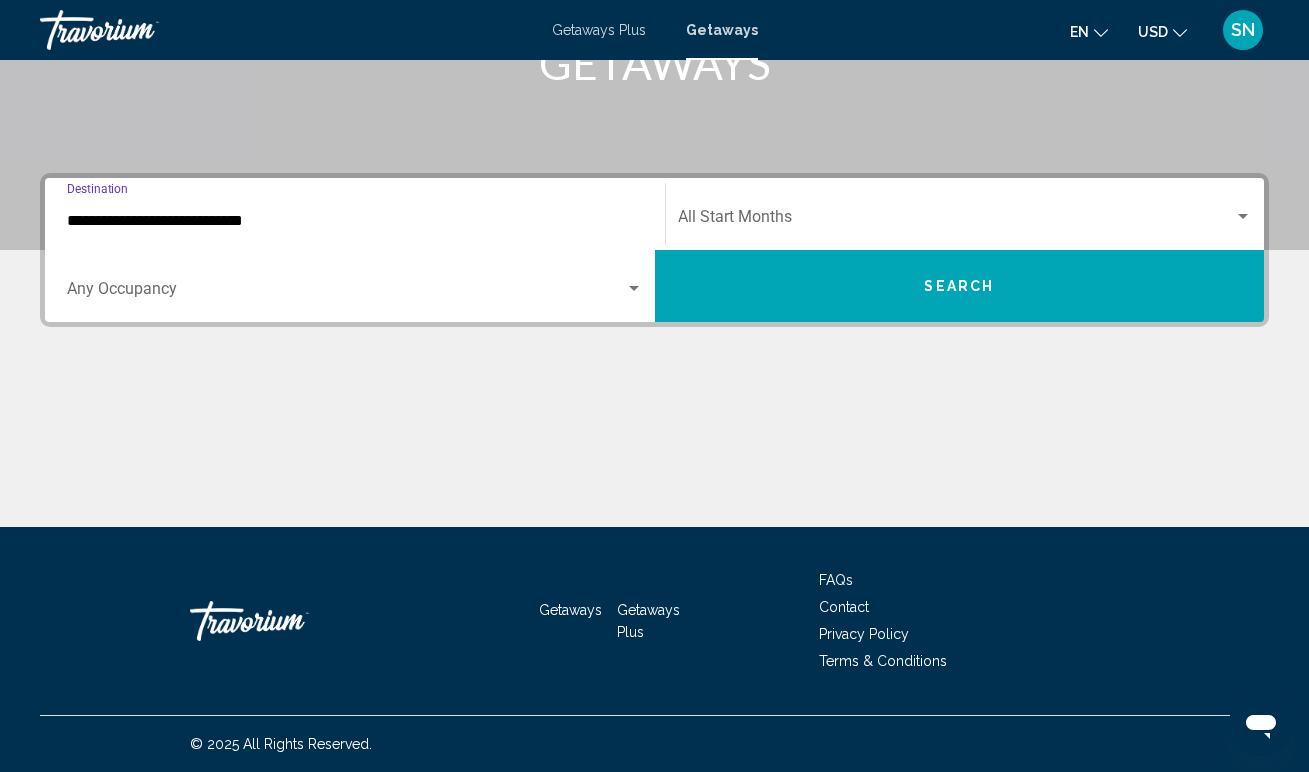click at bounding box center (634, 288) 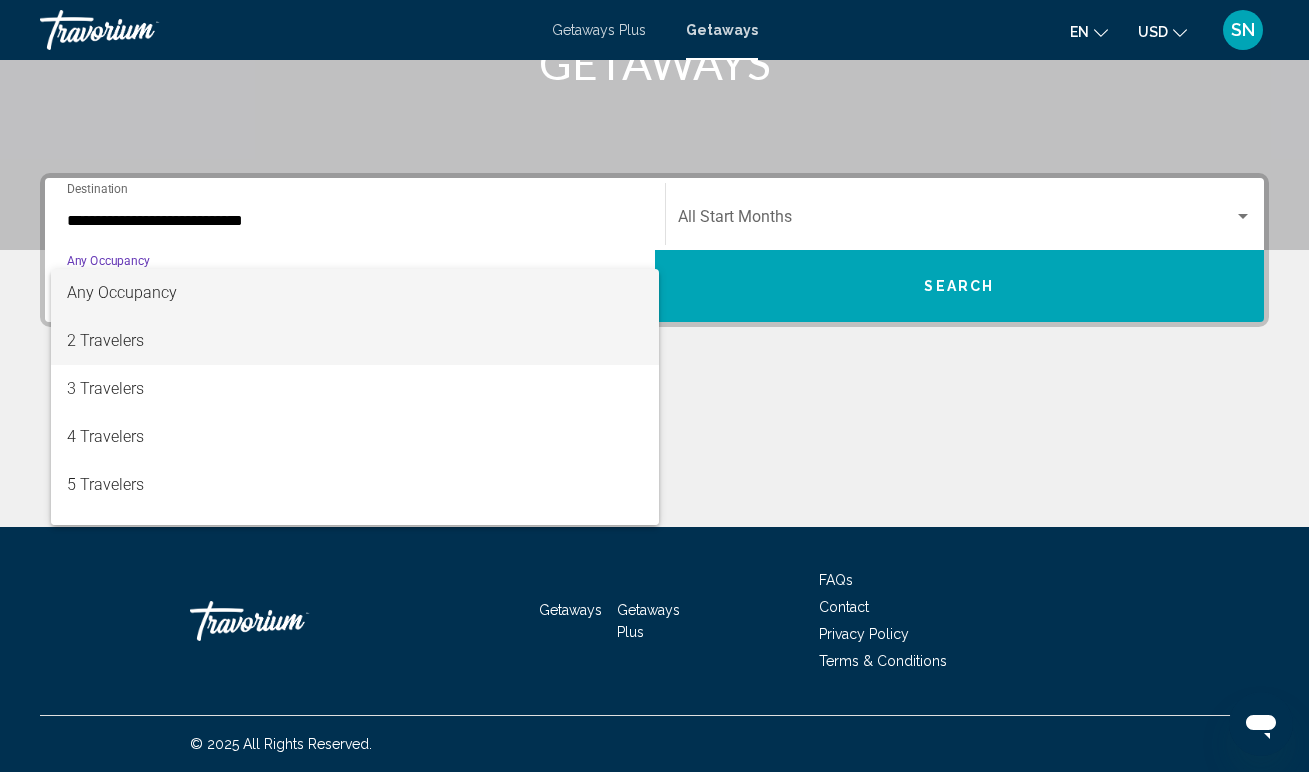 click on "2 Travelers" at bounding box center (355, 341) 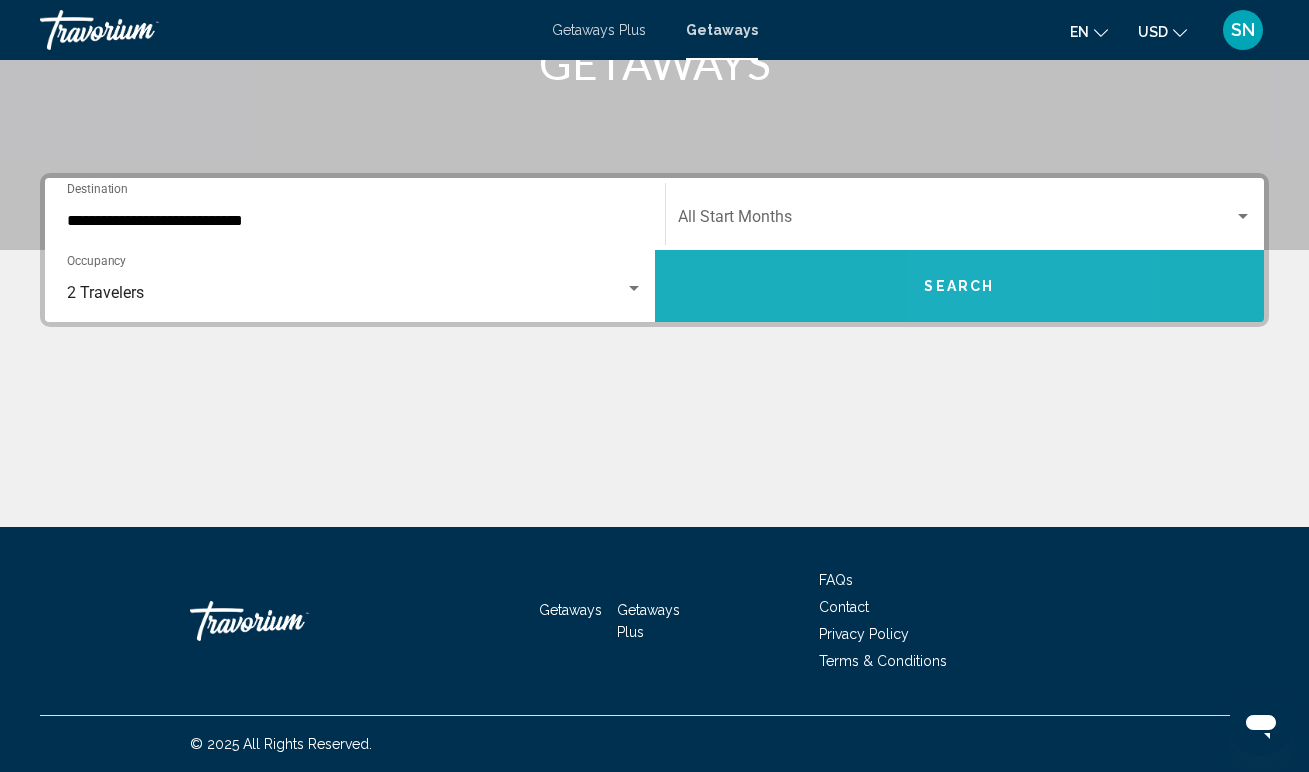 click on "Search" at bounding box center (959, 287) 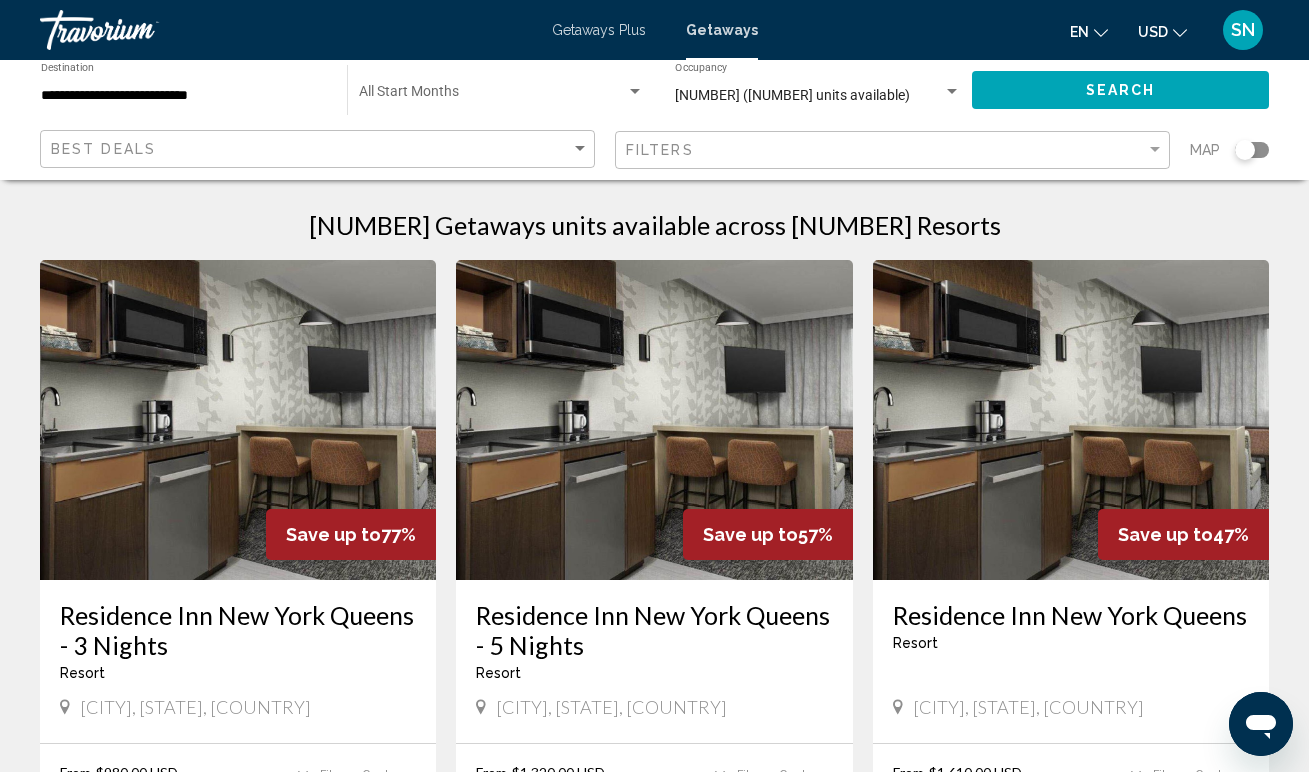 scroll, scrollTop: -5, scrollLeft: 0, axis: vertical 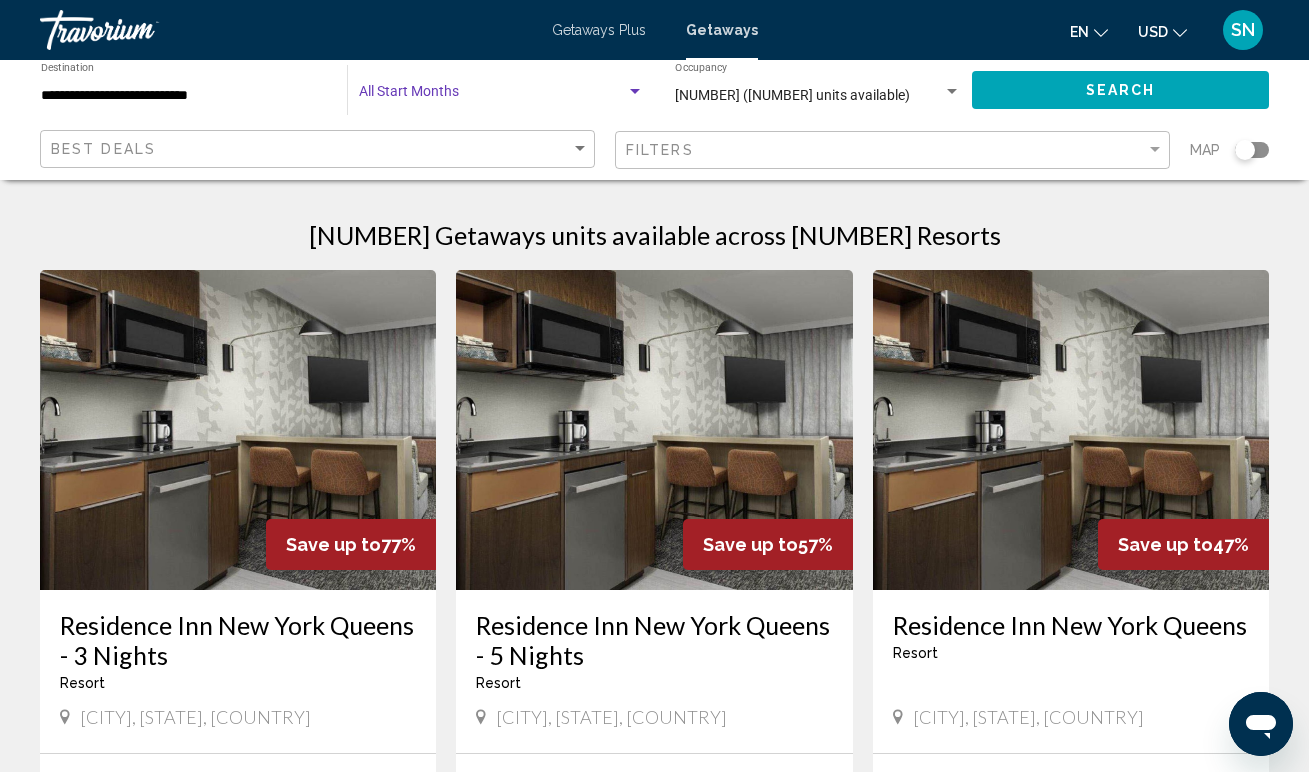 click at bounding box center [635, 92] 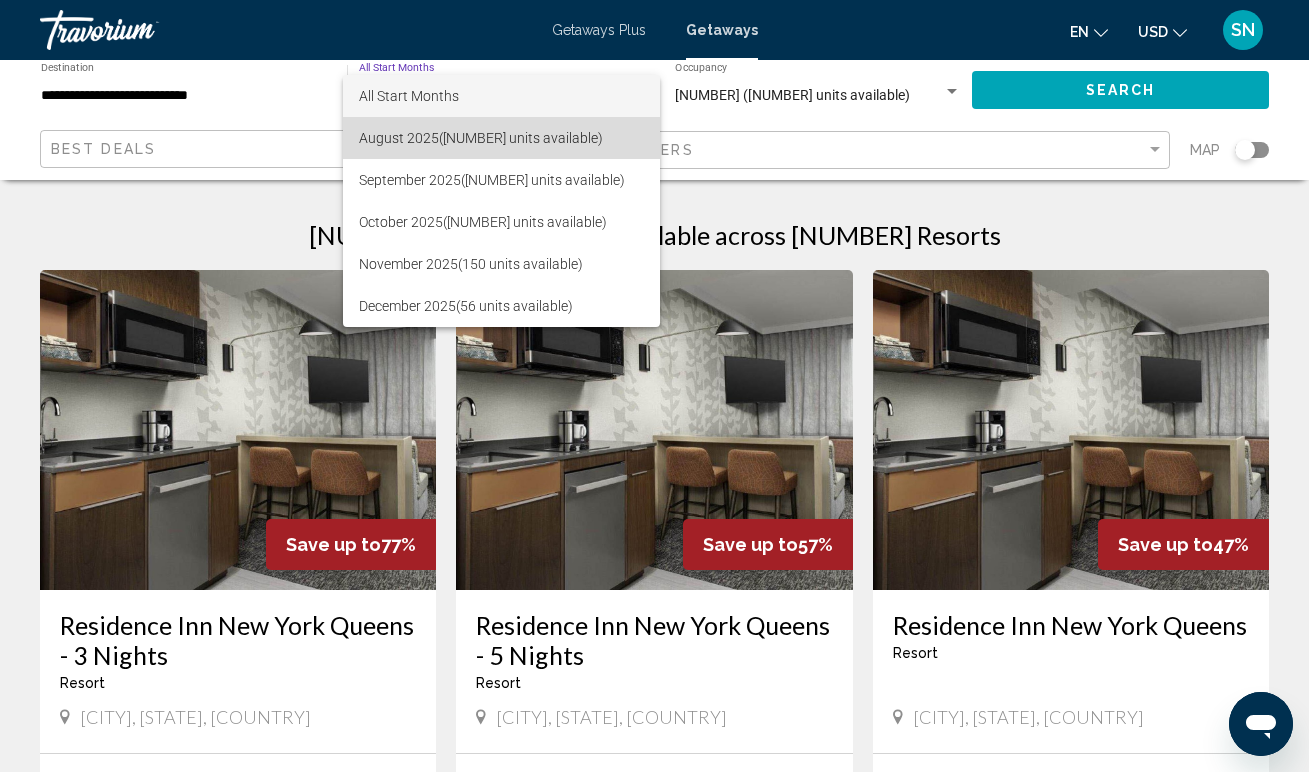 click on "August 2025  (204 units available)" at bounding box center [501, 138] 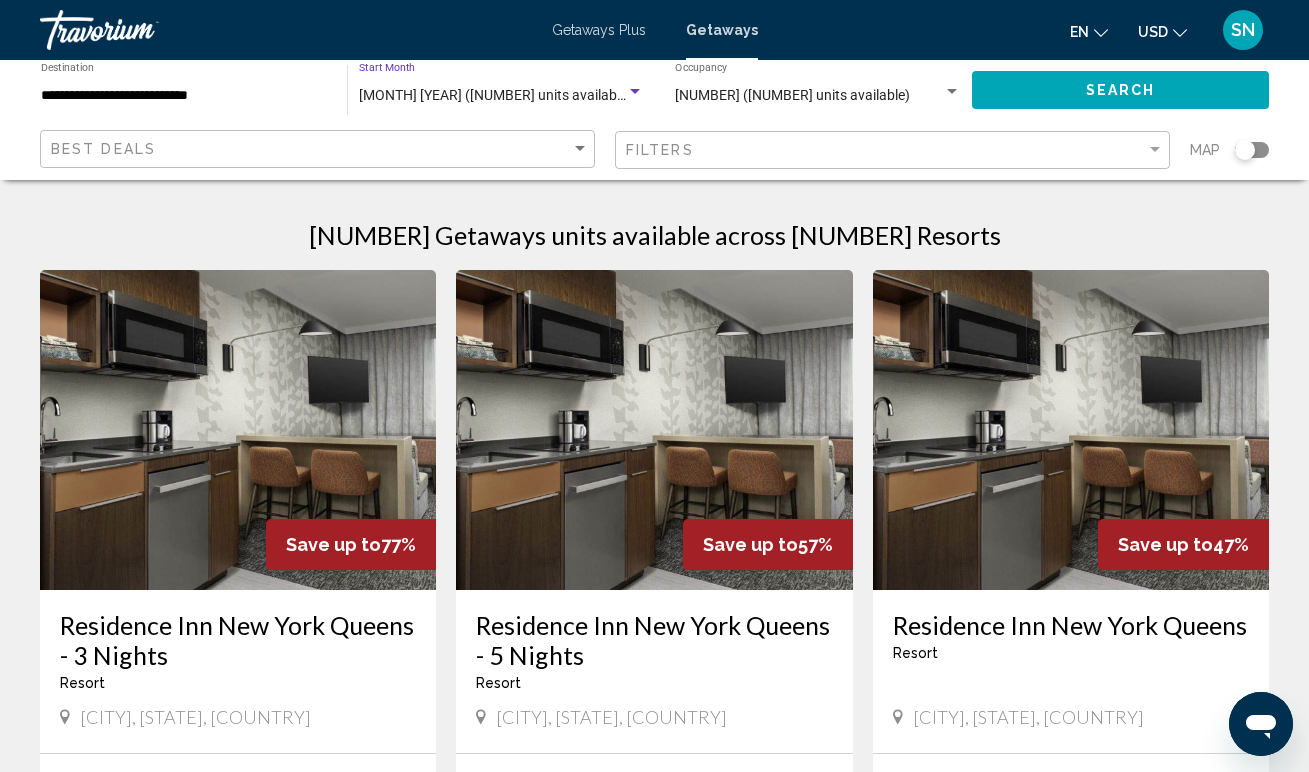 click on "Search" 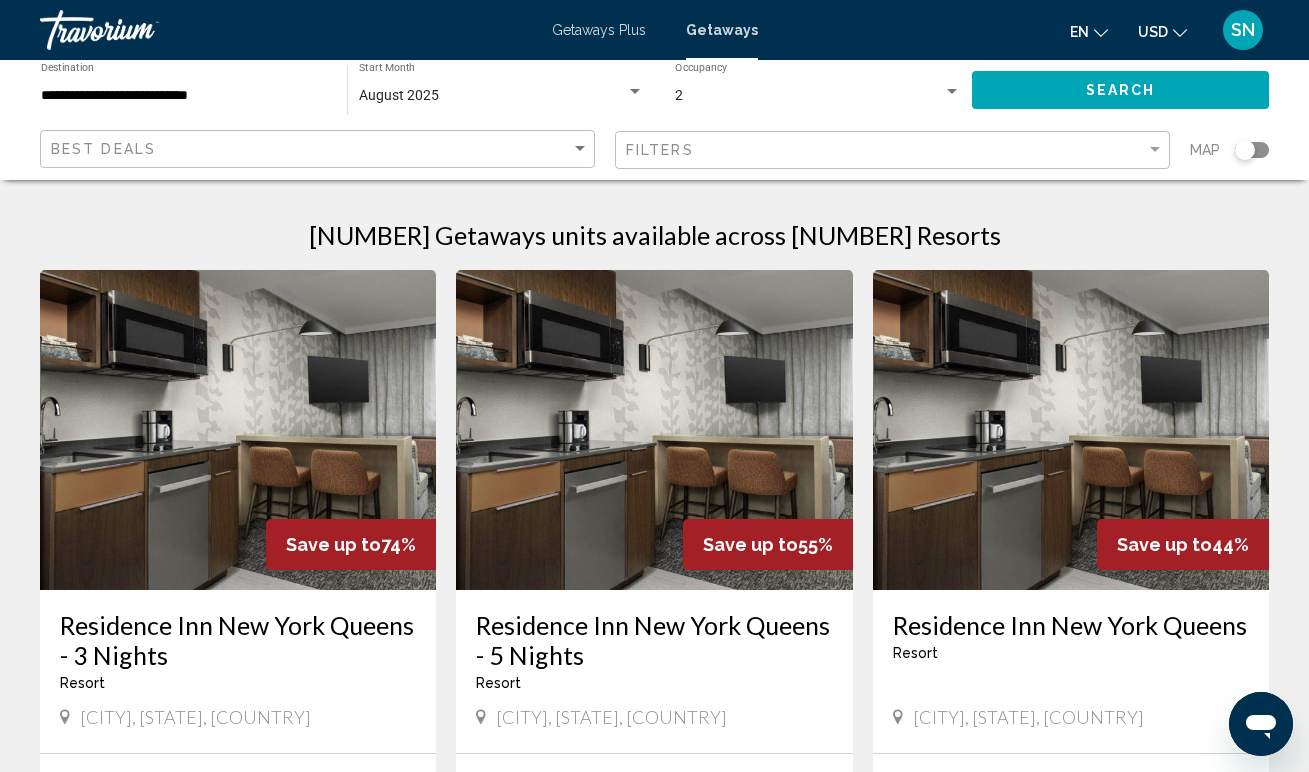scroll, scrollTop: 0, scrollLeft: 0, axis: both 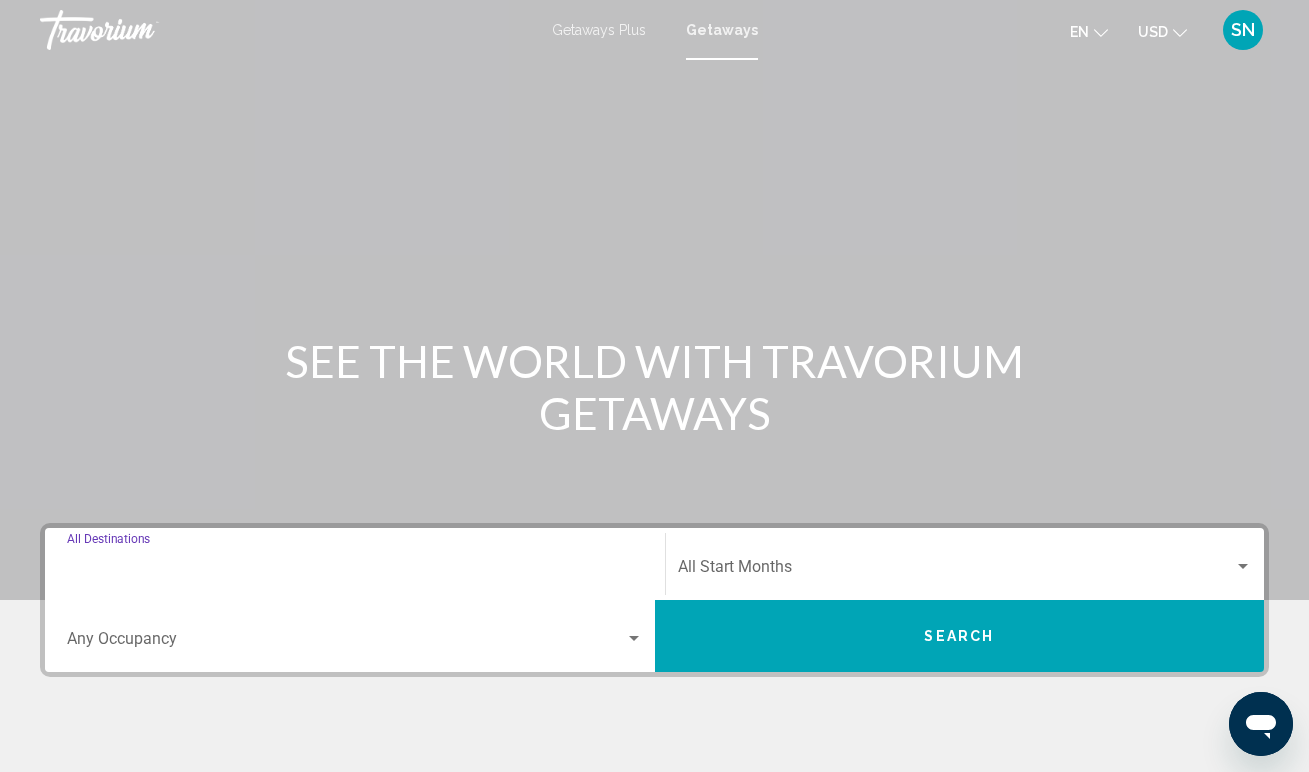 click on "Destination All Destinations" at bounding box center (355, 571) 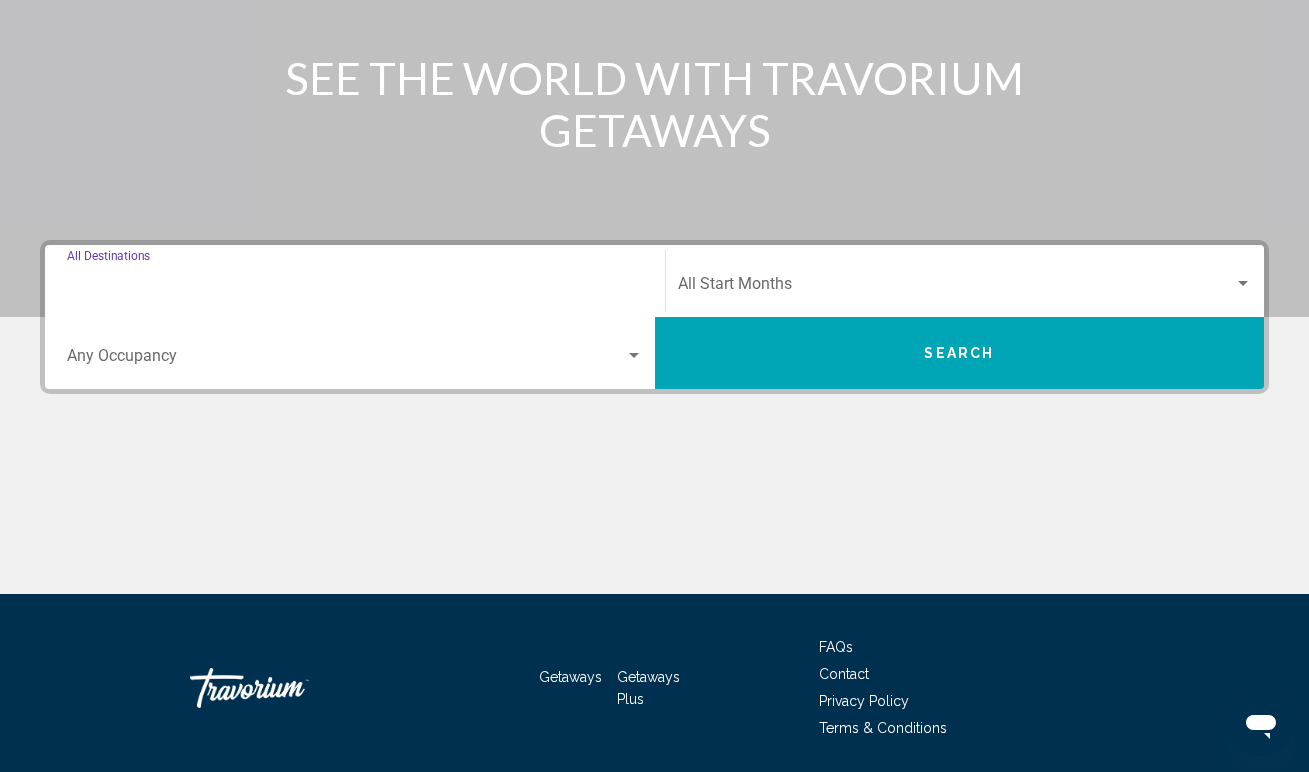 scroll, scrollTop: 350, scrollLeft: 0, axis: vertical 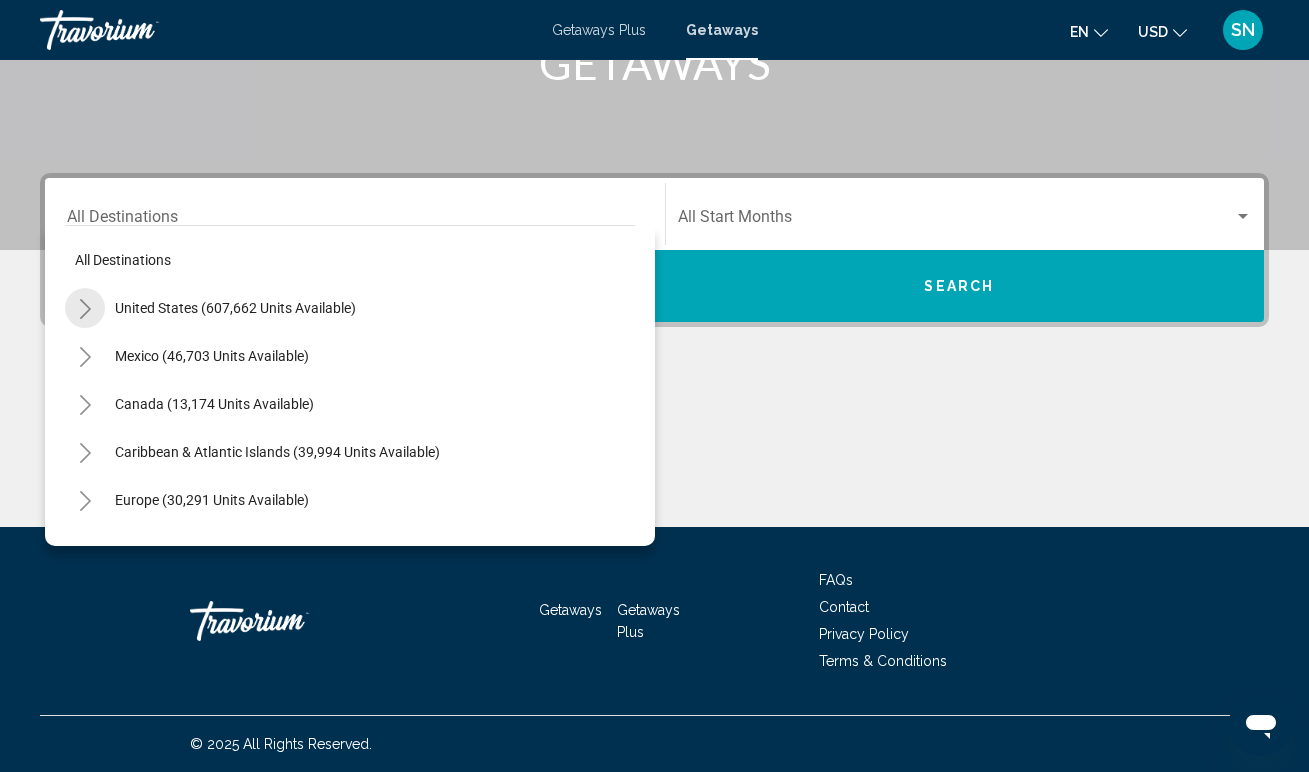 click 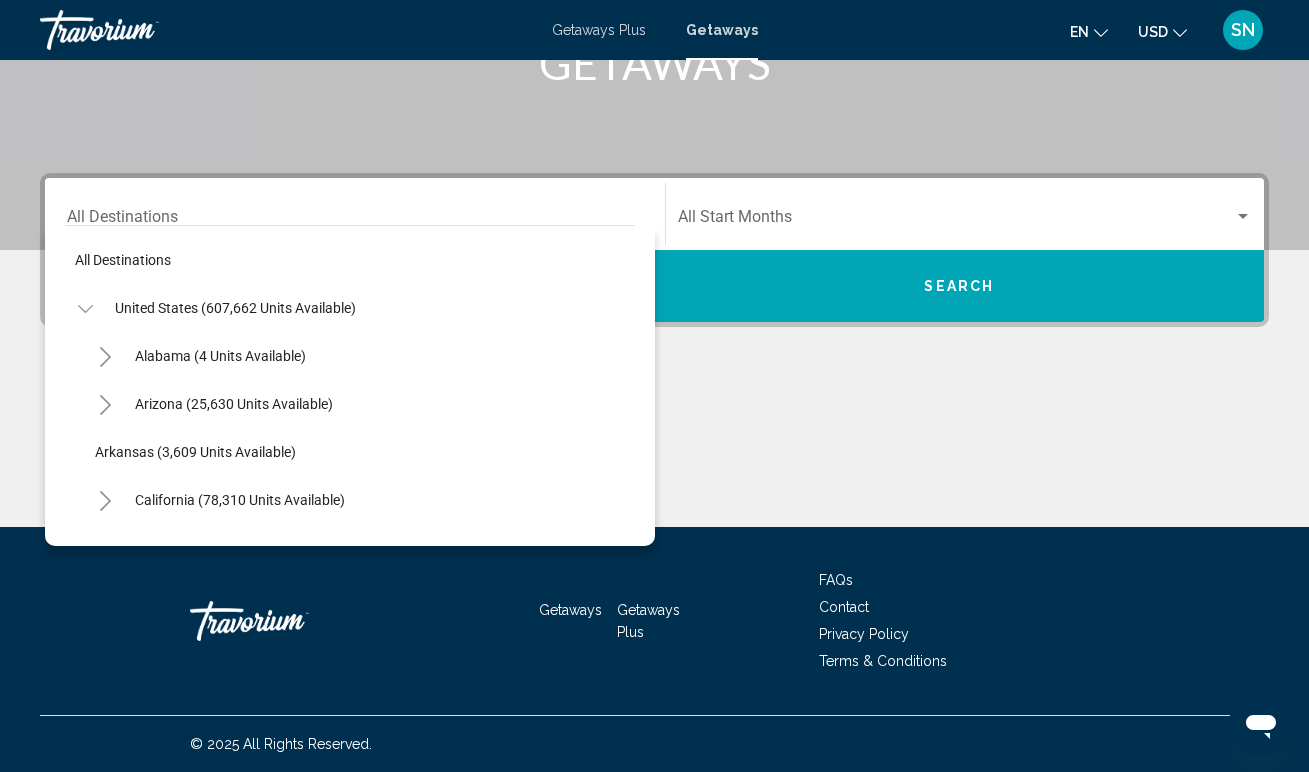 scroll, scrollTop: 1325, scrollLeft: 0, axis: vertical 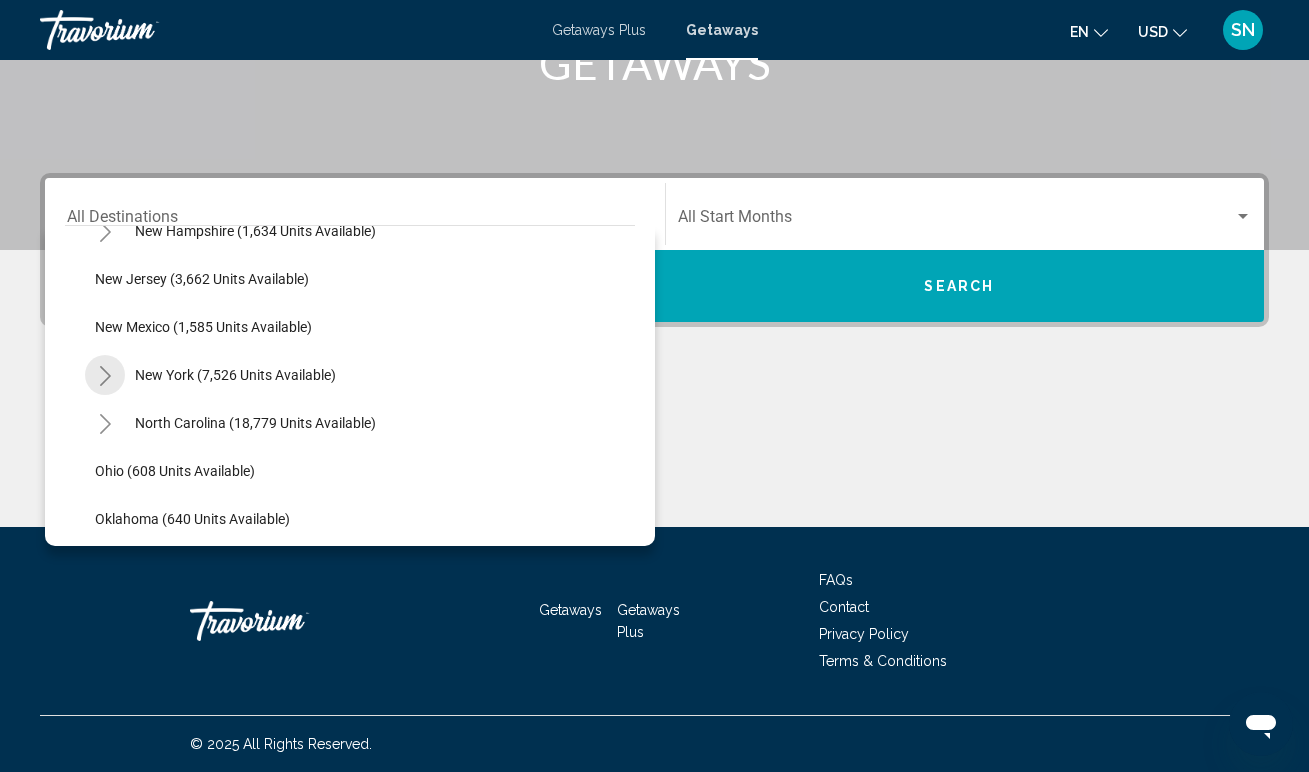click 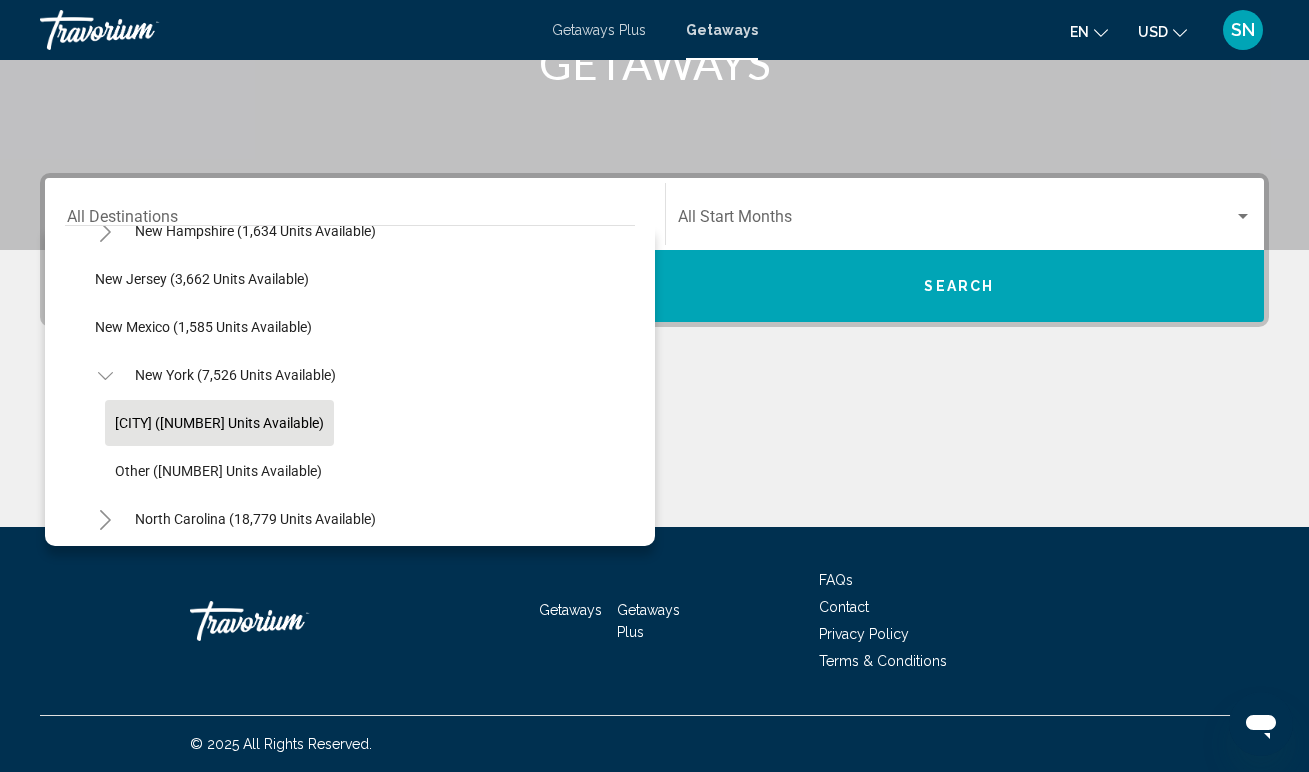 click on "New York (6,354 units available)" 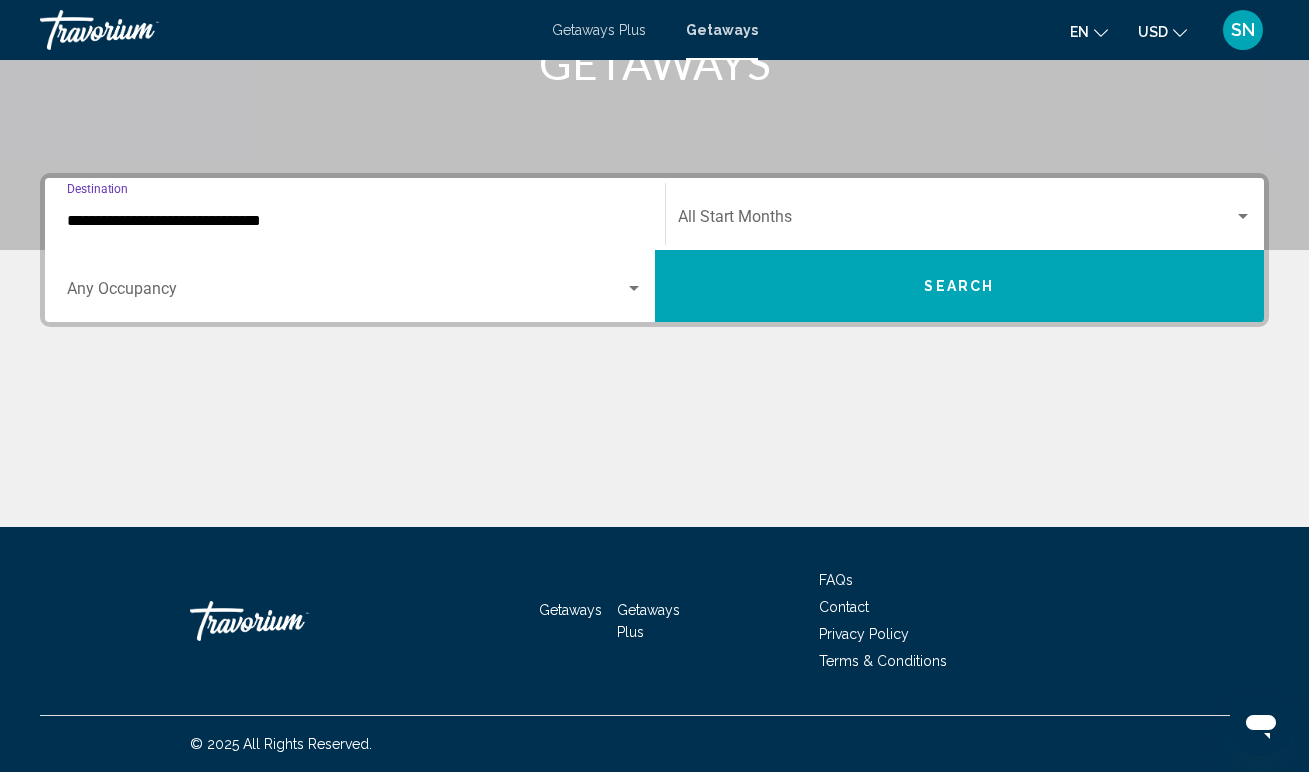 click at bounding box center (634, 288) 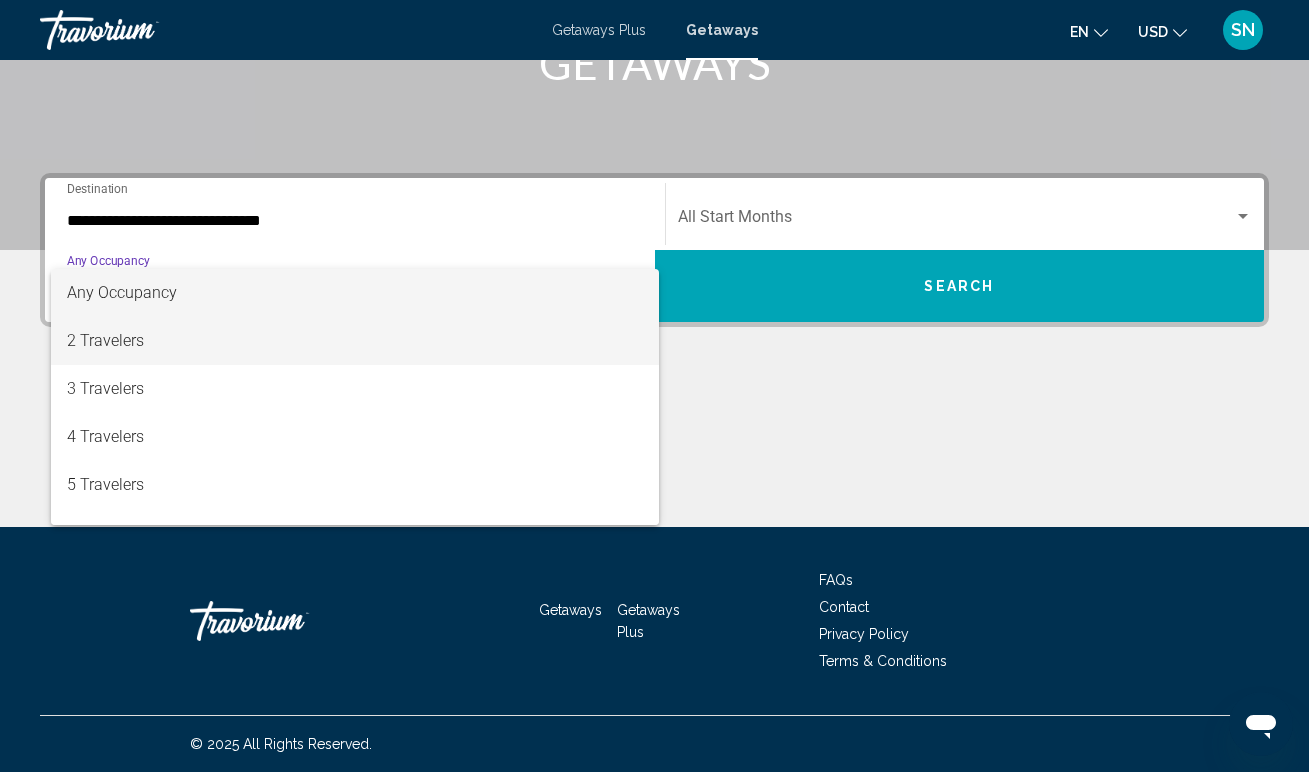 click on "2 Travelers" at bounding box center [355, 341] 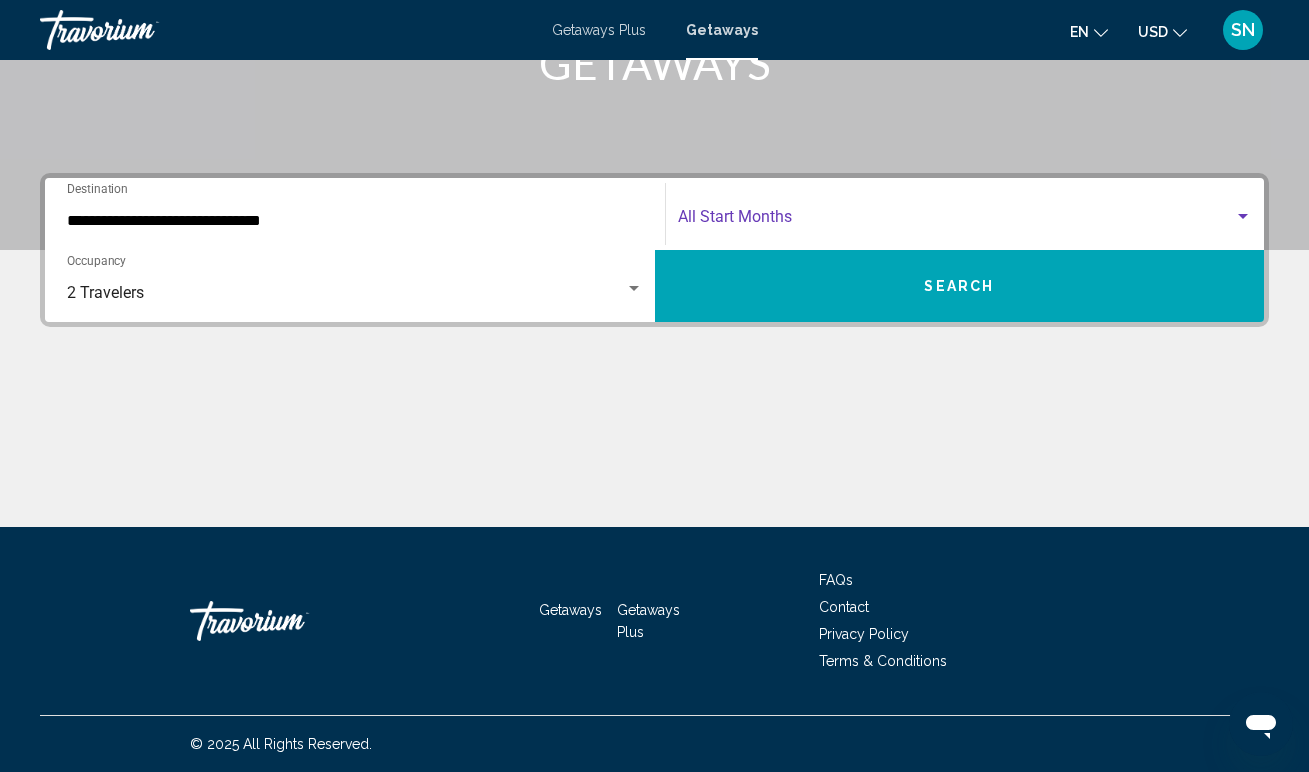 click at bounding box center [1243, 216] 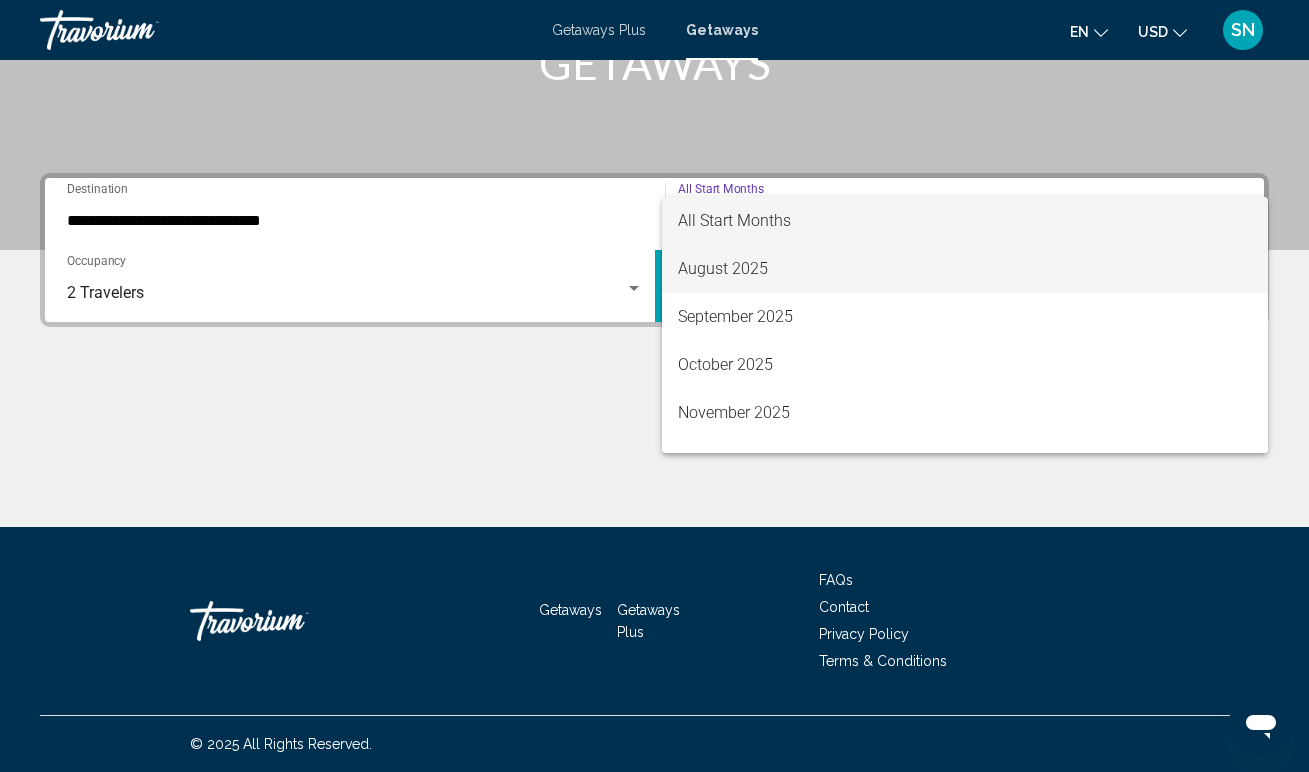 click on "August 2025" at bounding box center (965, 269) 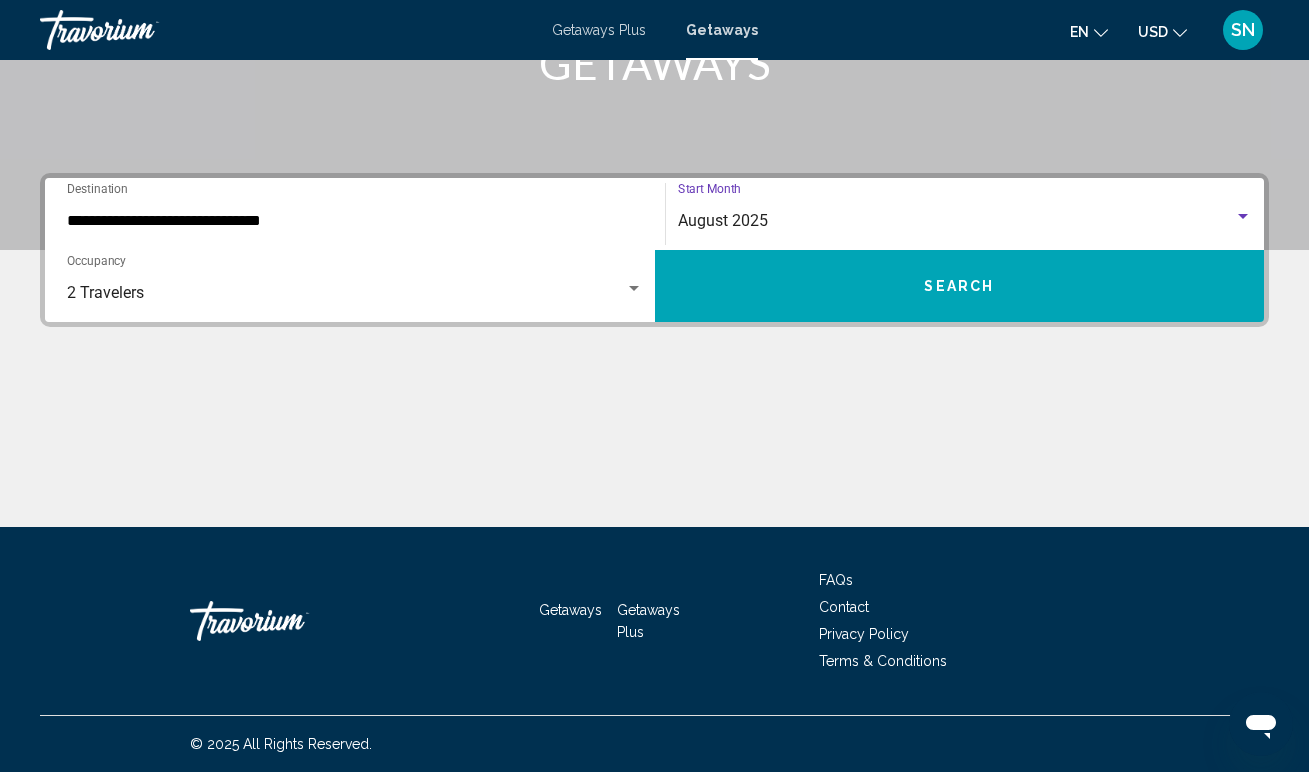 click on "Search" at bounding box center (960, 286) 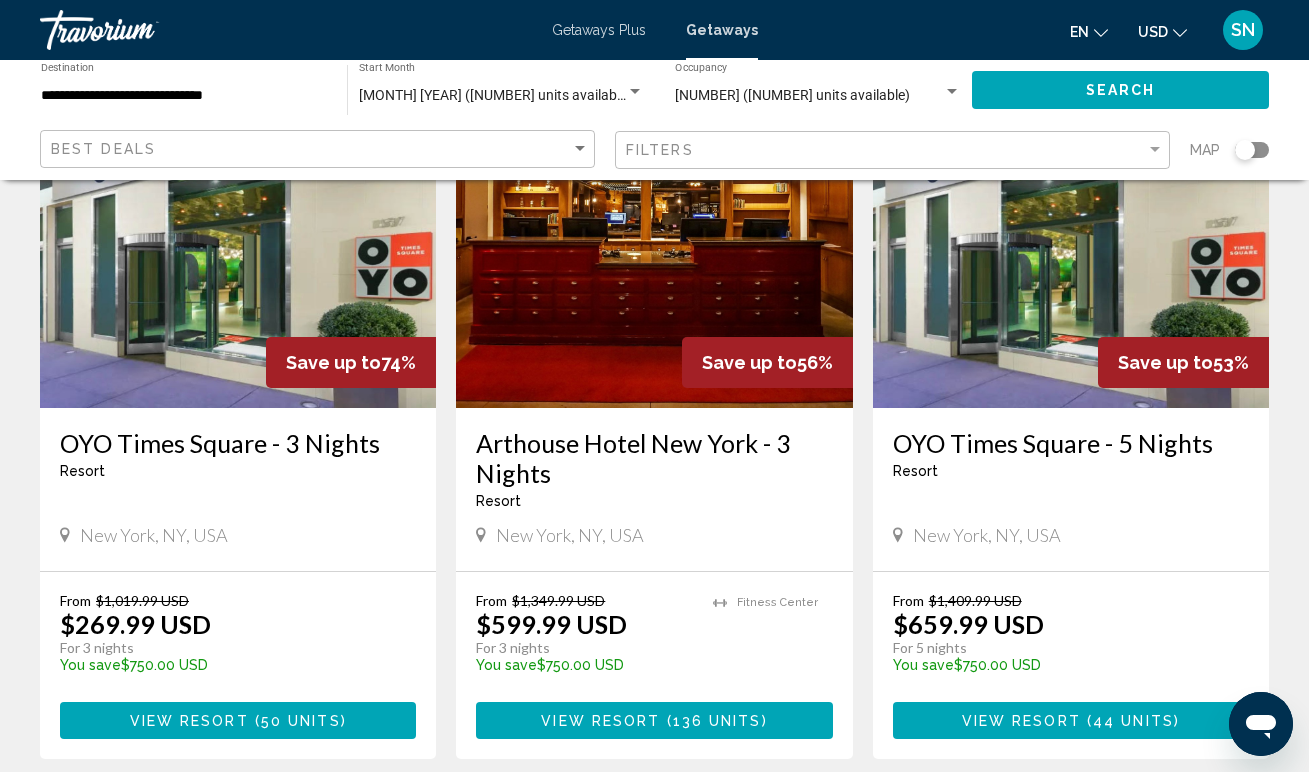 scroll, scrollTop: 198, scrollLeft: 0, axis: vertical 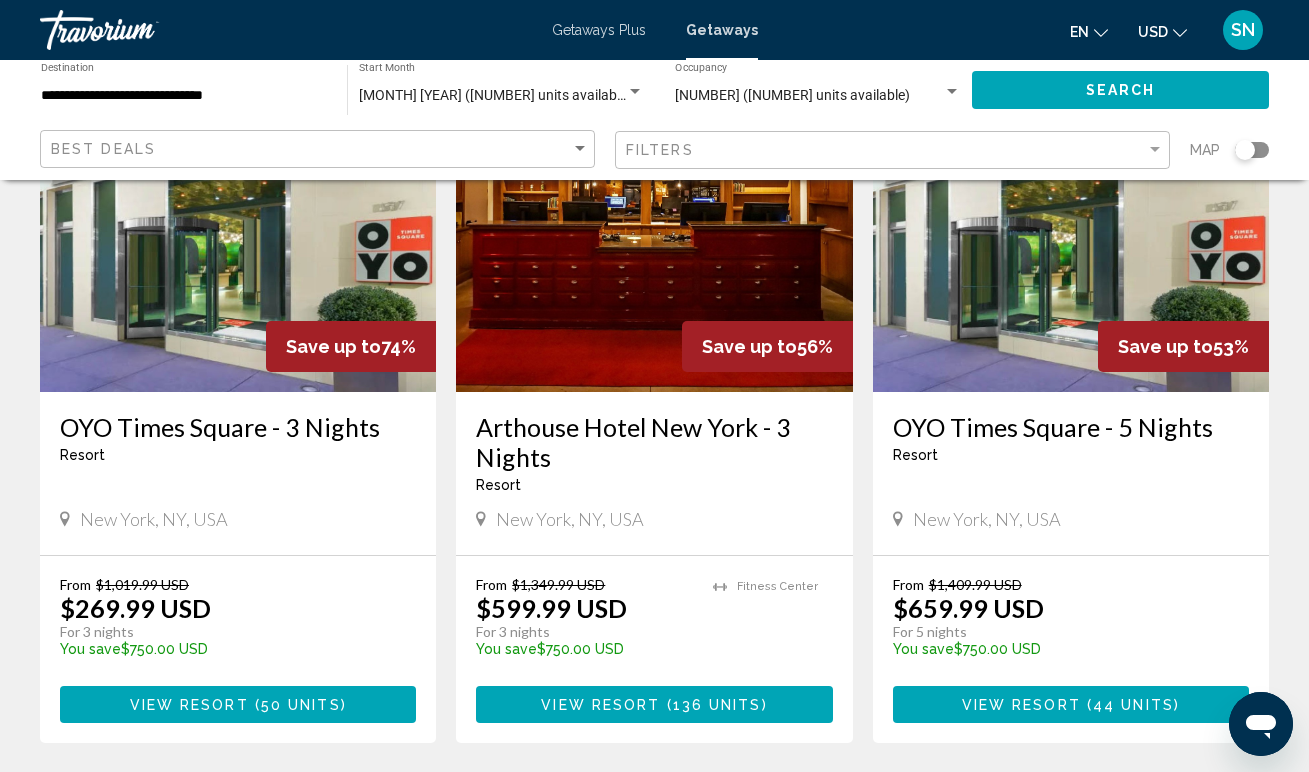 click on "View Resort" at bounding box center [189, 705] 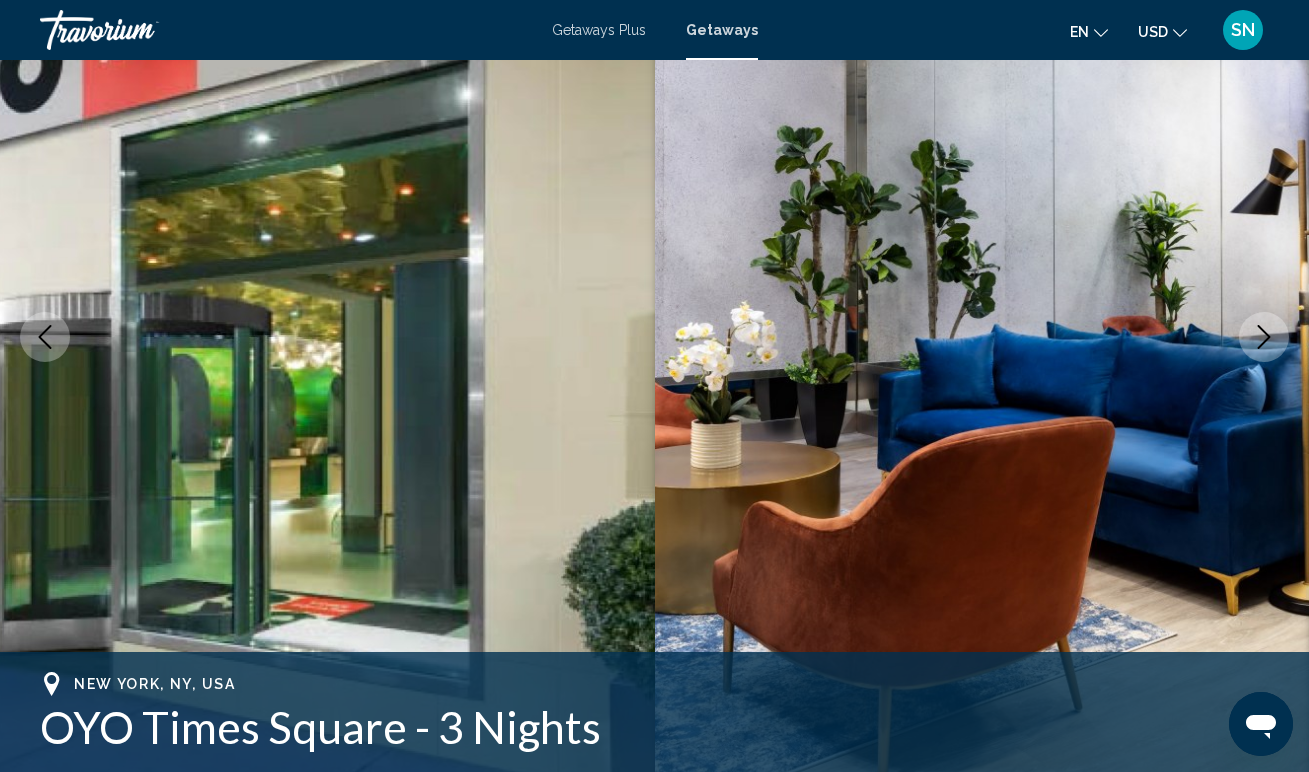 scroll, scrollTop: 0, scrollLeft: 0, axis: both 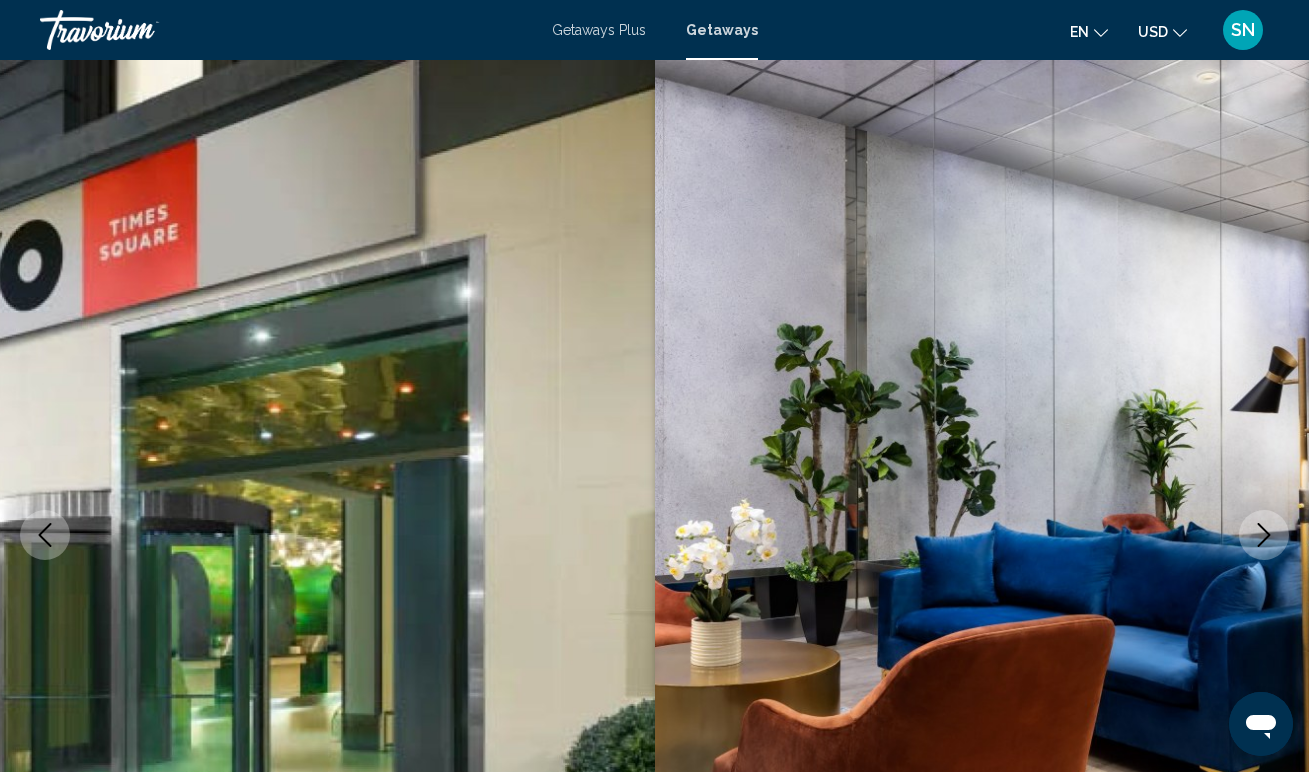 type 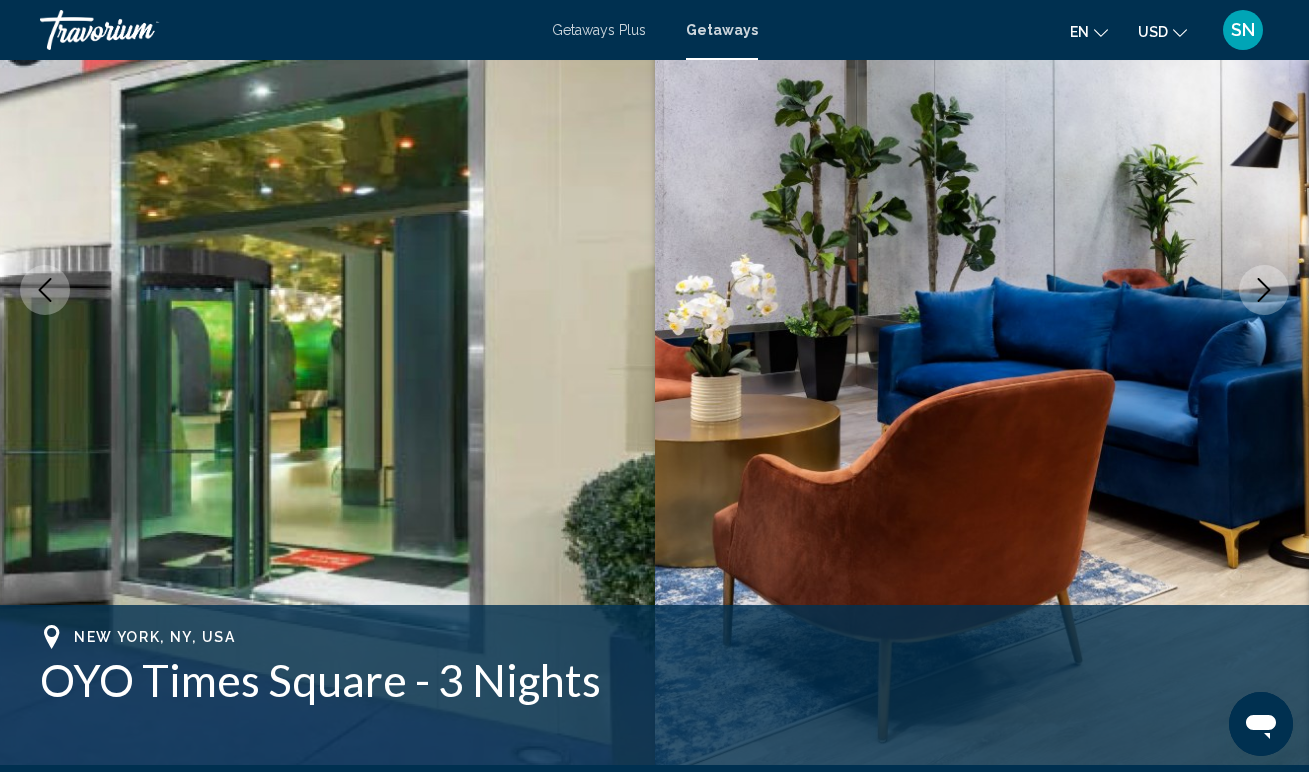 scroll, scrollTop: 234, scrollLeft: 0, axis: vertical 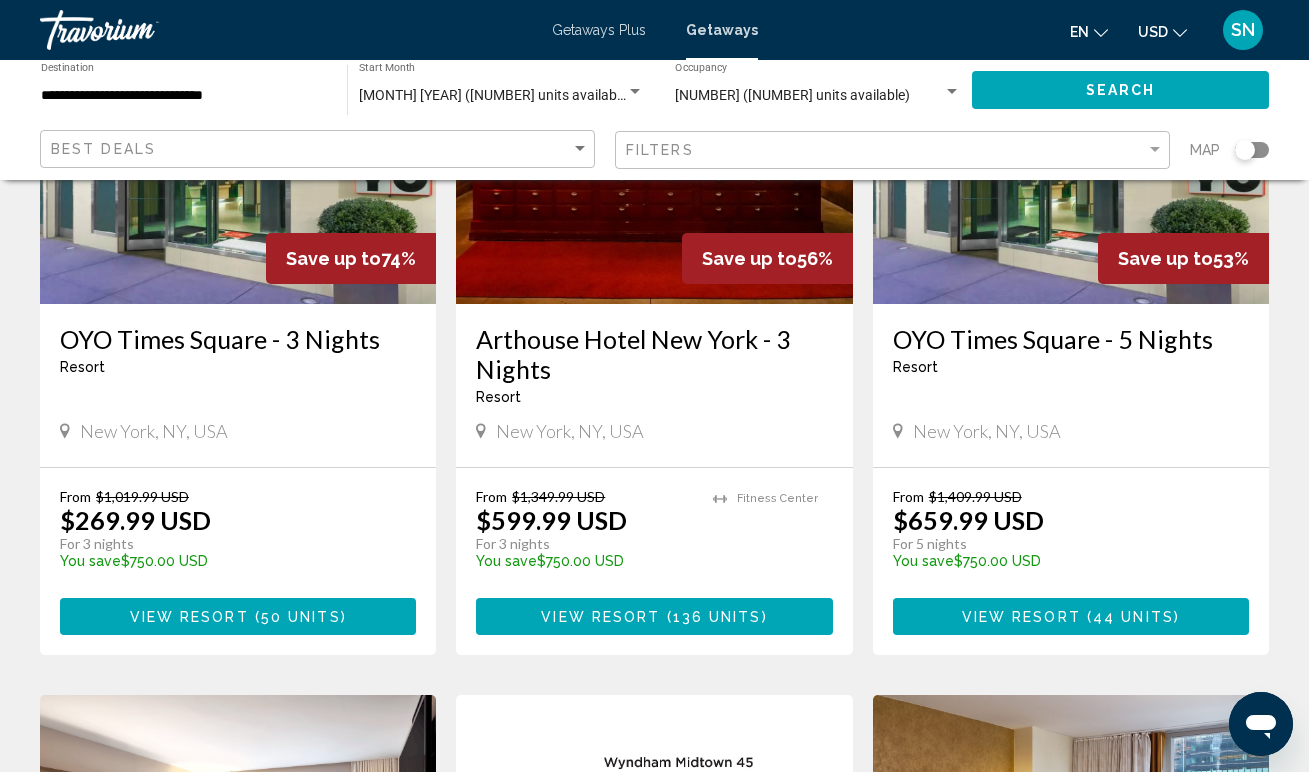 click on "View Resort" at bounding box center (189, 617) 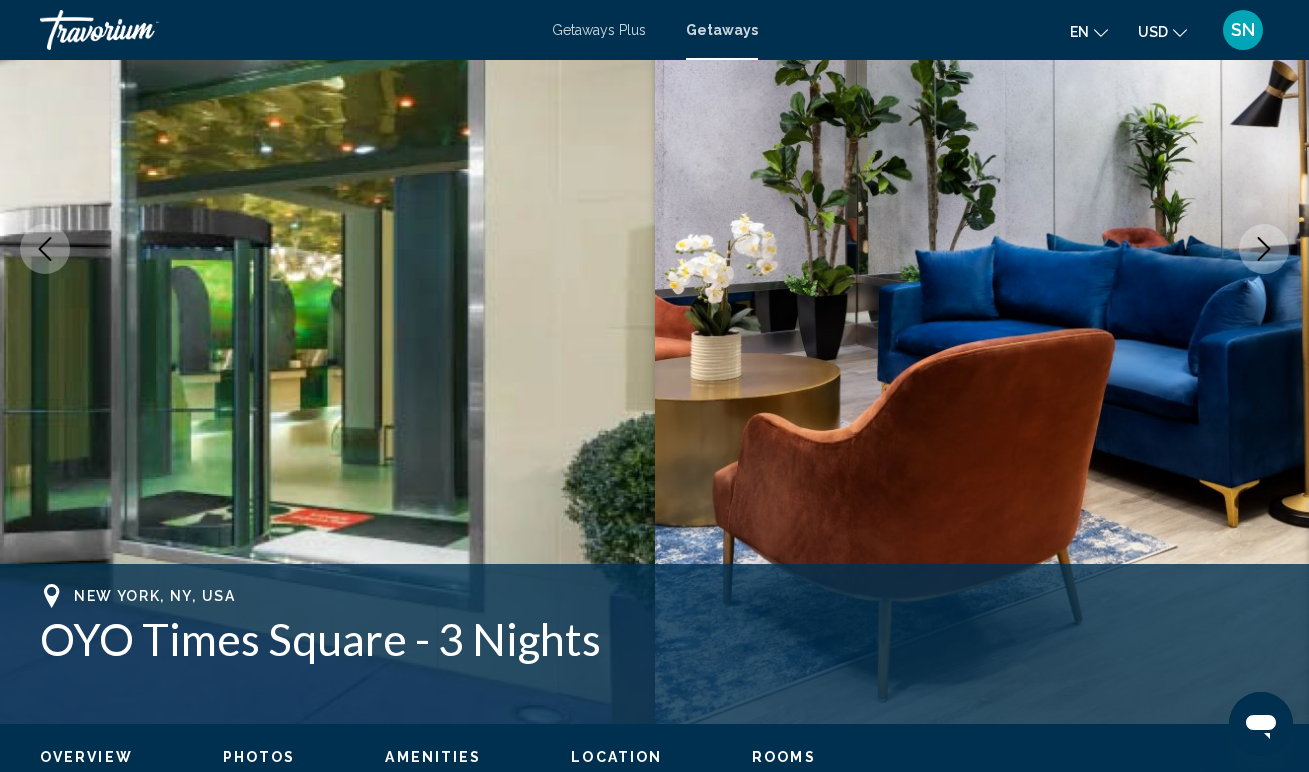 scroll, scrollTop: 0, scrollLeft: 0, axis: both 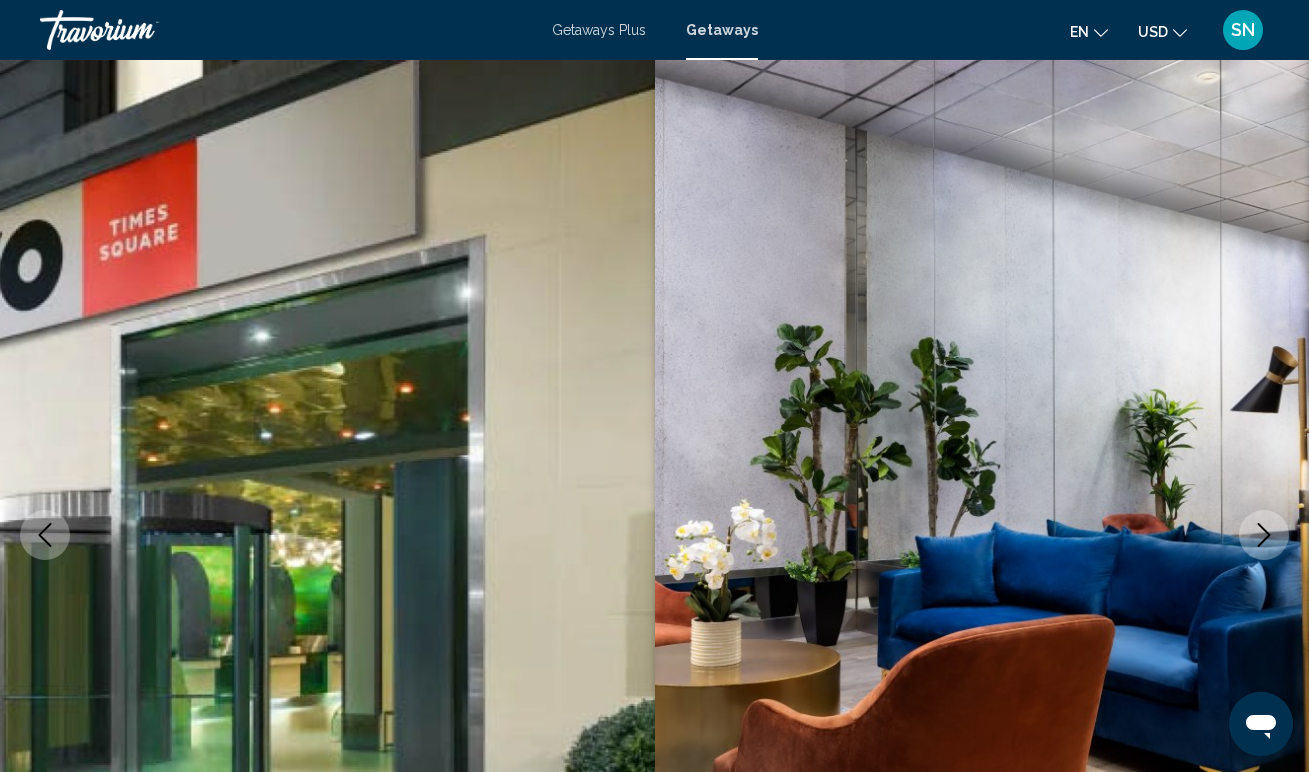 type 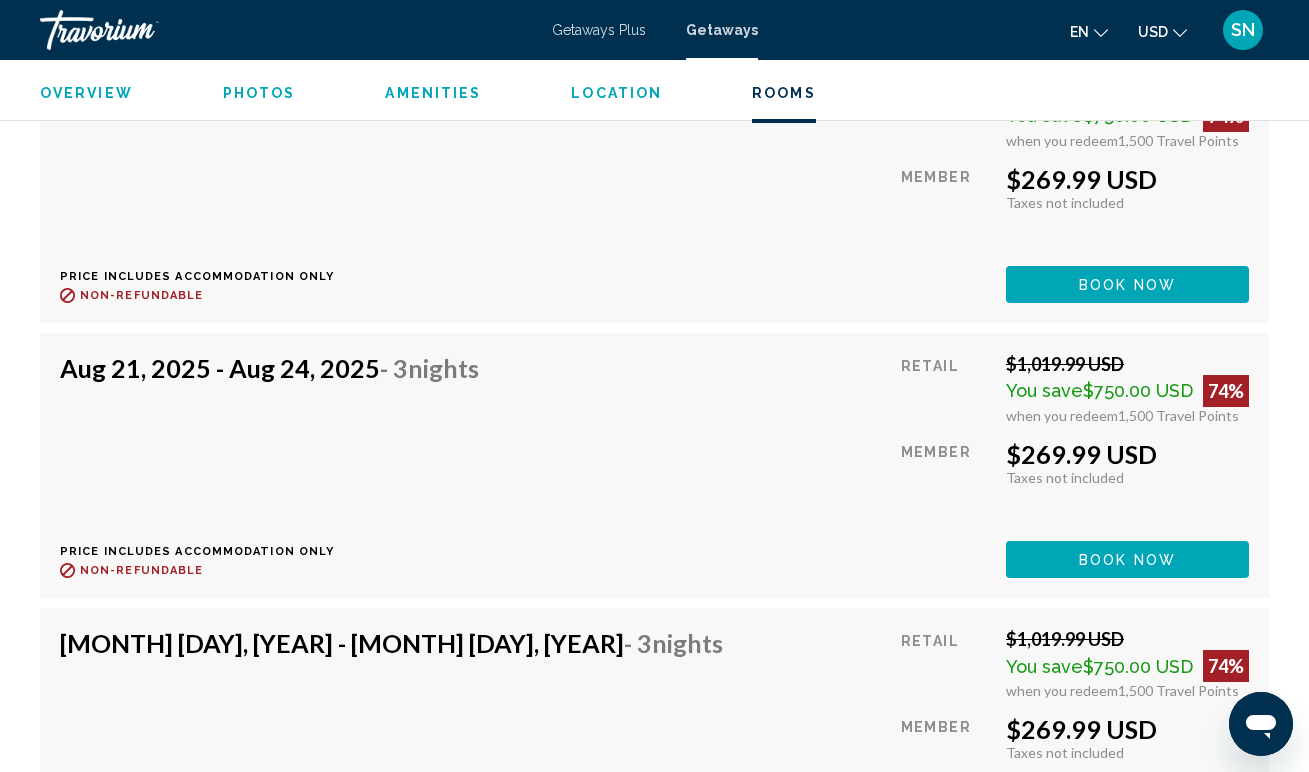 scroll, scrollTop: 5087, scrollLeft: 0, axis: vertical 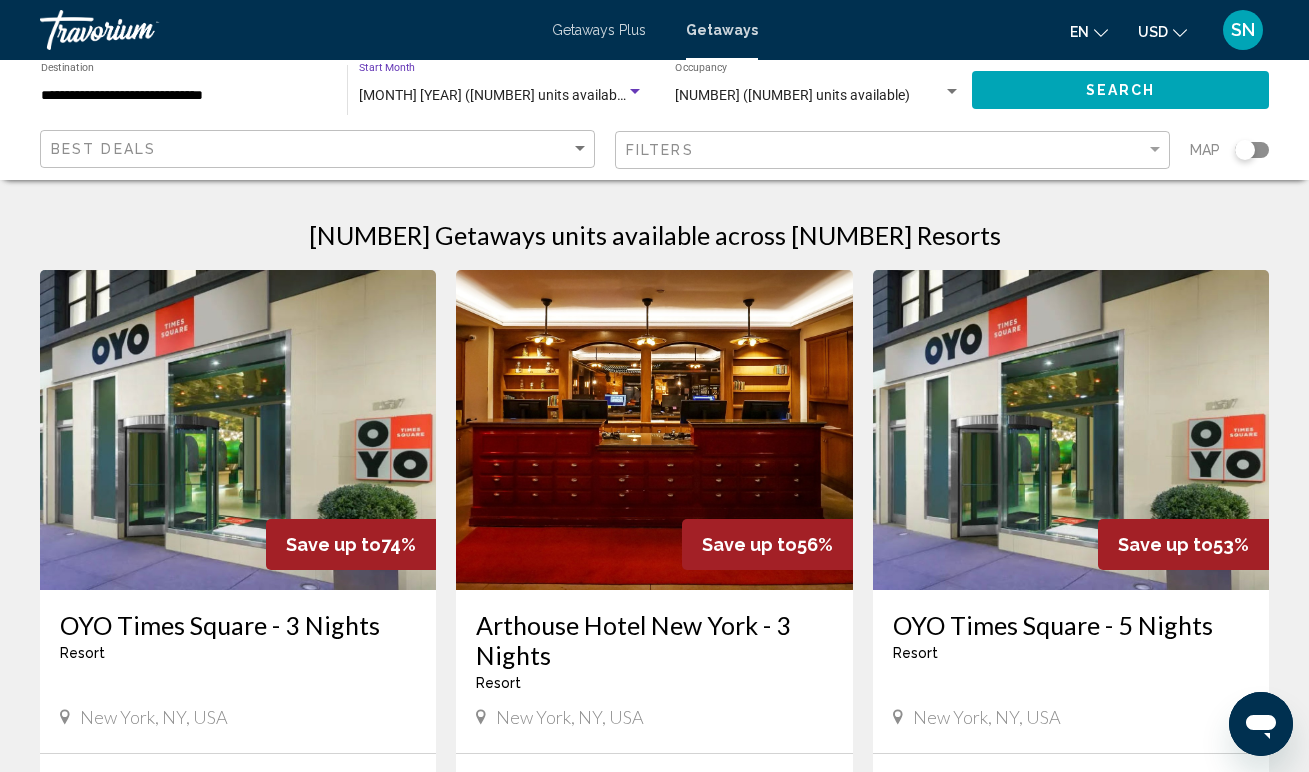 click at bounding box center [635, 91] 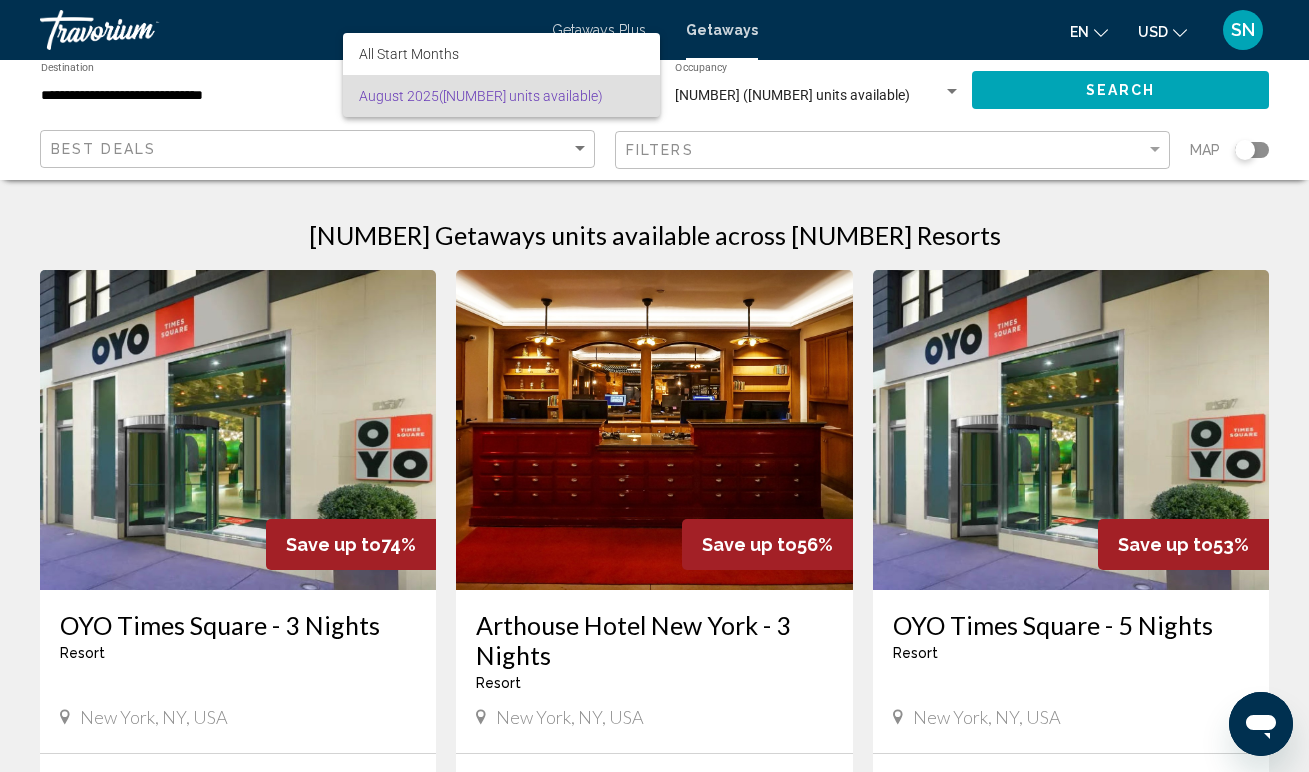 click at bounding box center (654, 386) 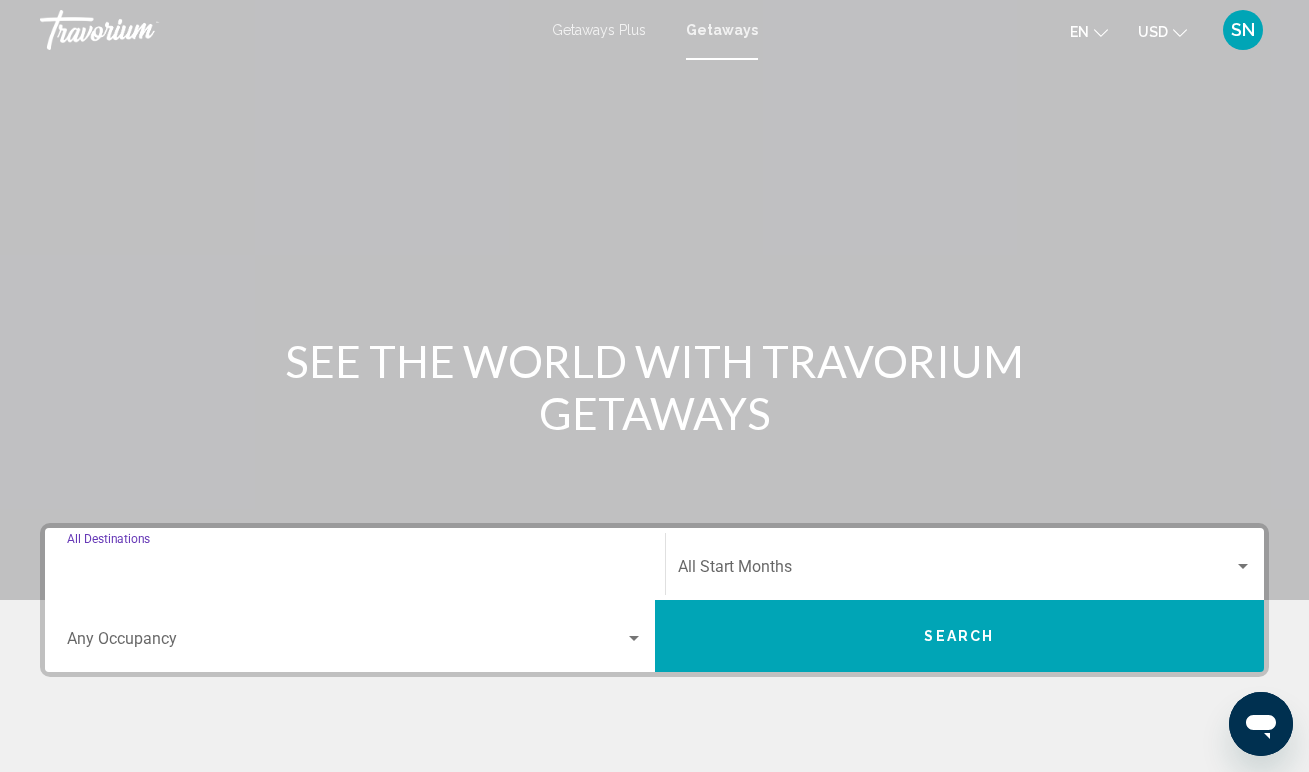 click on "Destination All Destinations" at bounding box center (355, 571) 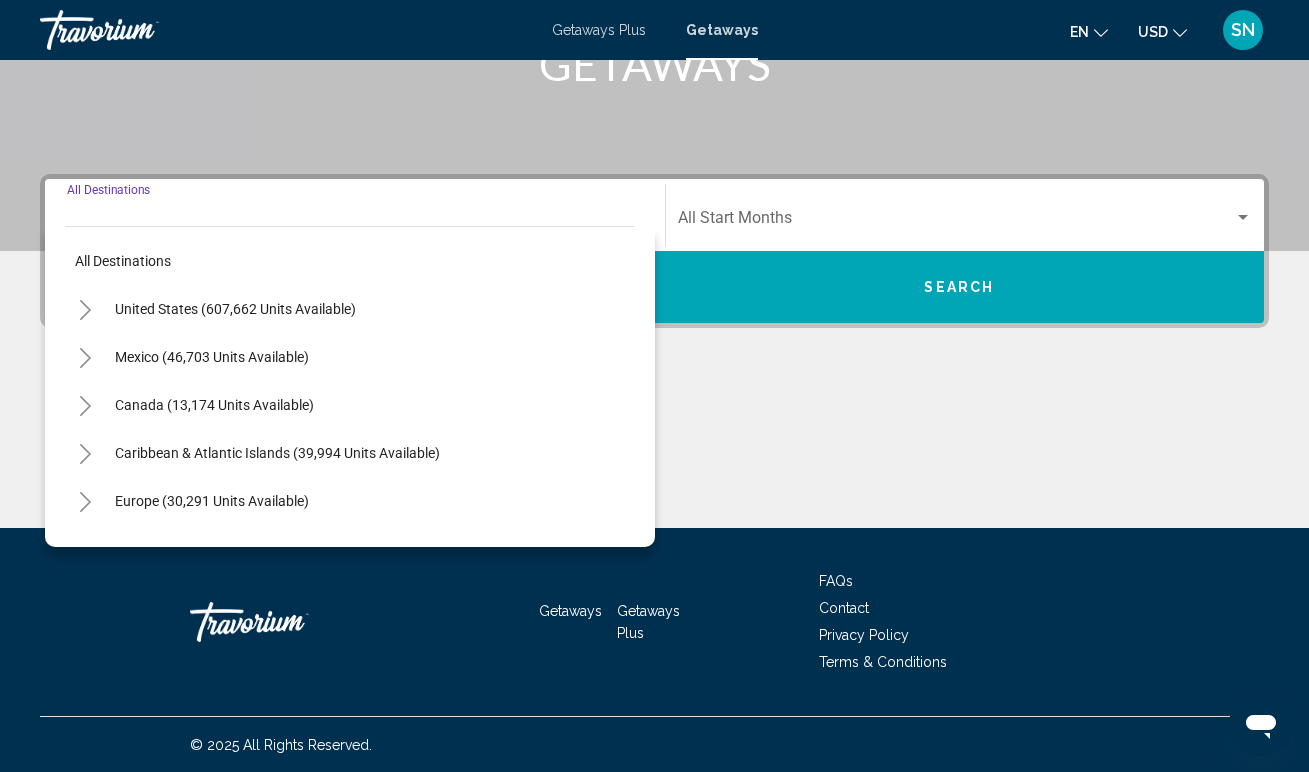 scroll, scrollTop: 350, scrollLeft: 0, axis: vertical 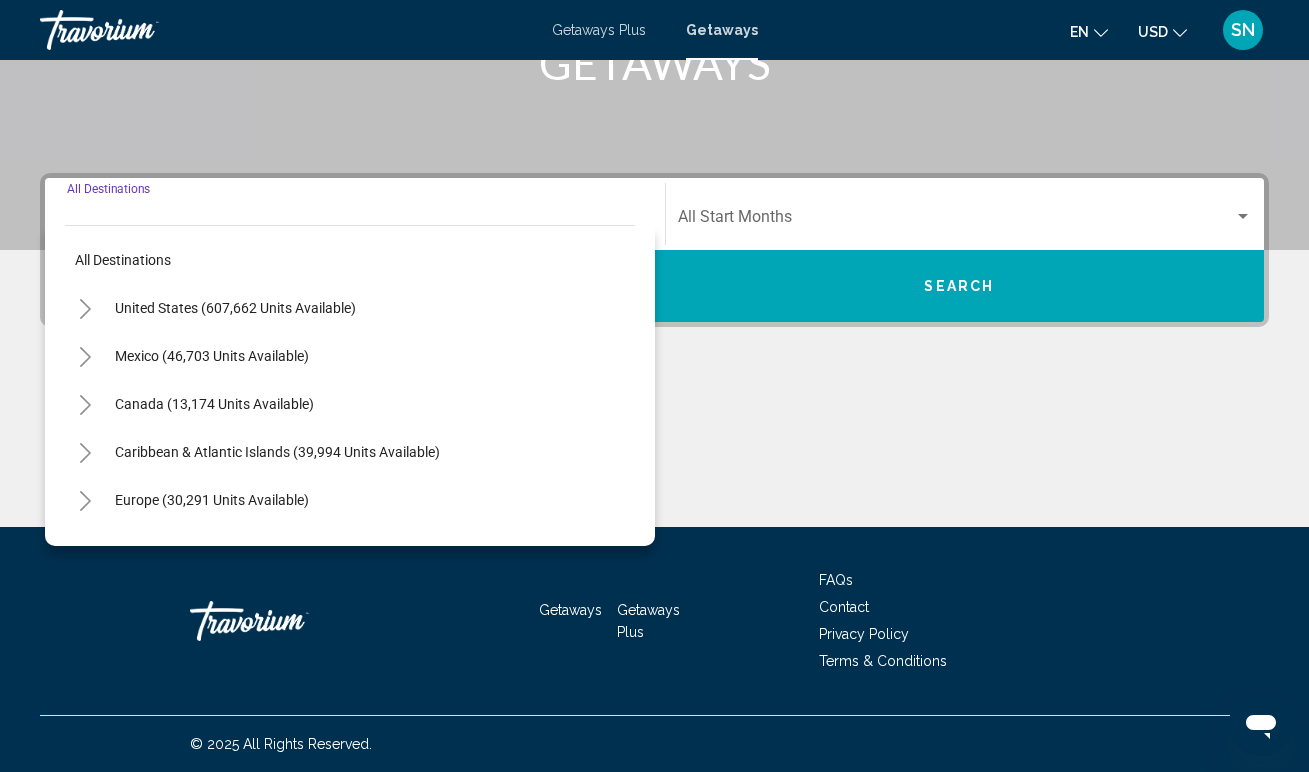 click 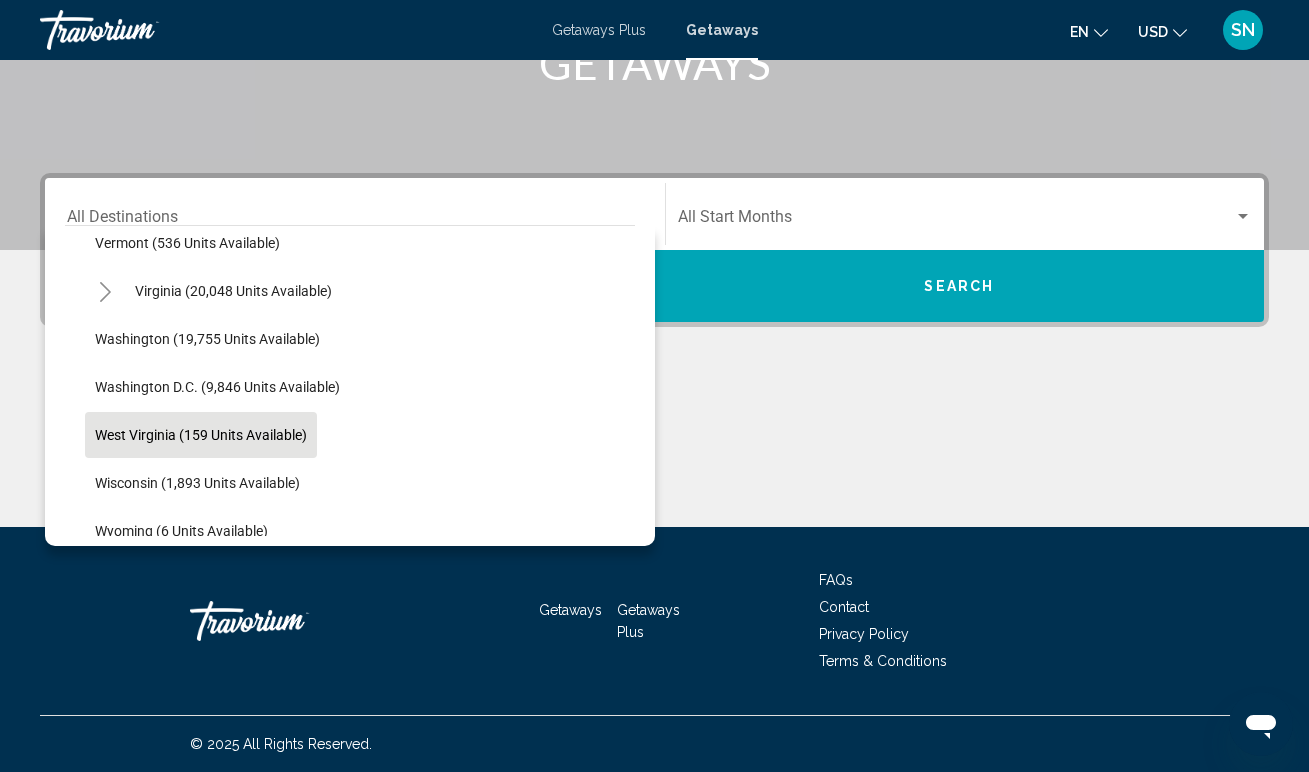 scroll, scrollTop: 1342, scrollLeft: 0, axis: vertical 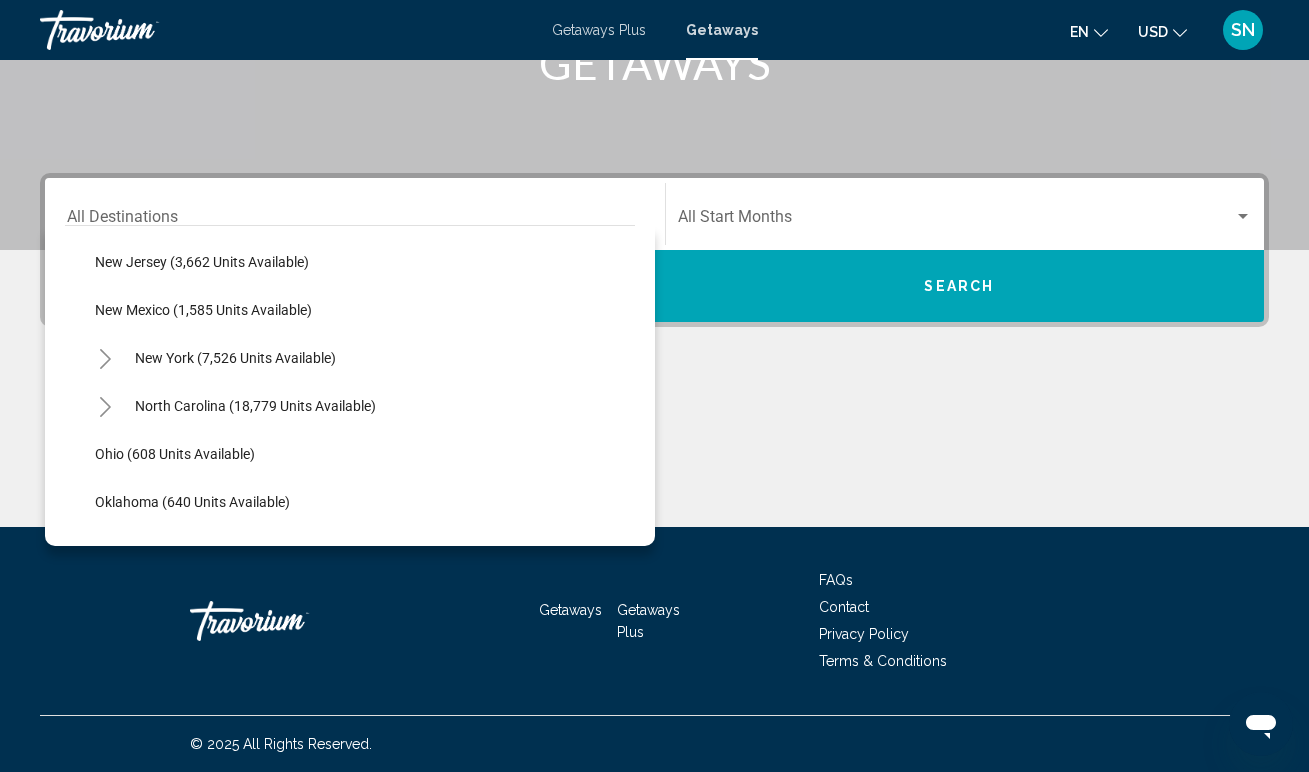 click 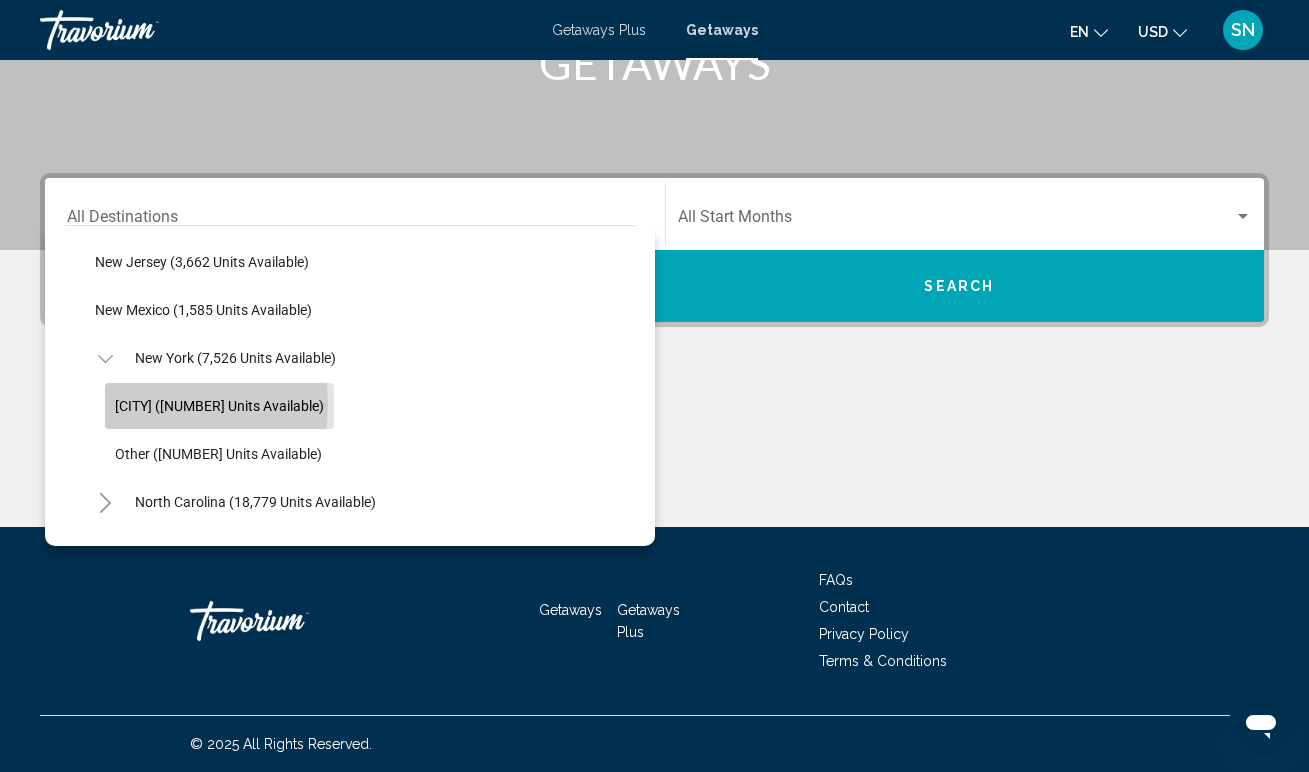 click on "New York (6,354 units available)" 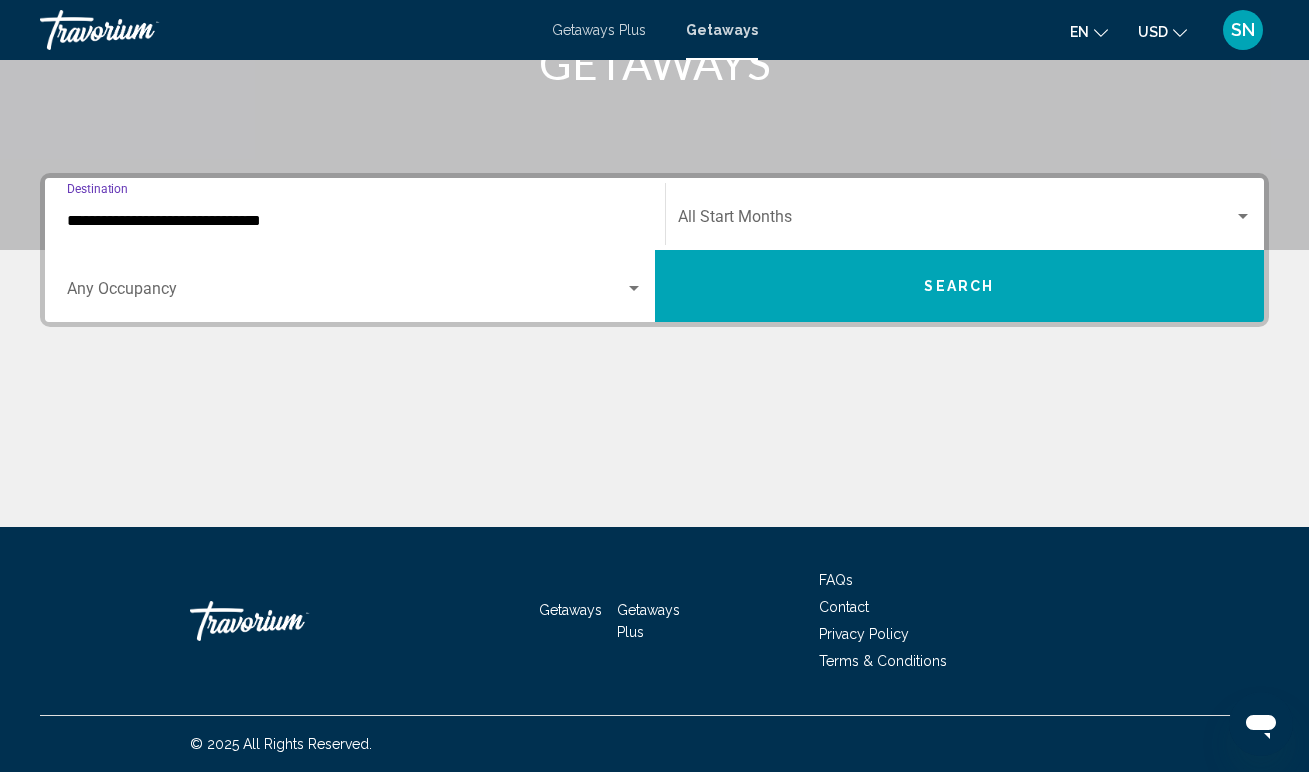 click at bounding box center (634, 288) 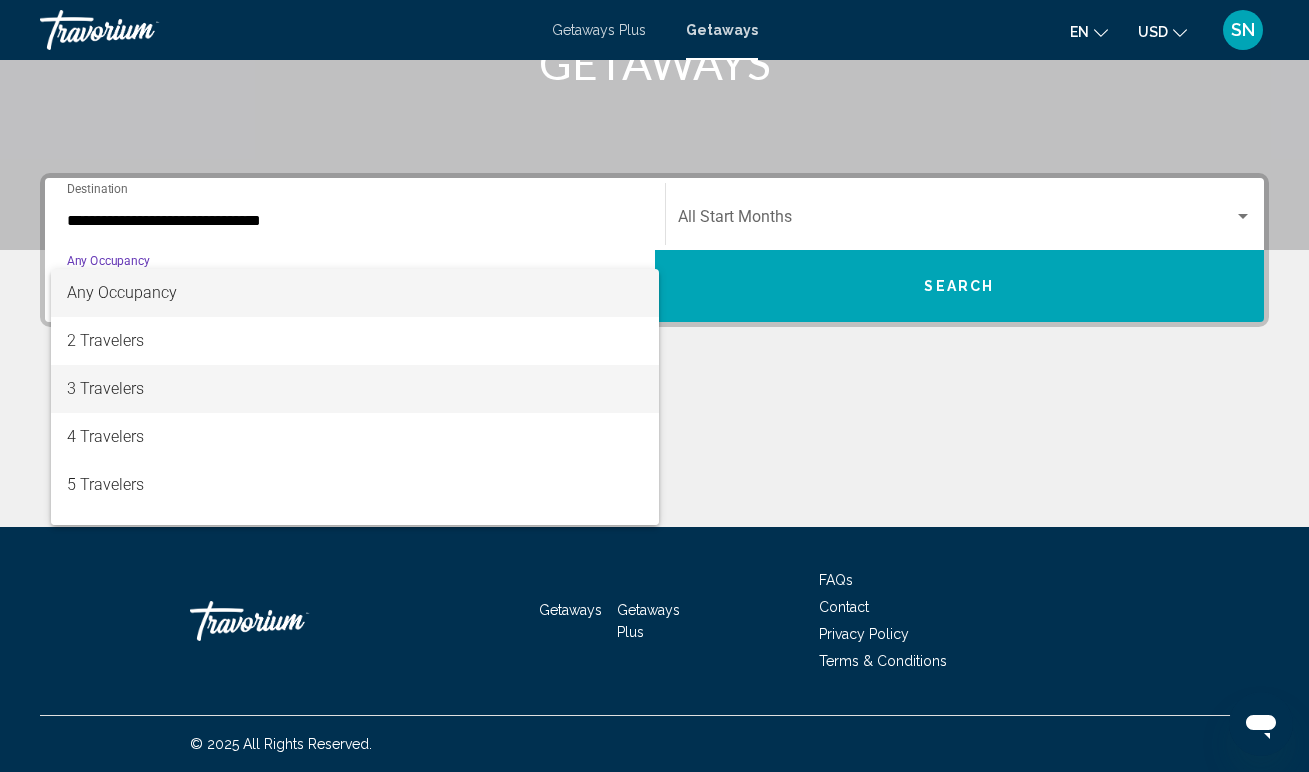 click on "3 Travelers" at bounding box center [355, 389] 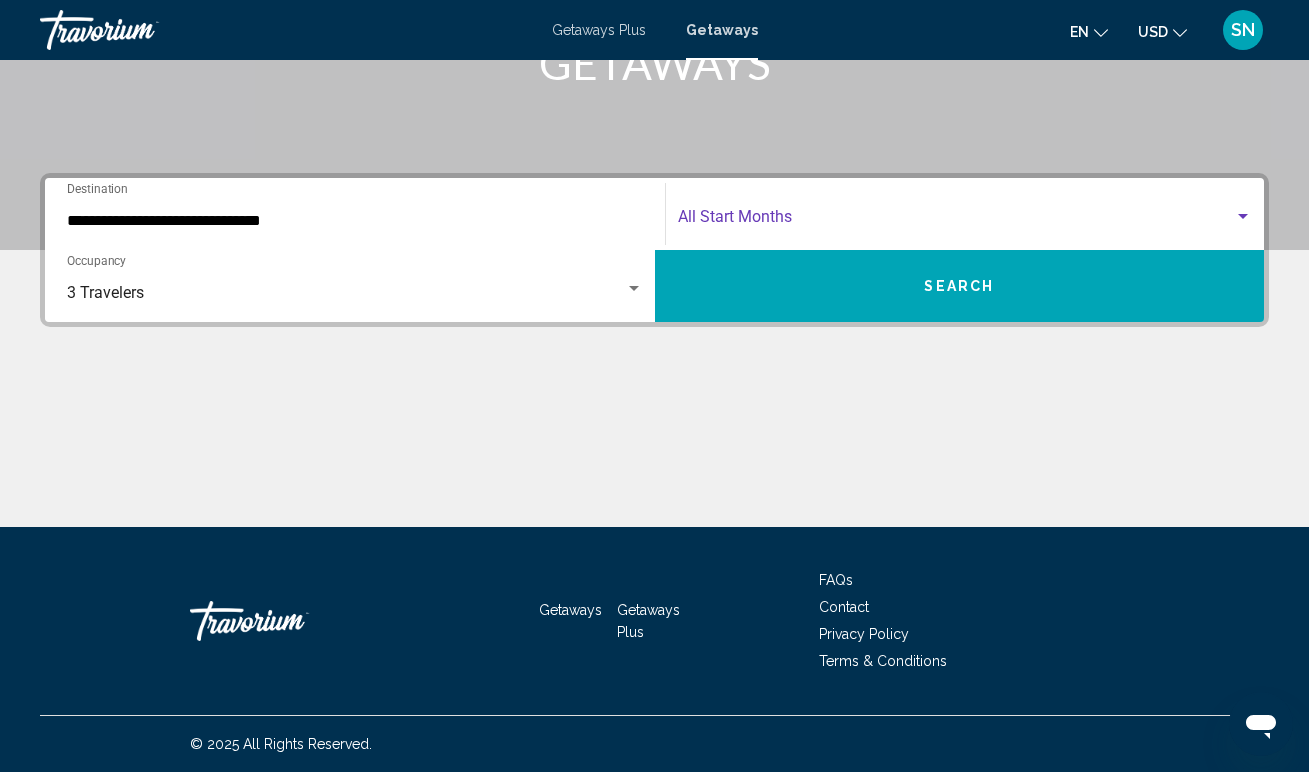 click at bounding box center (1243, 217) 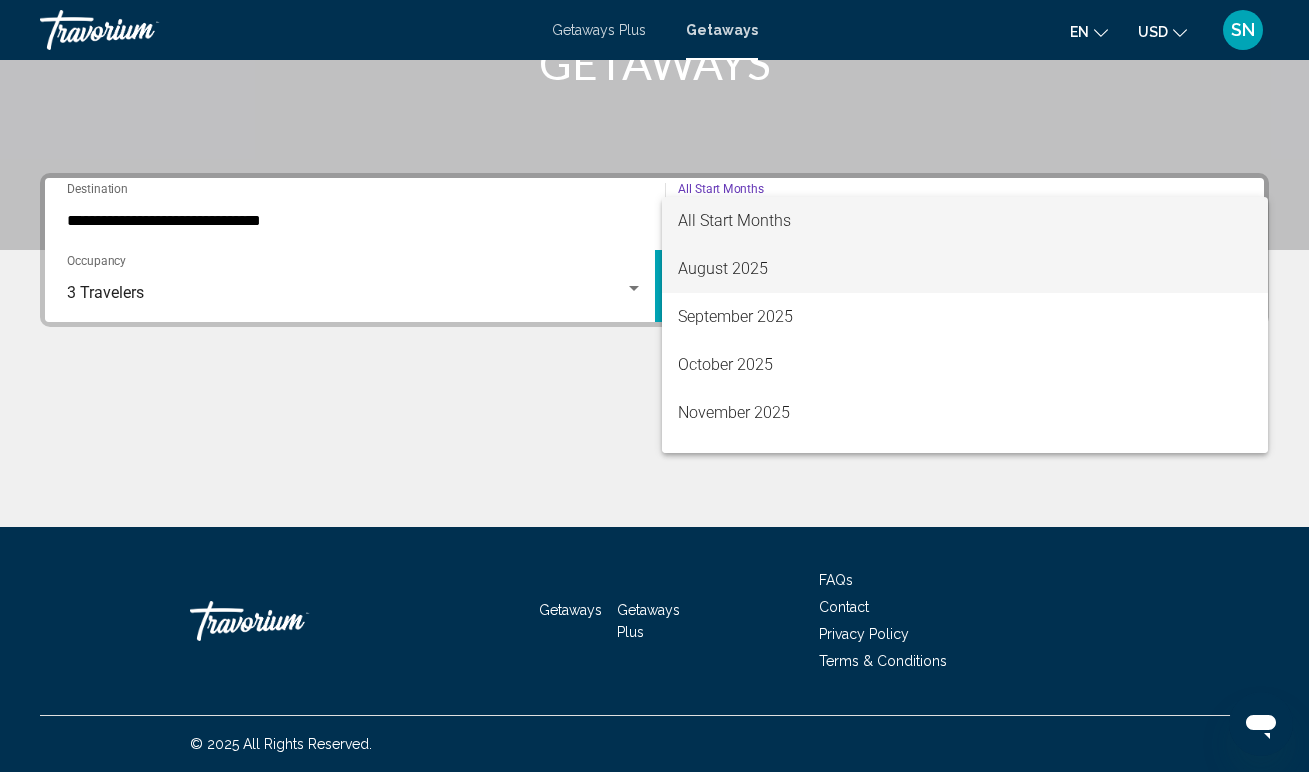 click on "August 2025" at bounding box center (965, 269) 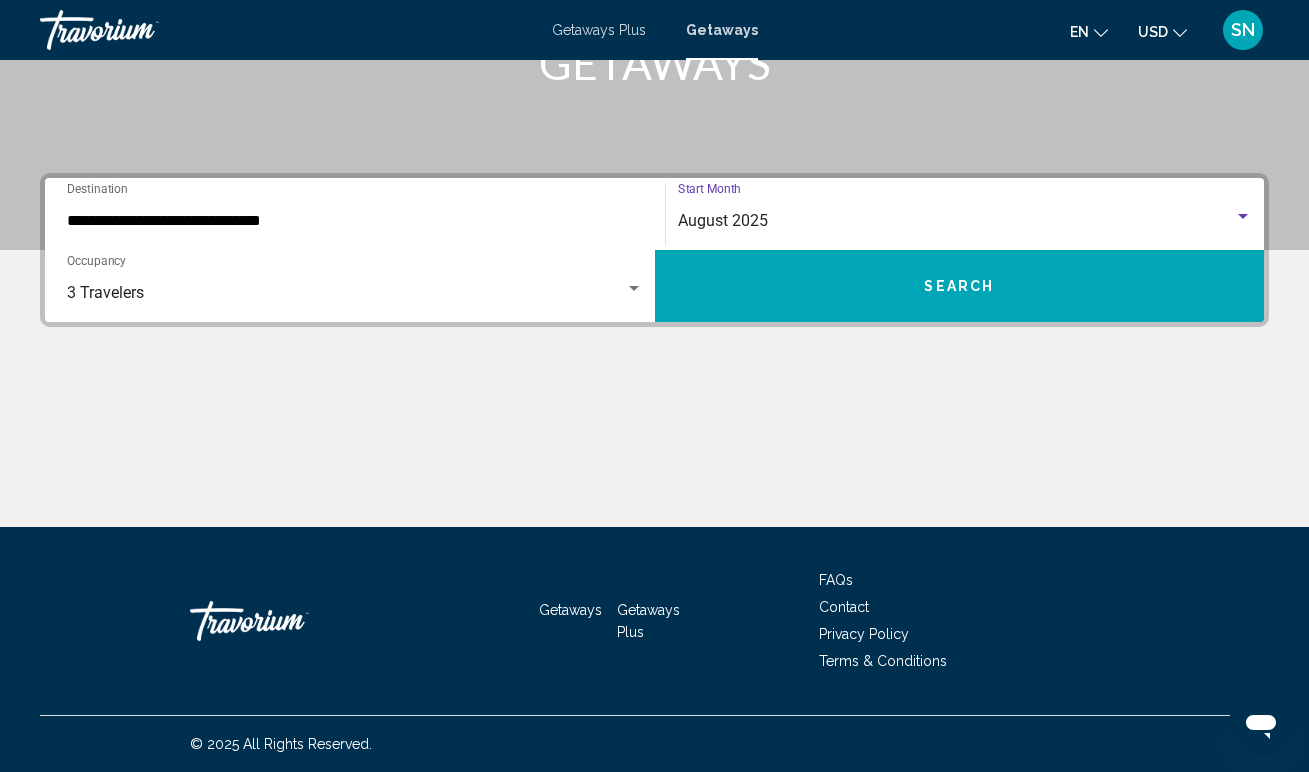 click on "Search" at bounding box center [960, 286] 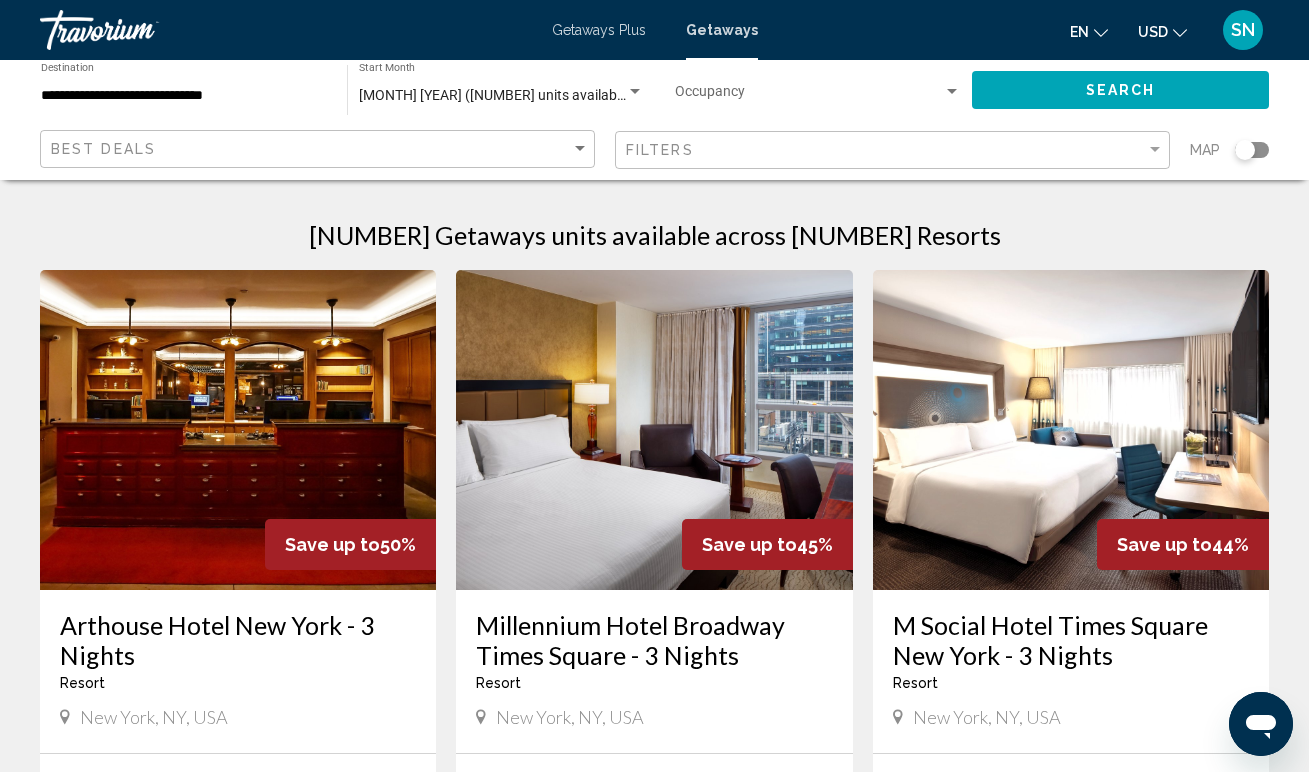 scroll, scrollTop: 0, scrollLeft: 0, axis: both 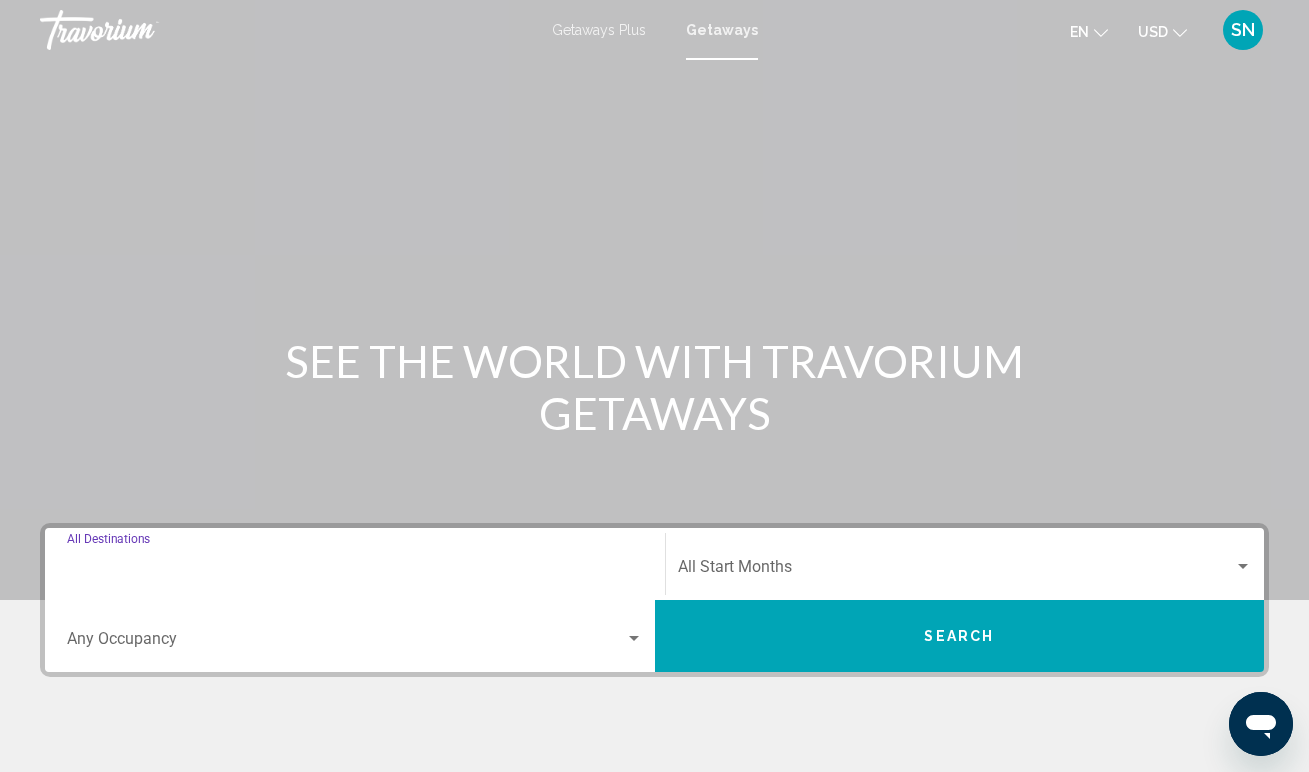 click on "Destination All Destinations" at bounding box center (355, 571) 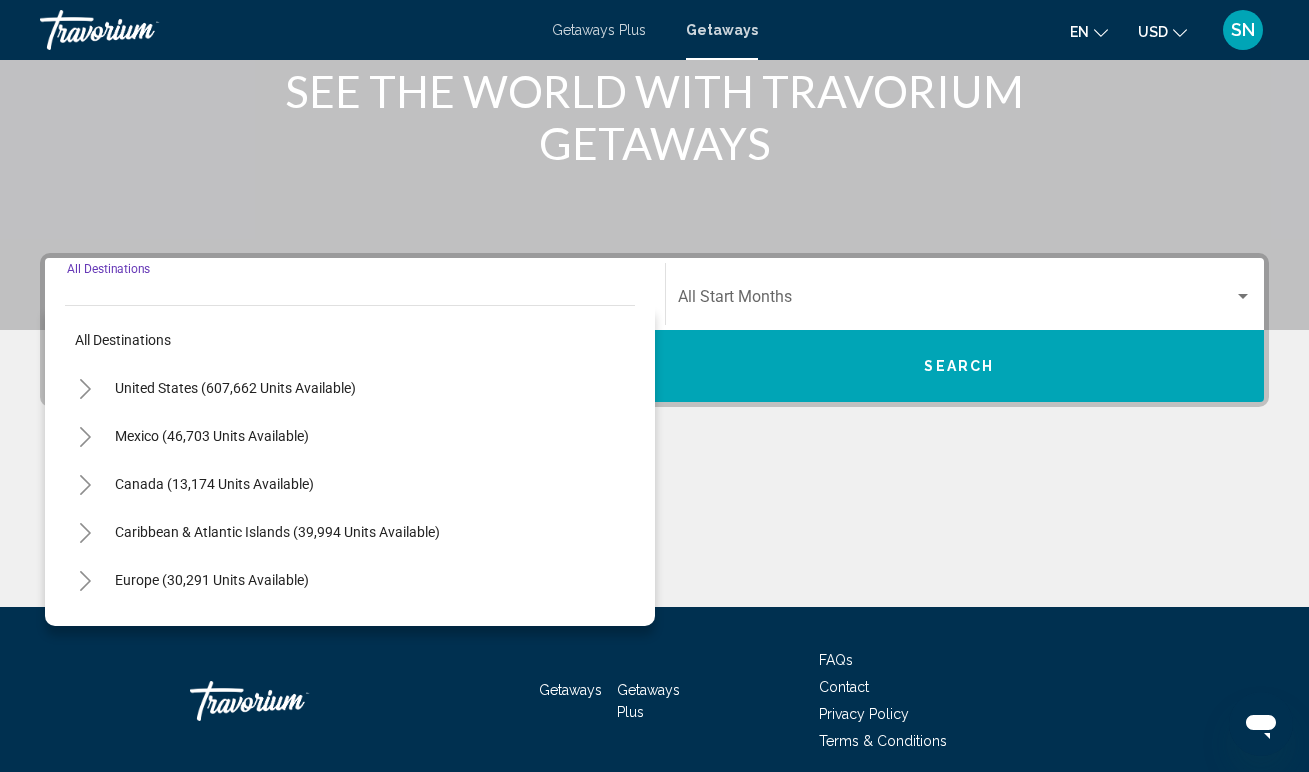 scroll, scrollTop: 350, scrollLeft: 0, axis: vertical 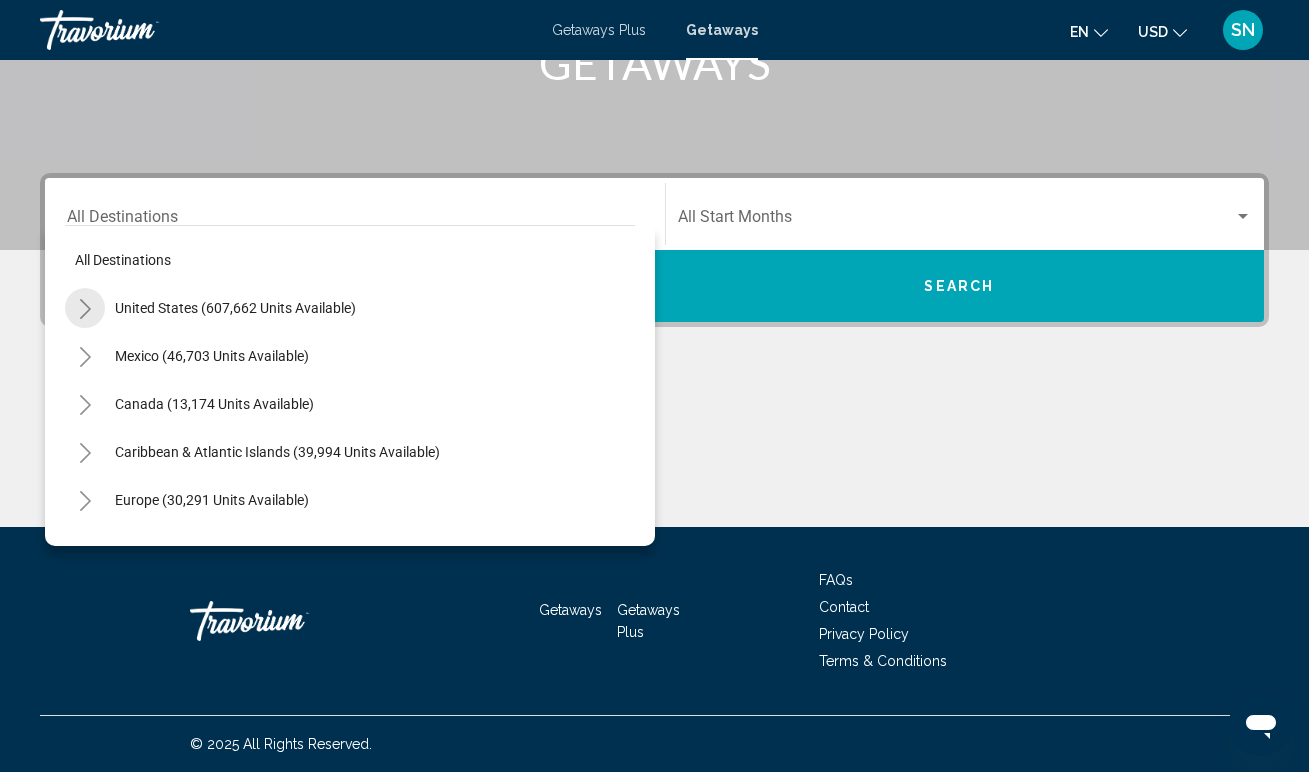 click 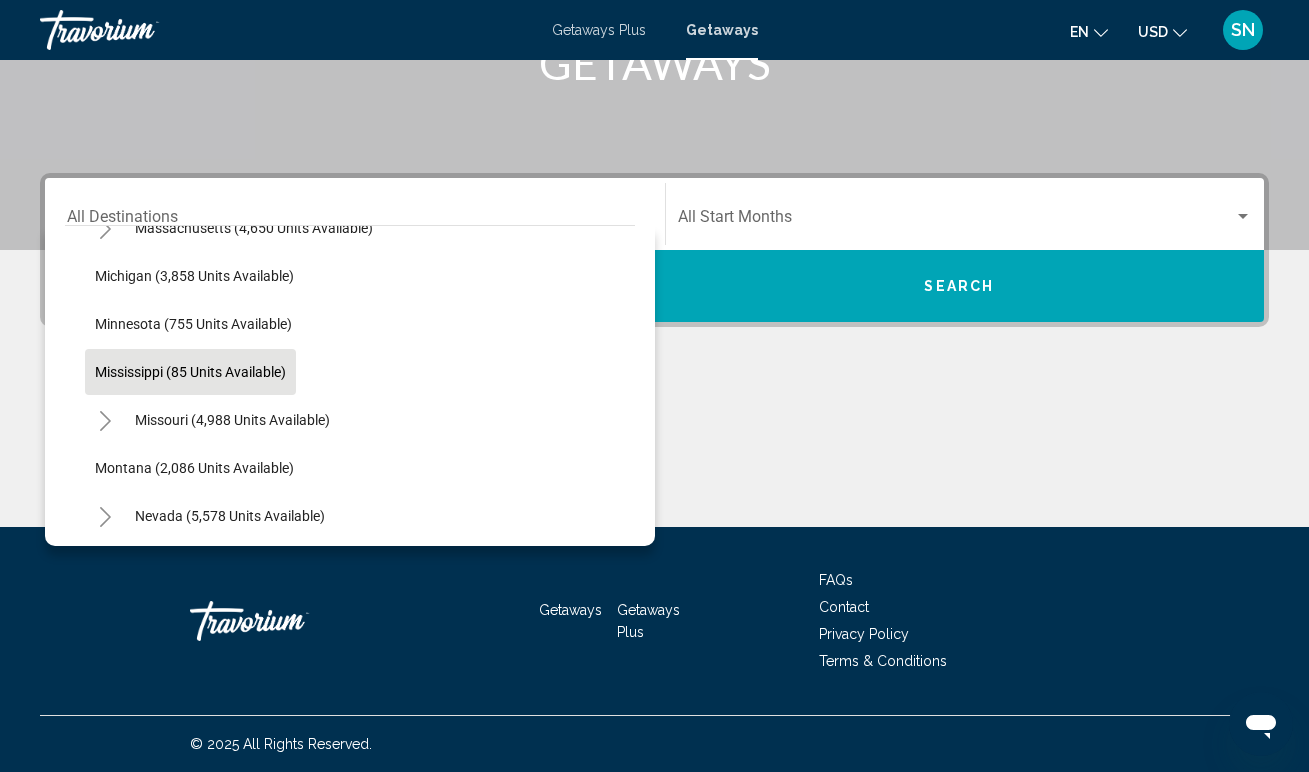 scroll, scrollTop: 1283, scrollLeft: 0, axis: vertical 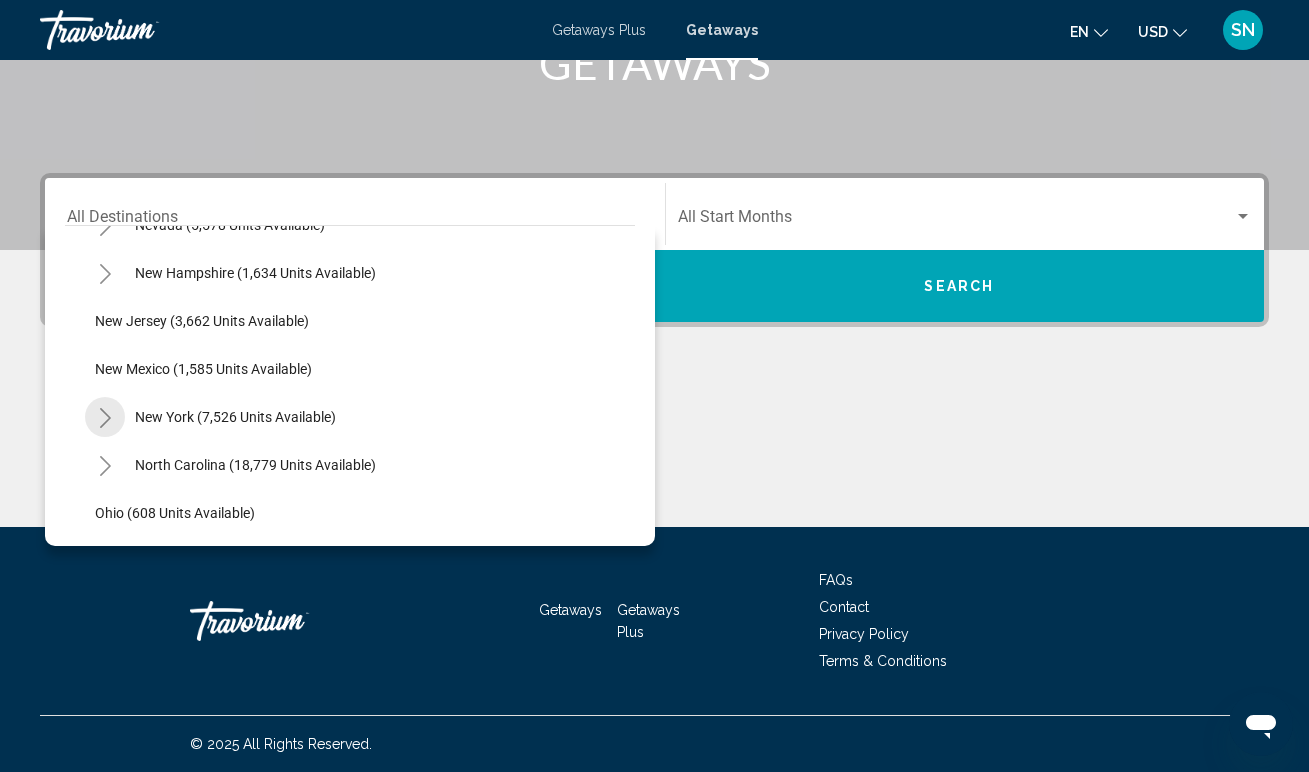 click 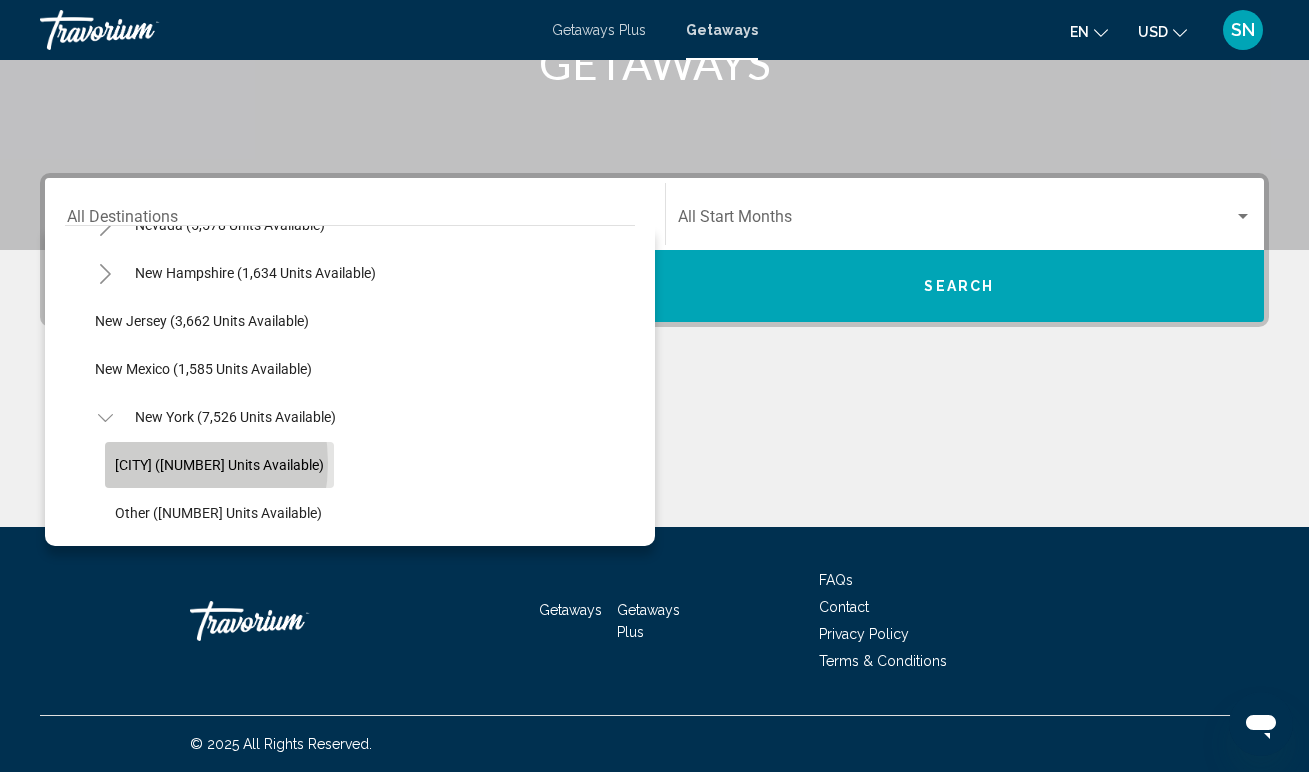 click on "New York (6,354 units available)" 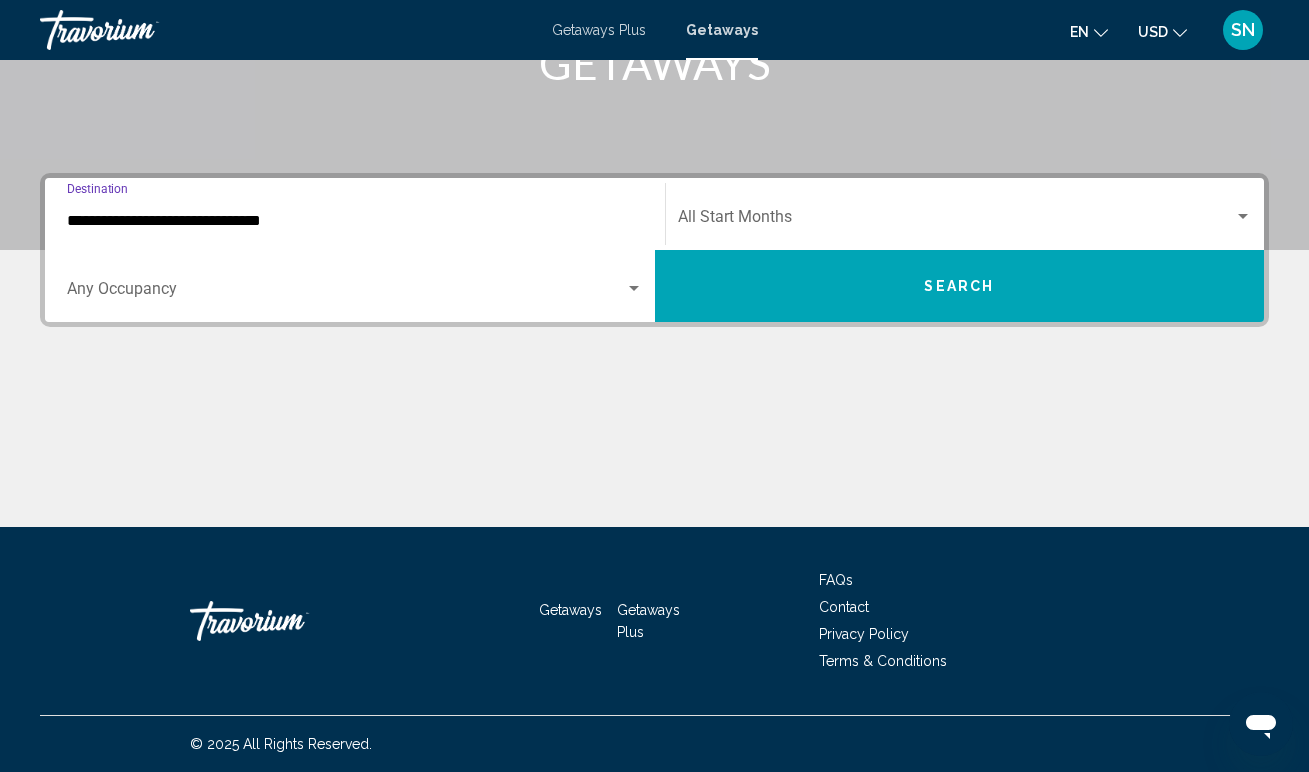 click at bounding box center [634, 288] 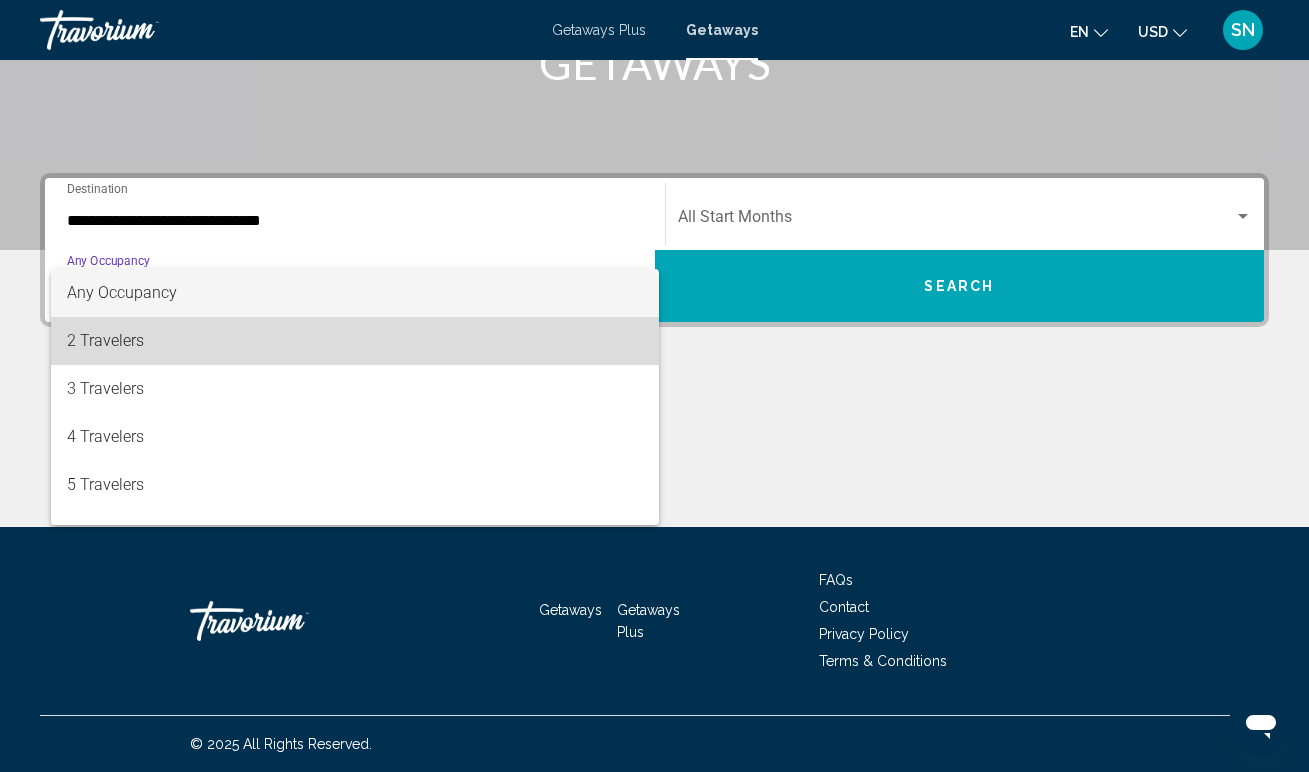 click on "2 Travelers" at bounding box center [355, 341] 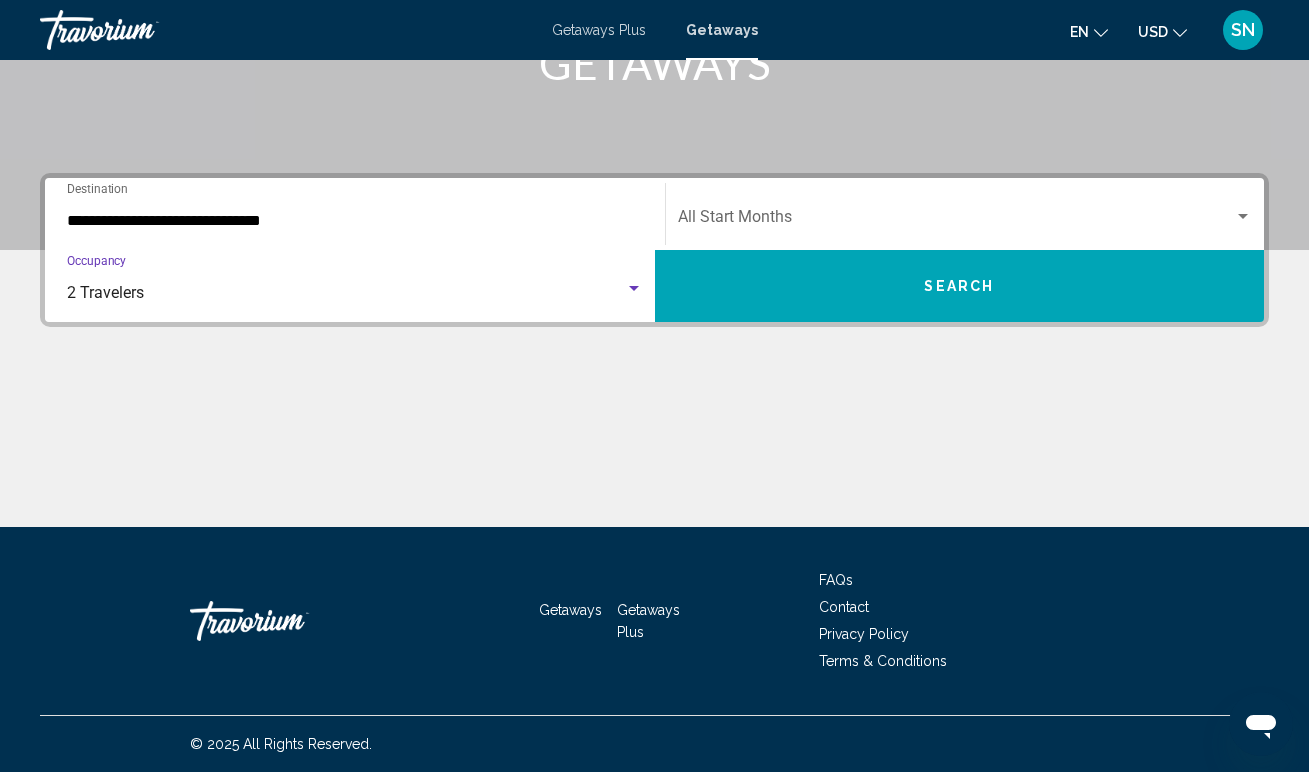 click at bounding box center [1243, 216] 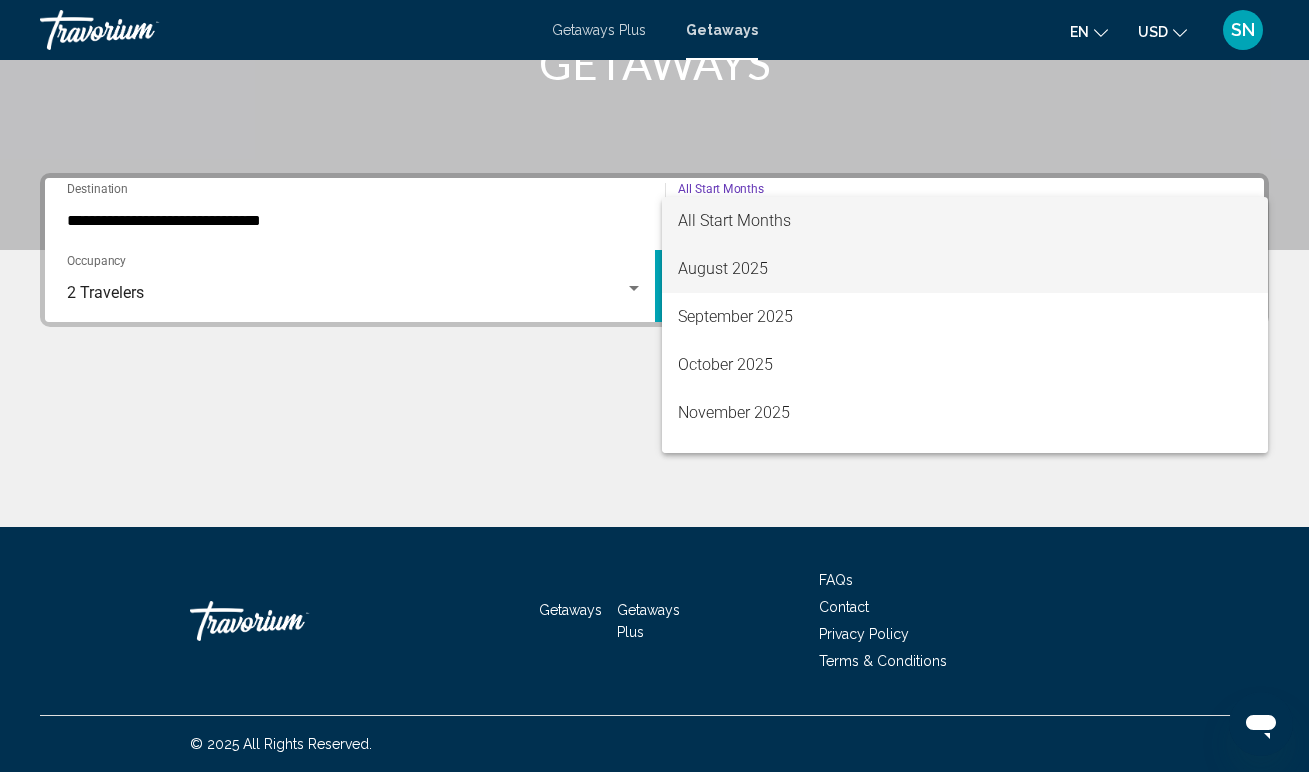 click on "August 2025" at bounding box center [965, 269] 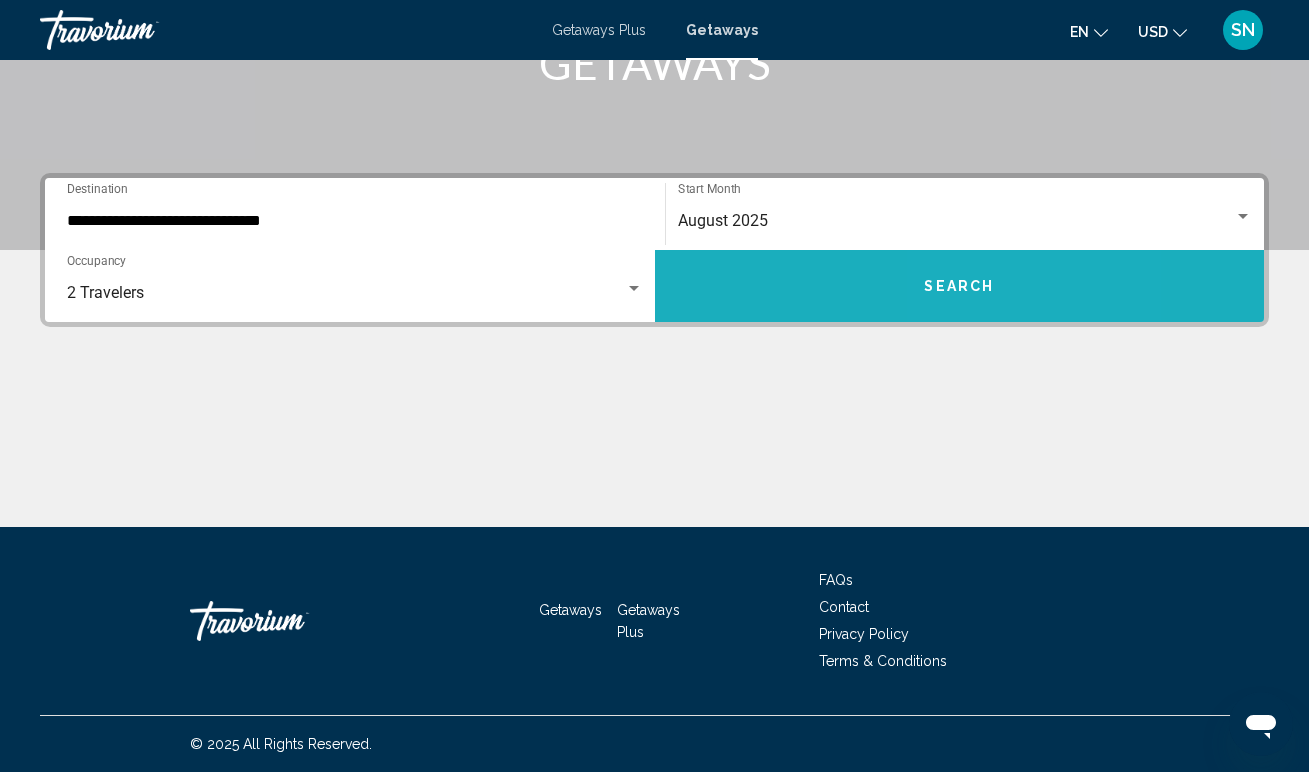 click on "Search" at bounding box center (960, 286) 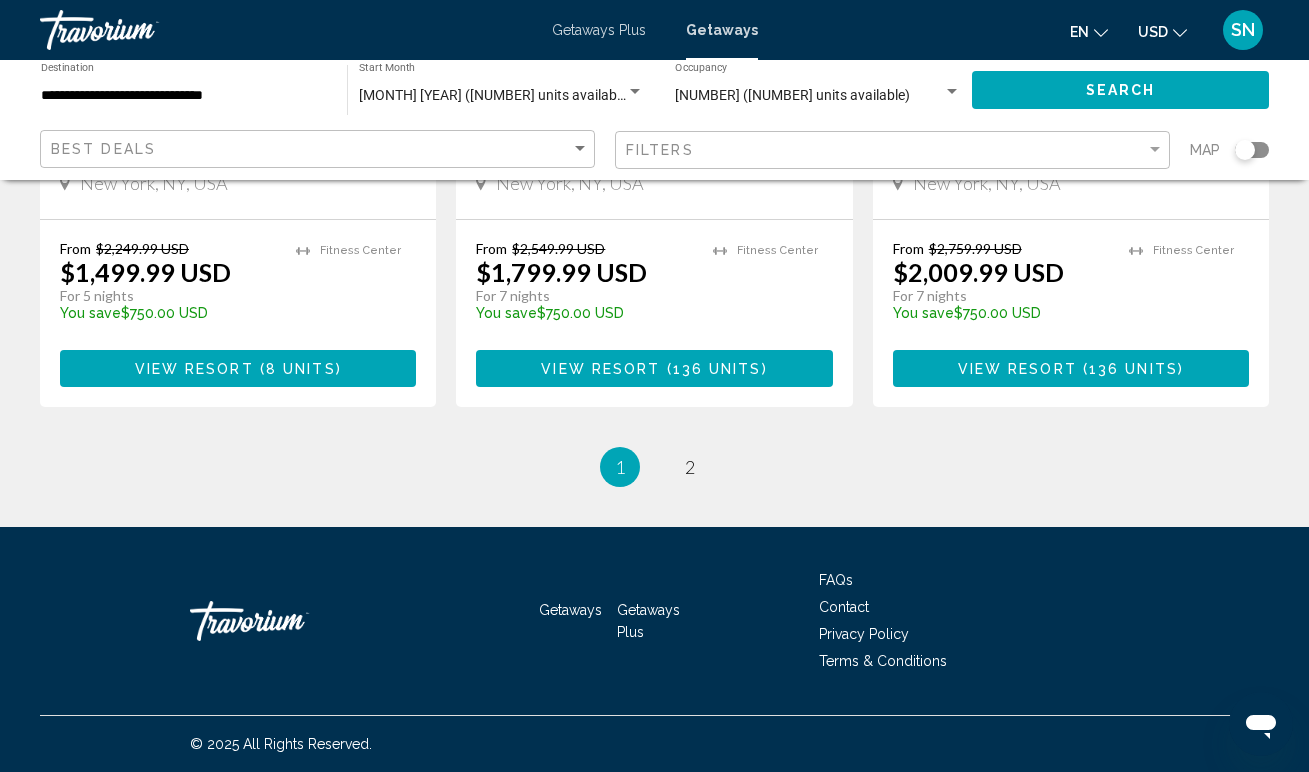 scroll, scrollTop: 2669, scrollLeft: 0, axis: vertical 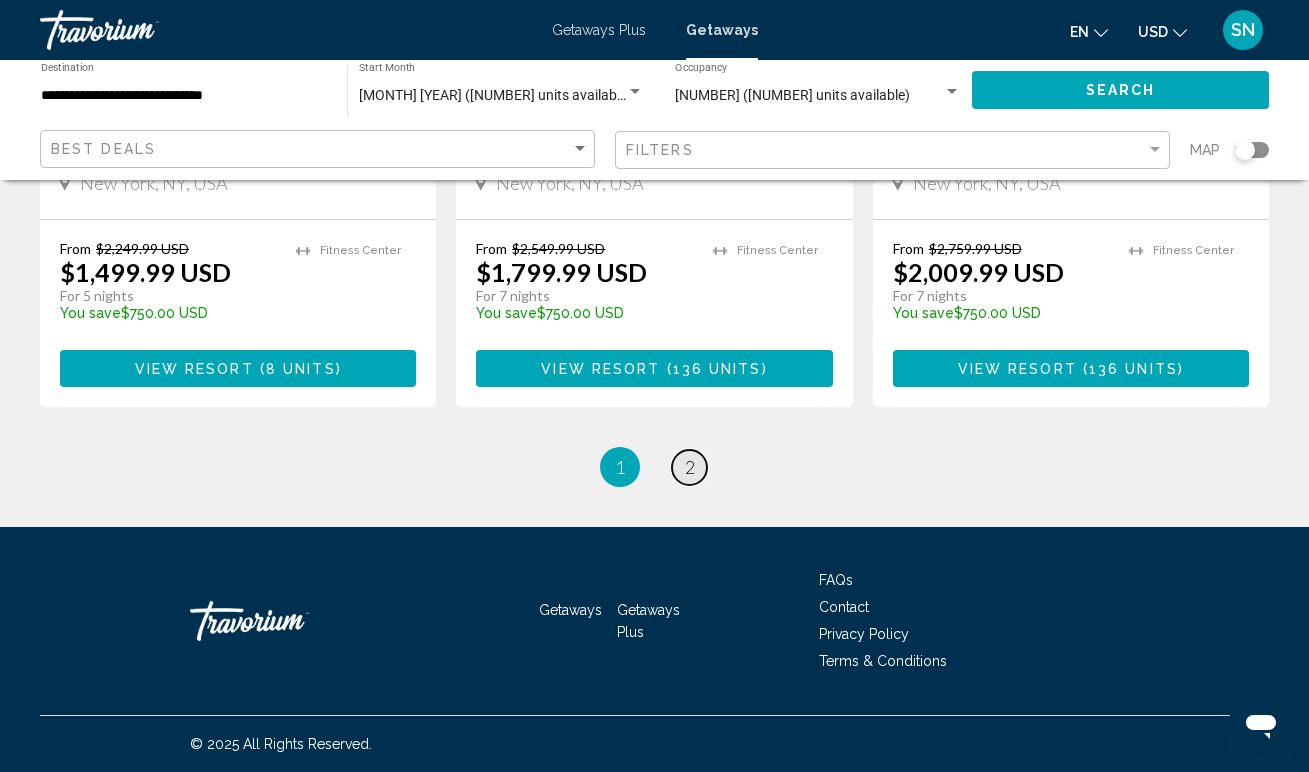 click on "2" at bounding box center (690, 467) 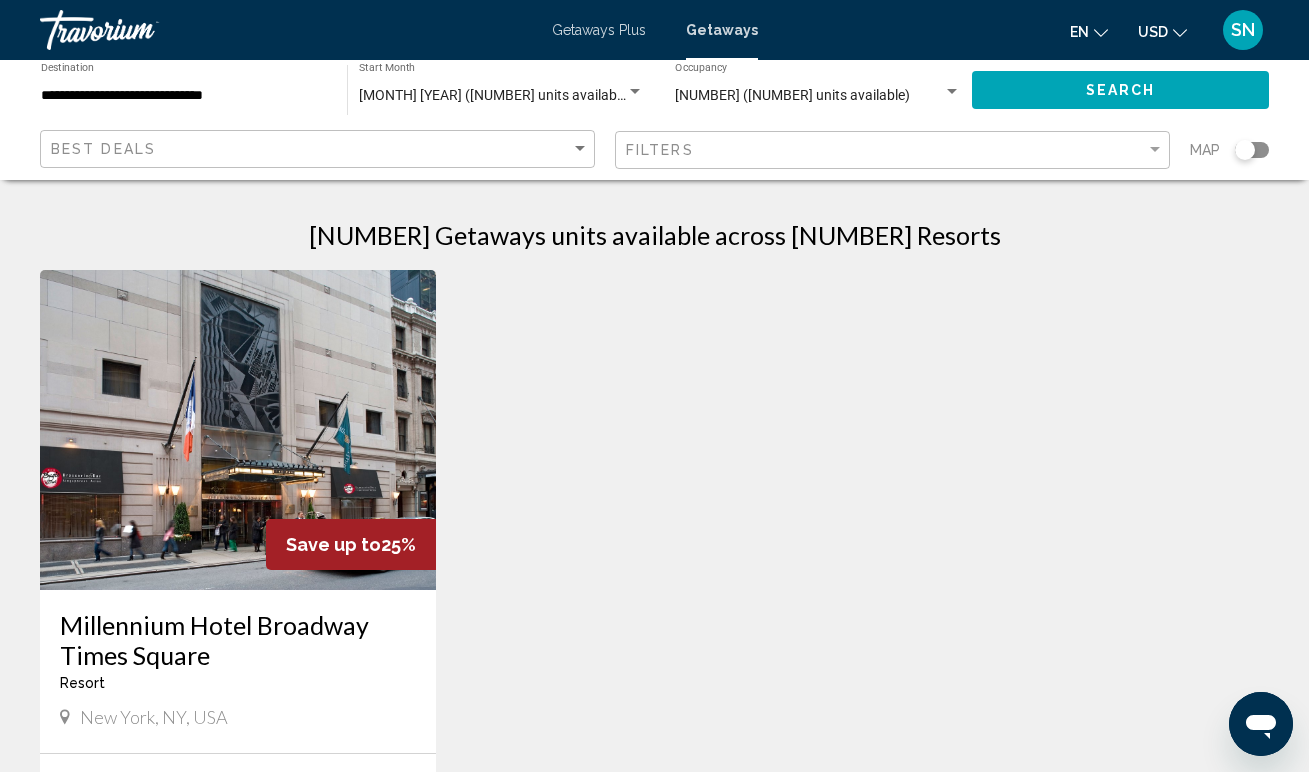 scroll, scrollTop: 0, scrollLeft: 0, axis: both 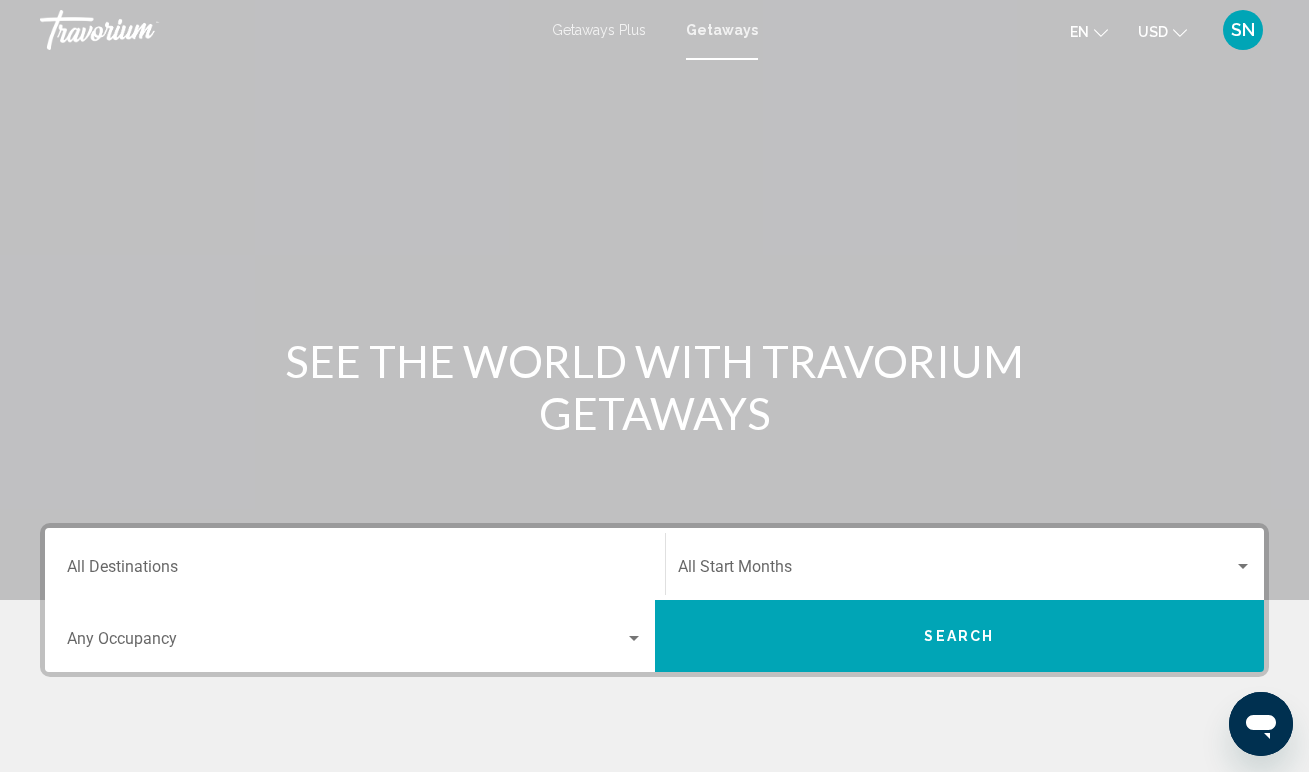 click on "Destination All Destinations" at bounding box center (355, 571) 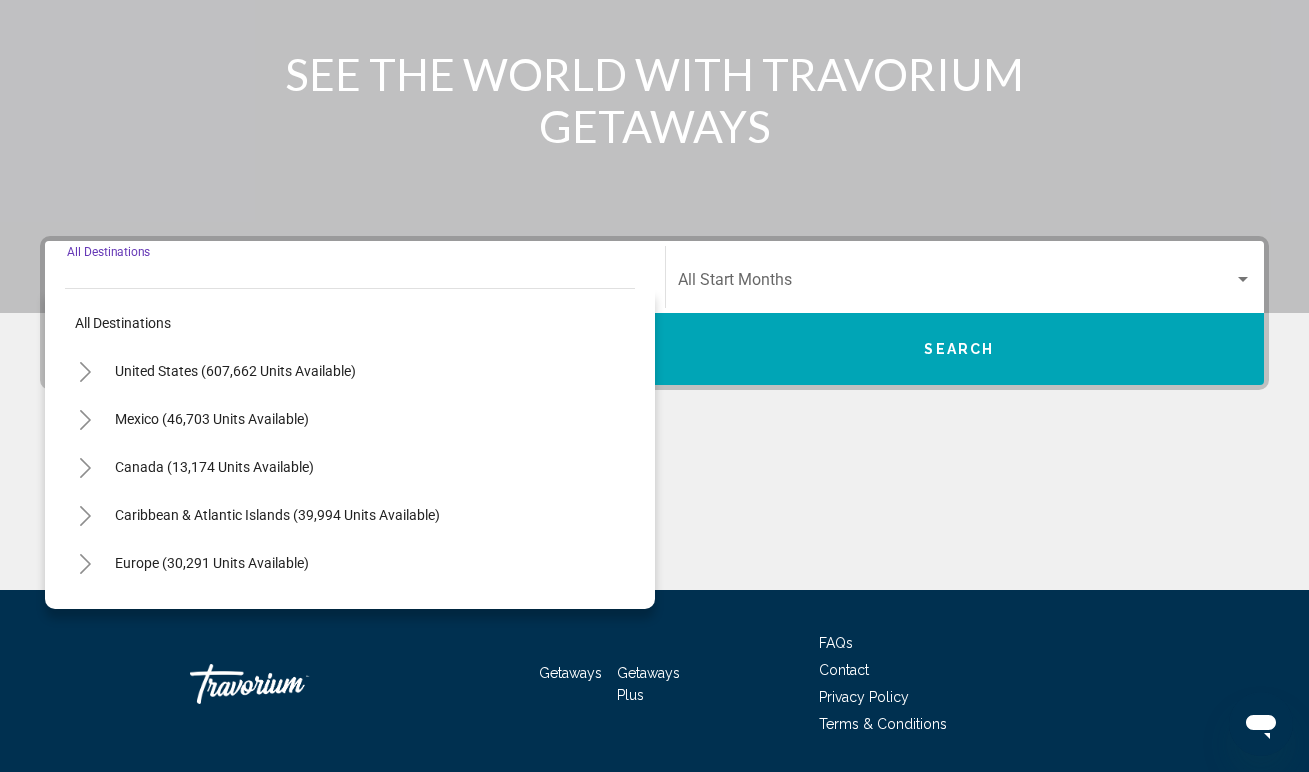 scroll, scrollTop: 350, scrollLeft: 0, axis: vertical 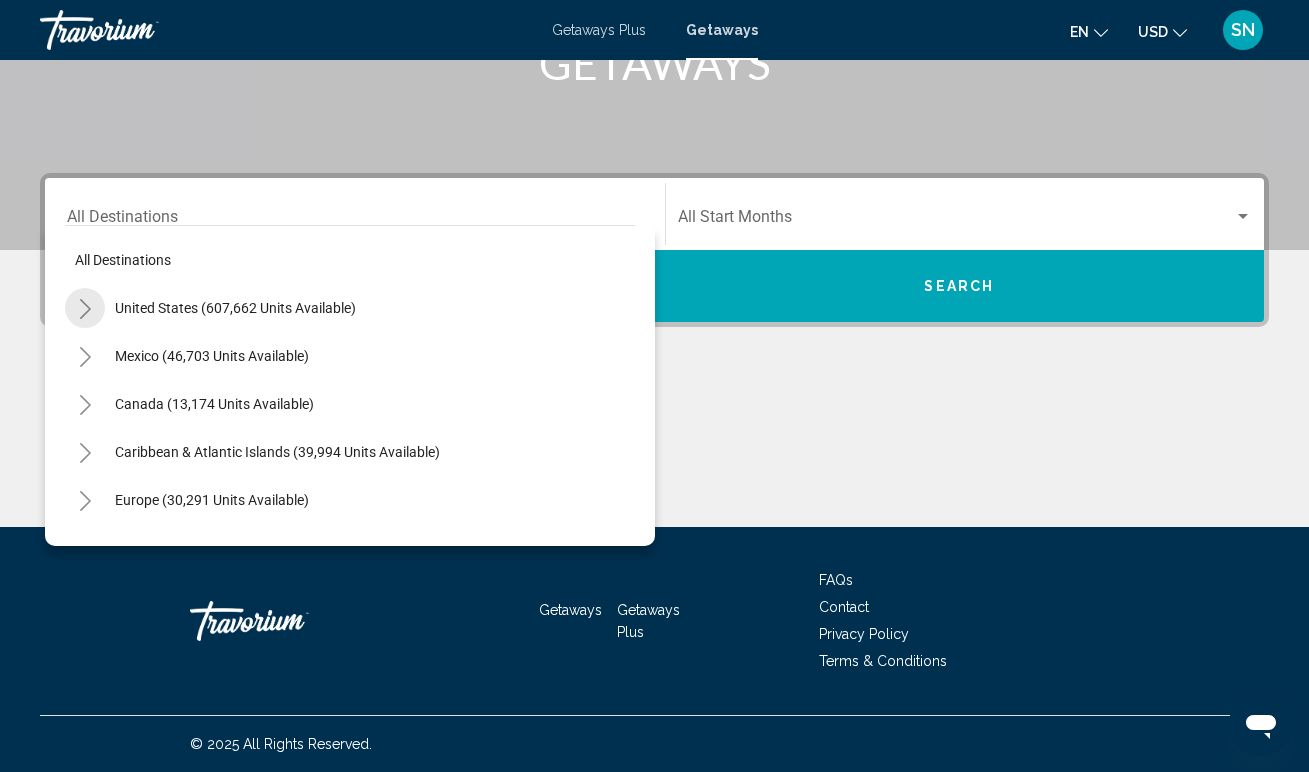 click 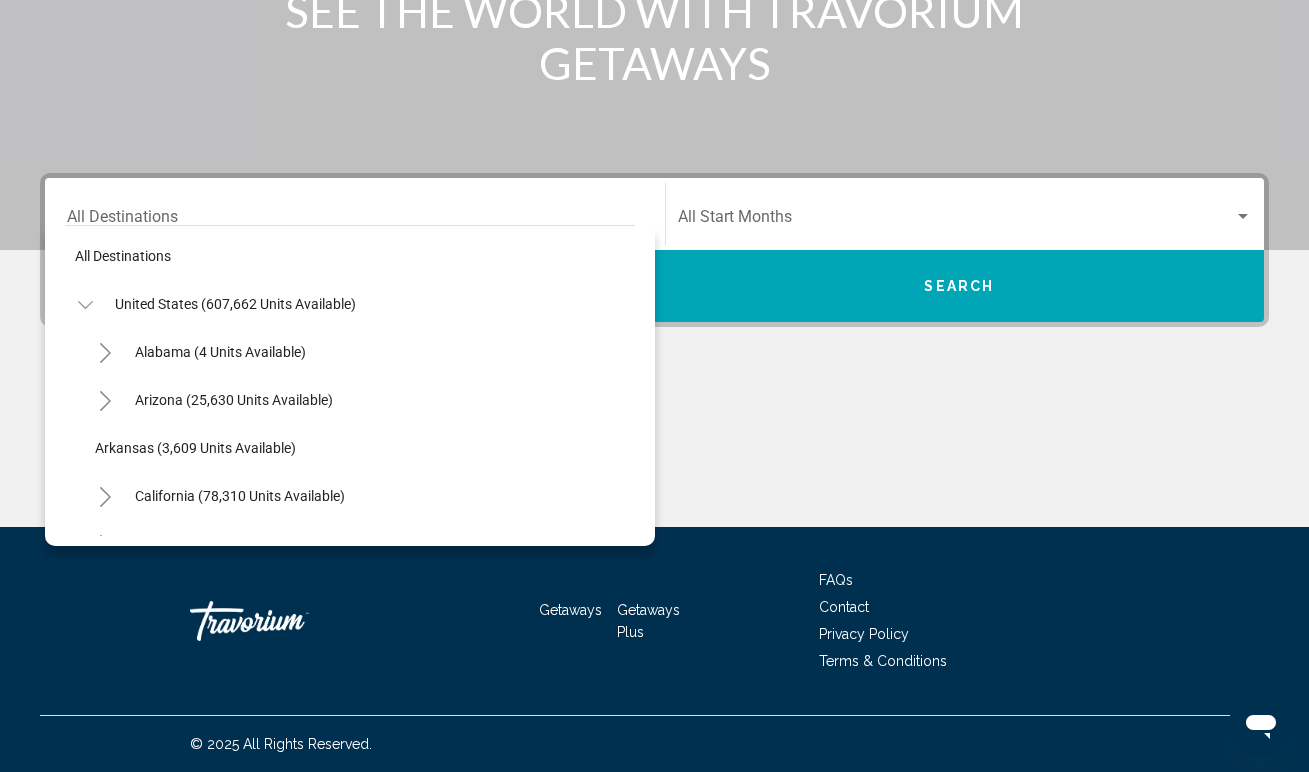 scroll, scrollTop: 0, scrollLeft: 0, axis: both 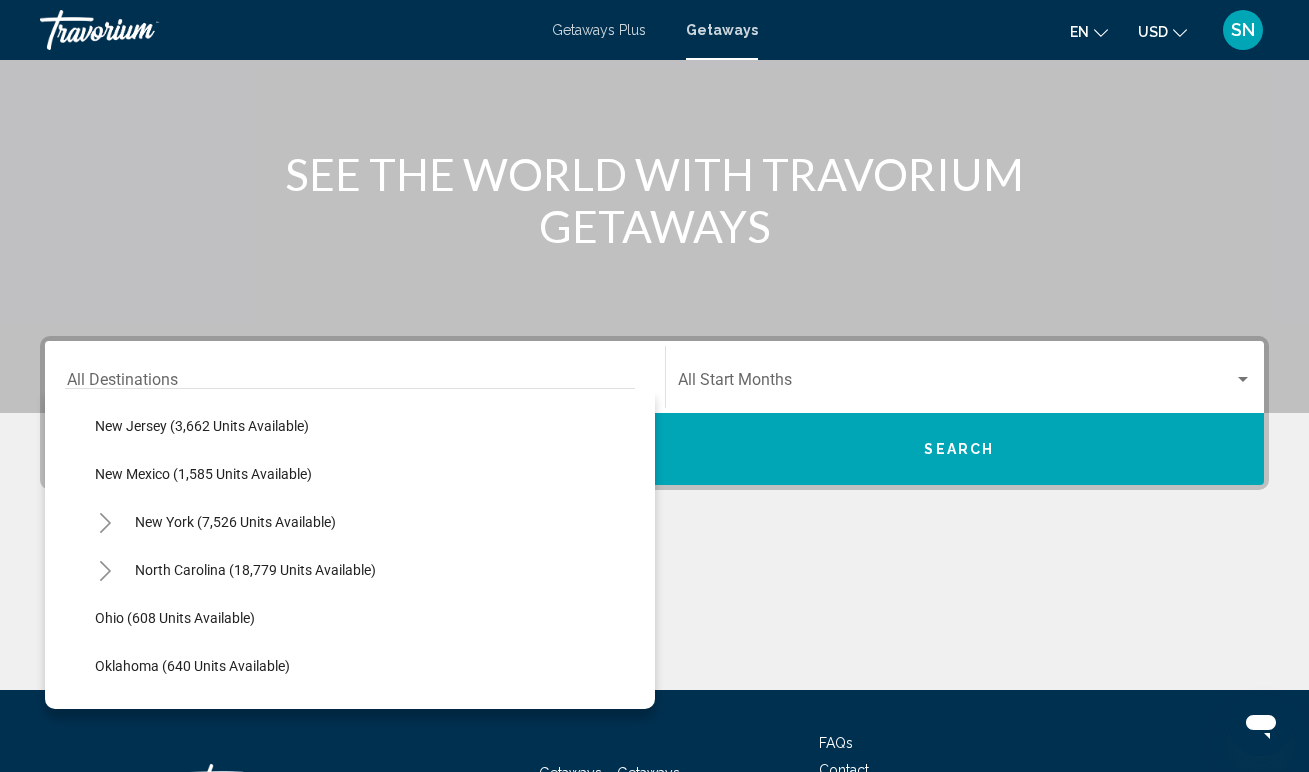 click 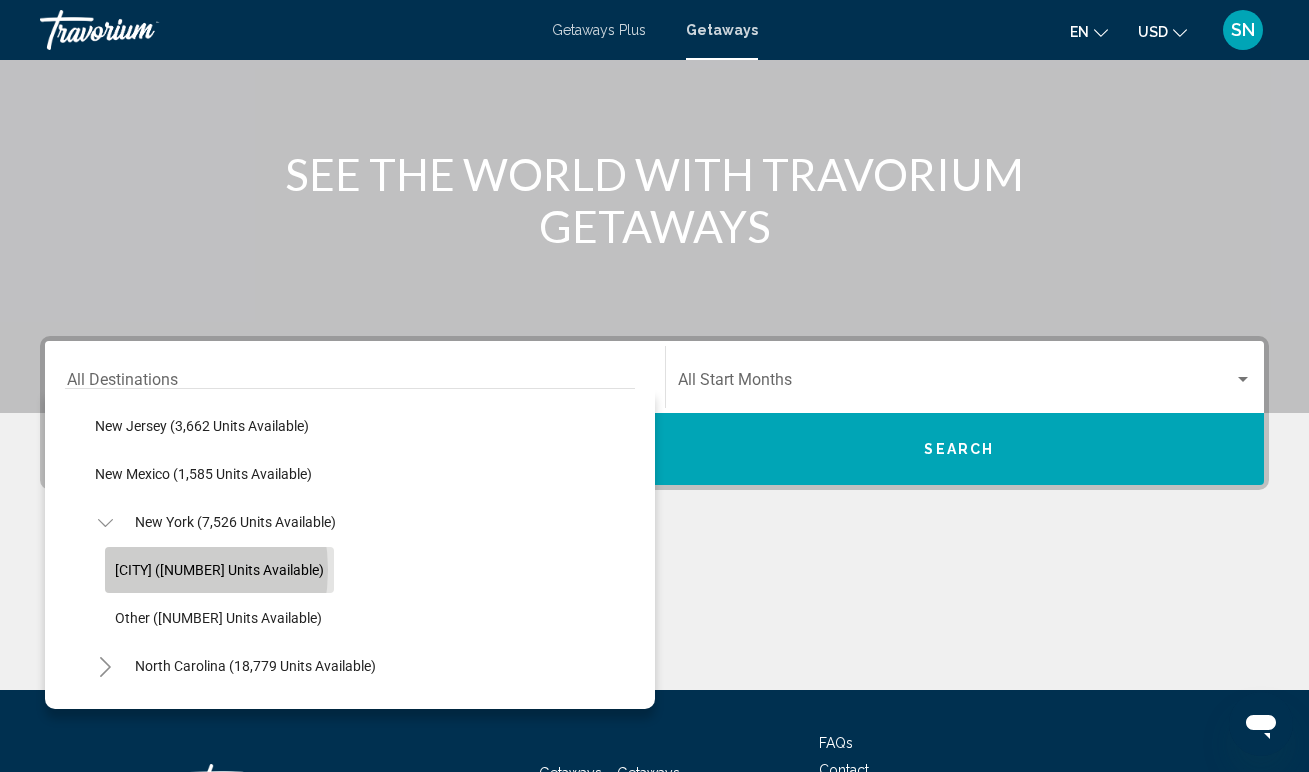 click on "New York (6,354 units available)" 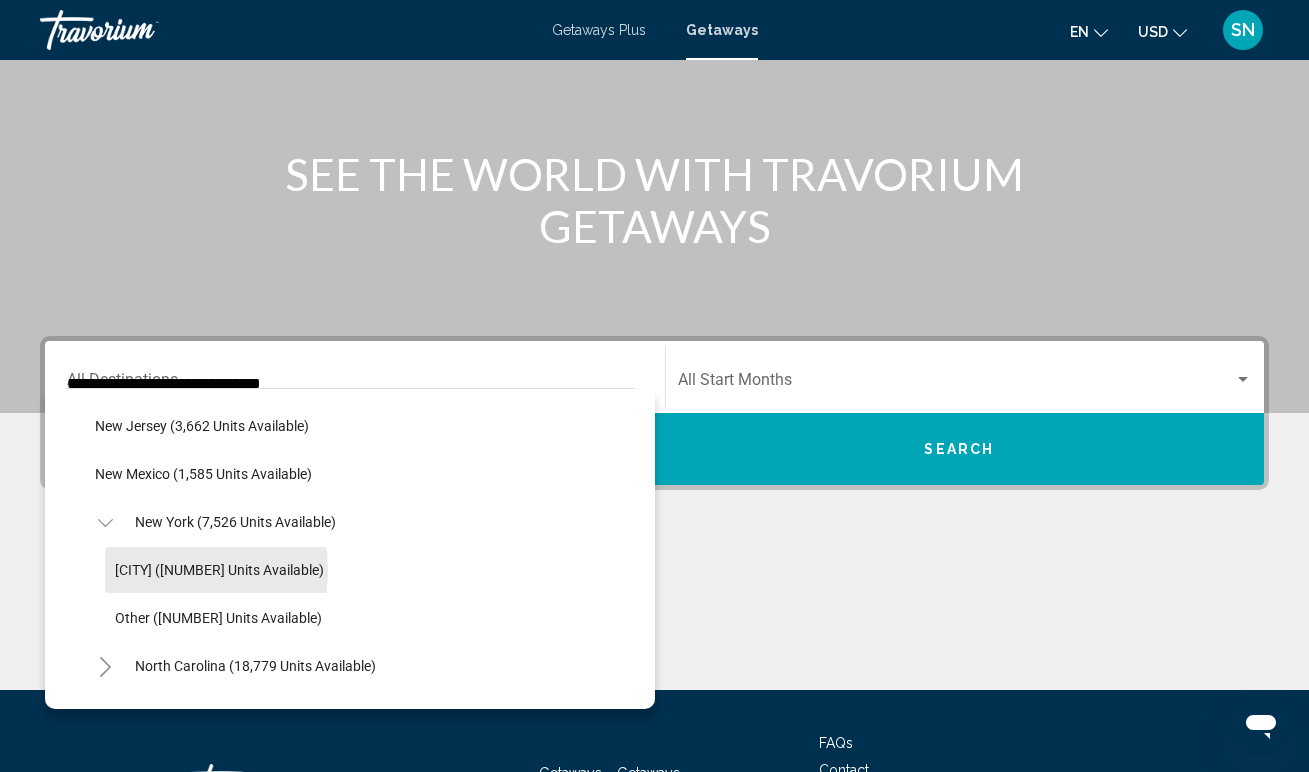 scroll, scrollTop: 350, scrollLeft: 0, axis: vertical 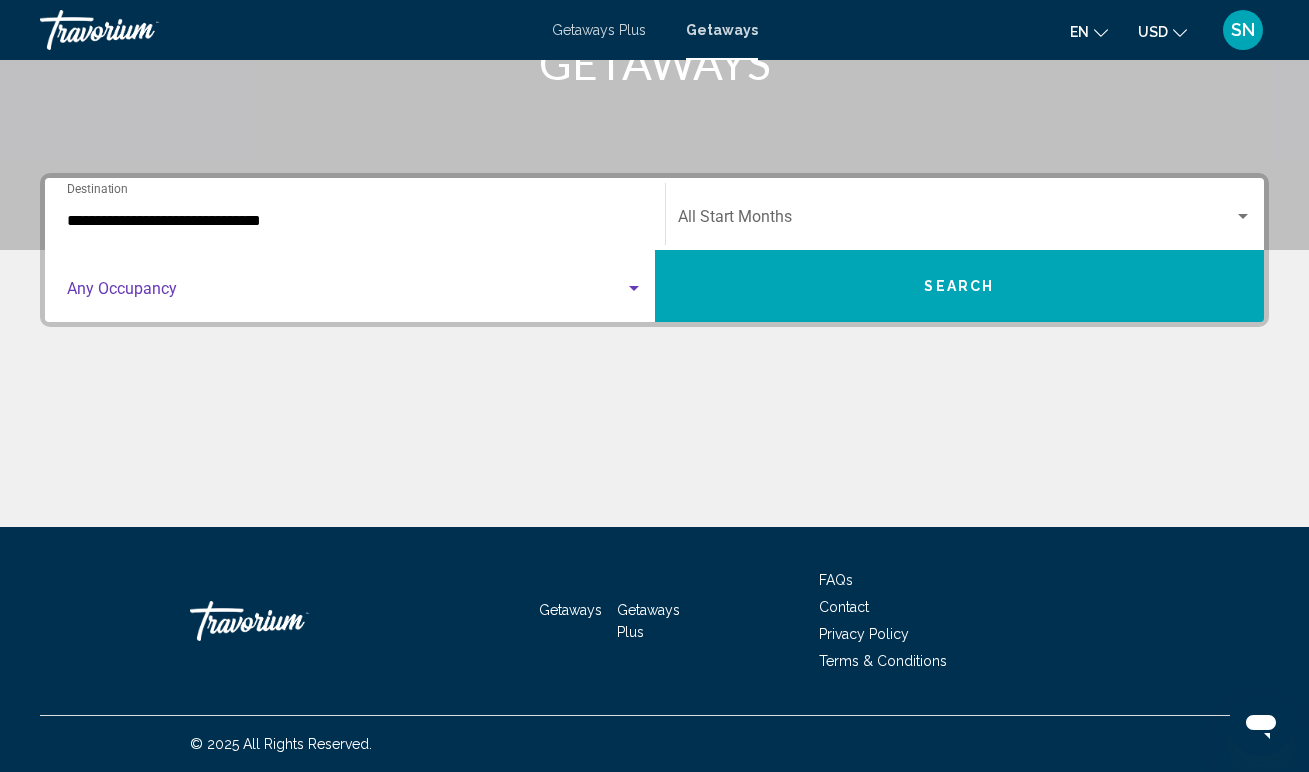 click at bounding box center [634, 288] 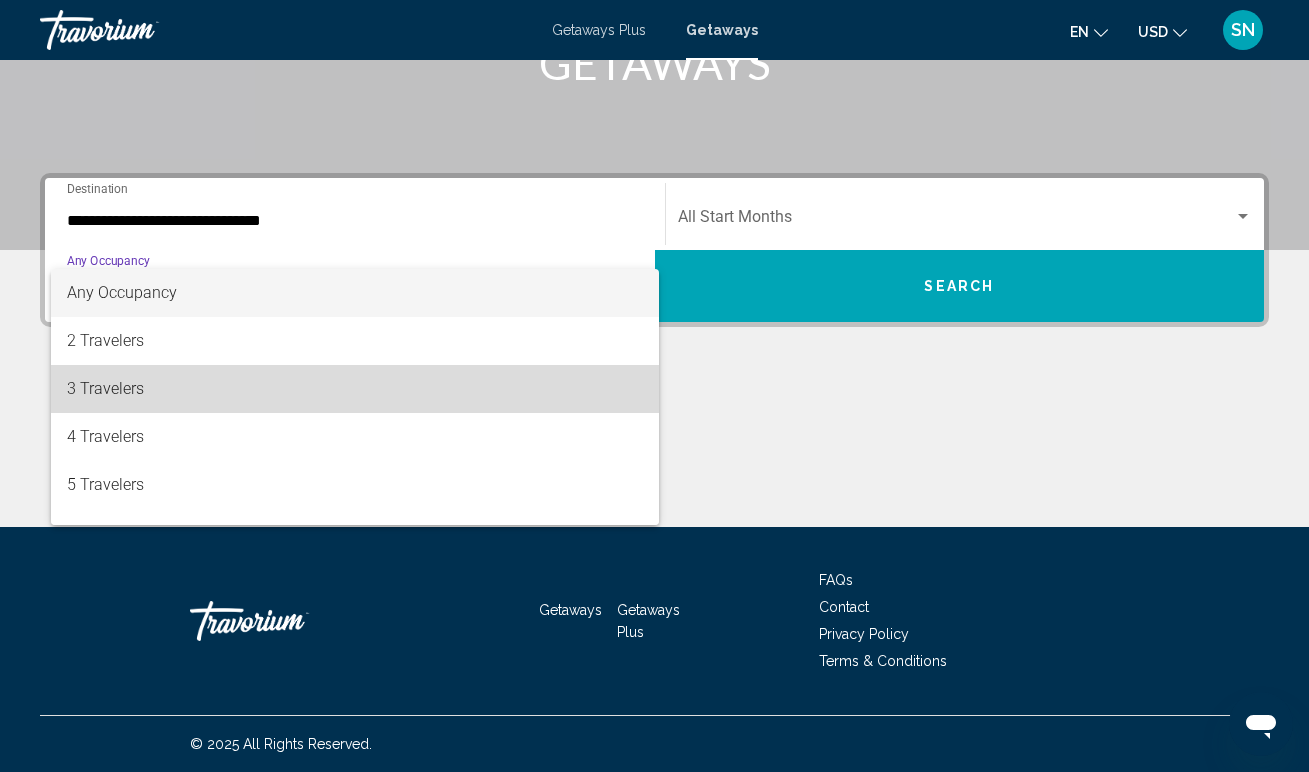 click on "3 Travelers" at bounding box center (355, 389) 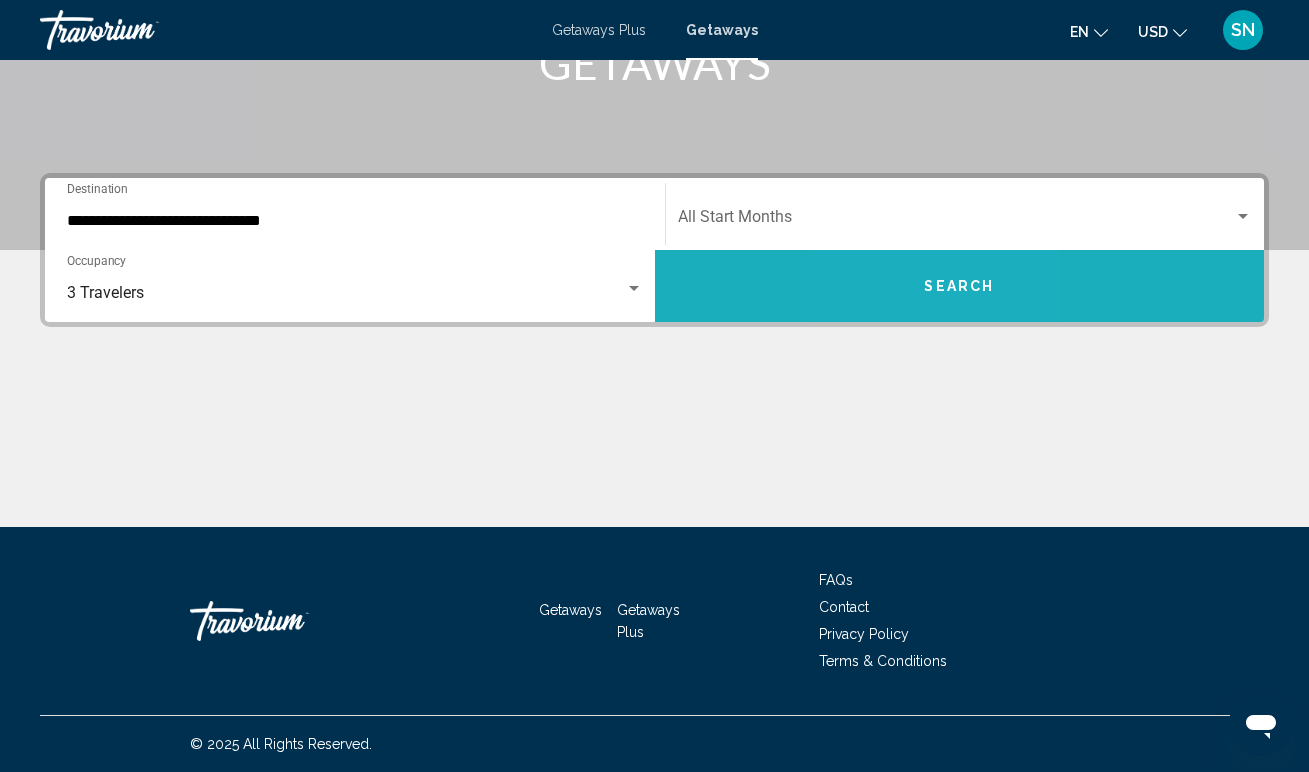 click on "Search" at bounding box center [960, 286] 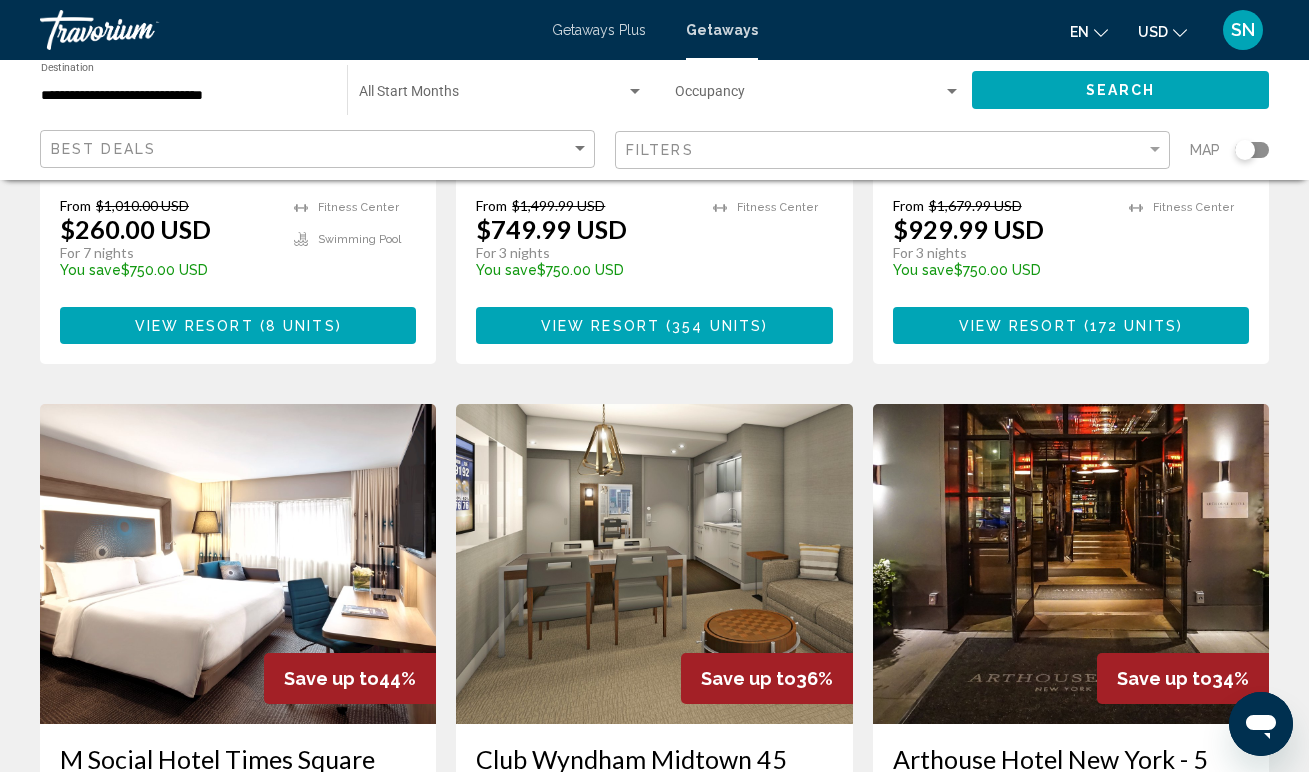 scroll, scrollTop: 574, scrollLeft: 0, axis: vertical 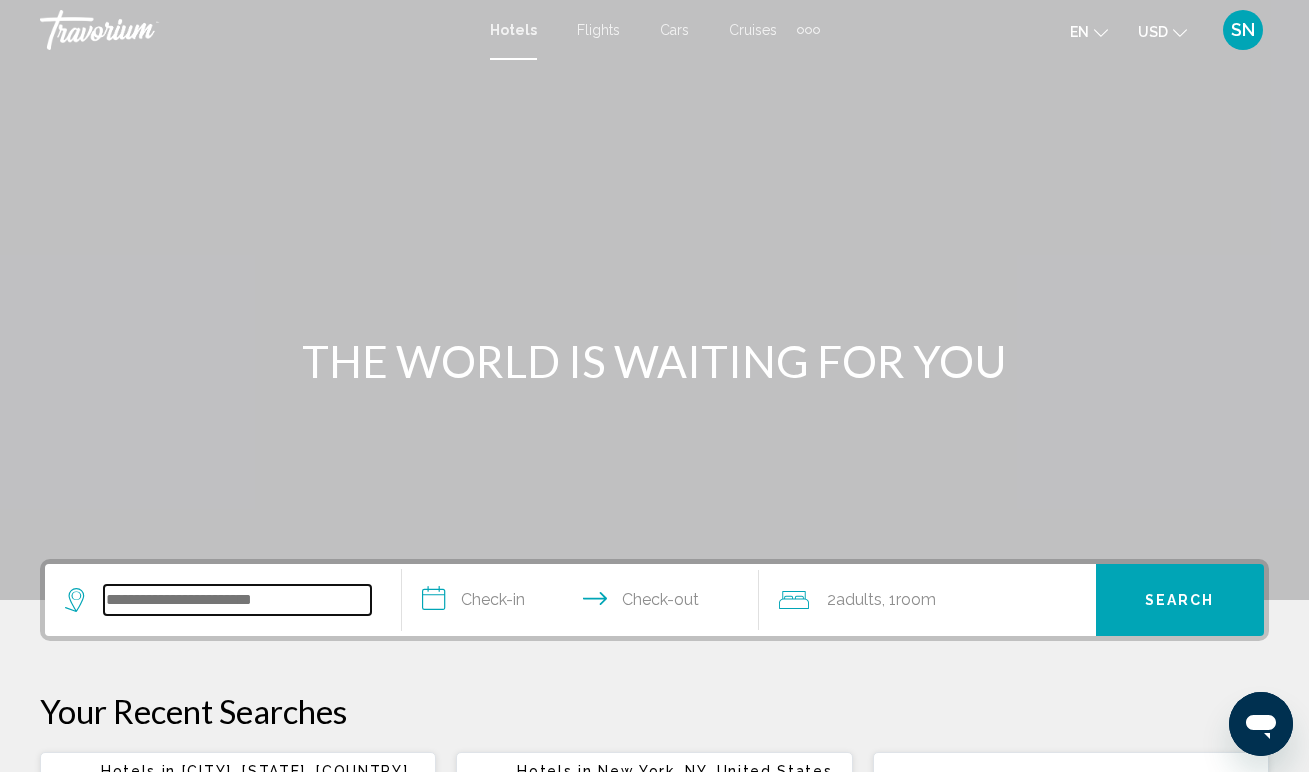 click at bounding box center (237, 600) 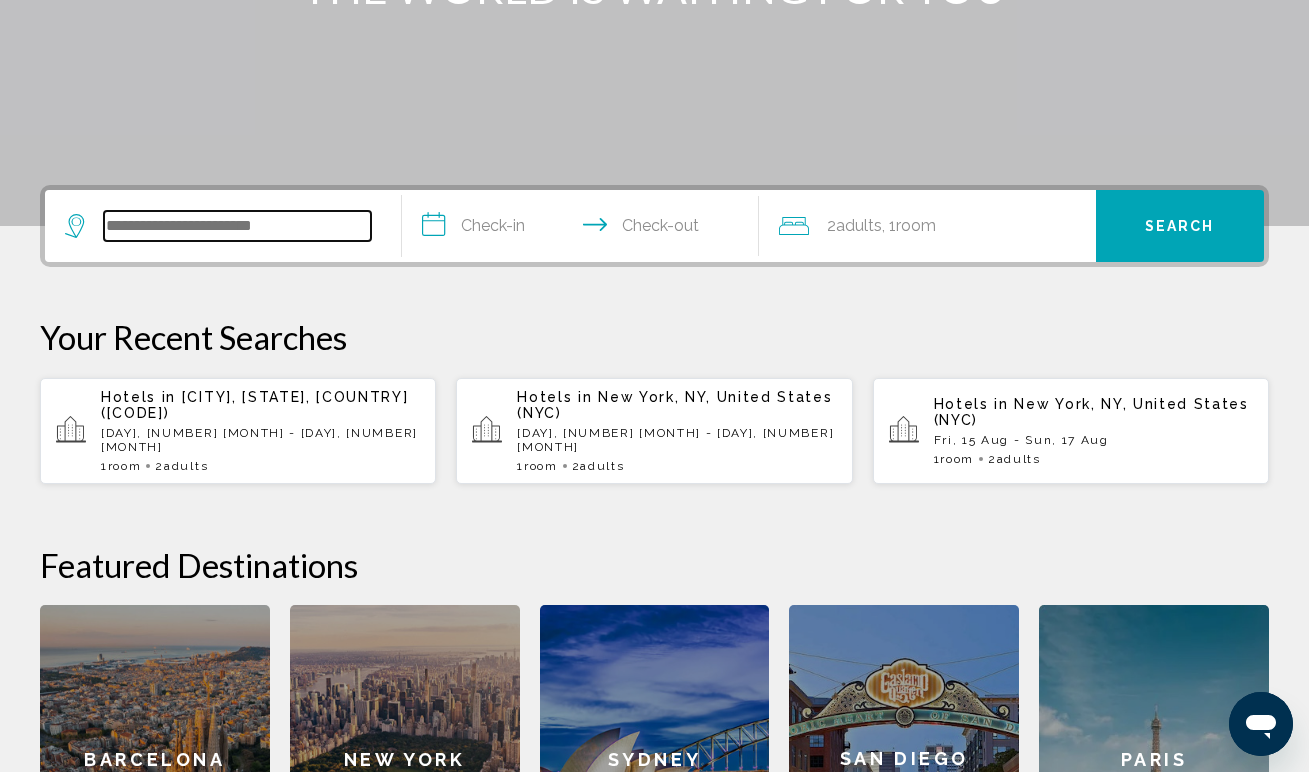 scroll, scrollTop: 494, scrollLeft: 0, axis: vertical 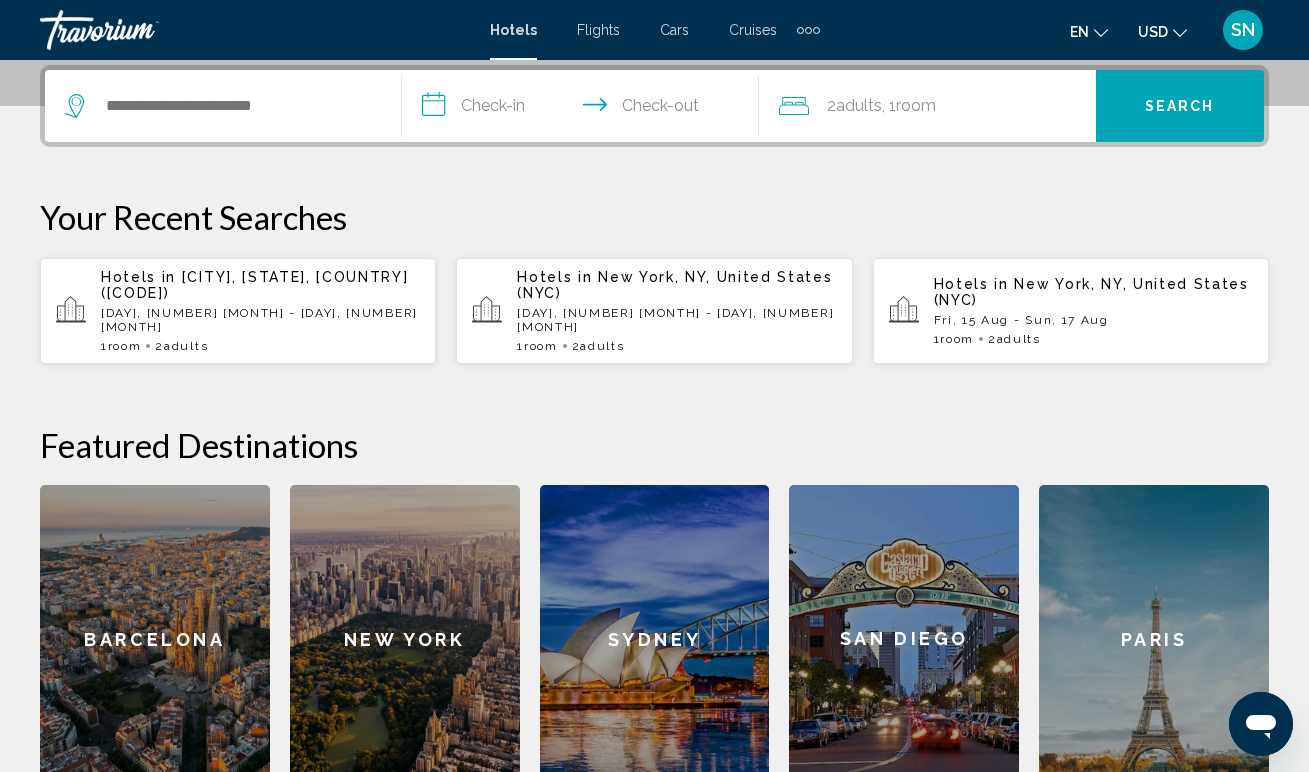 click on "New York" 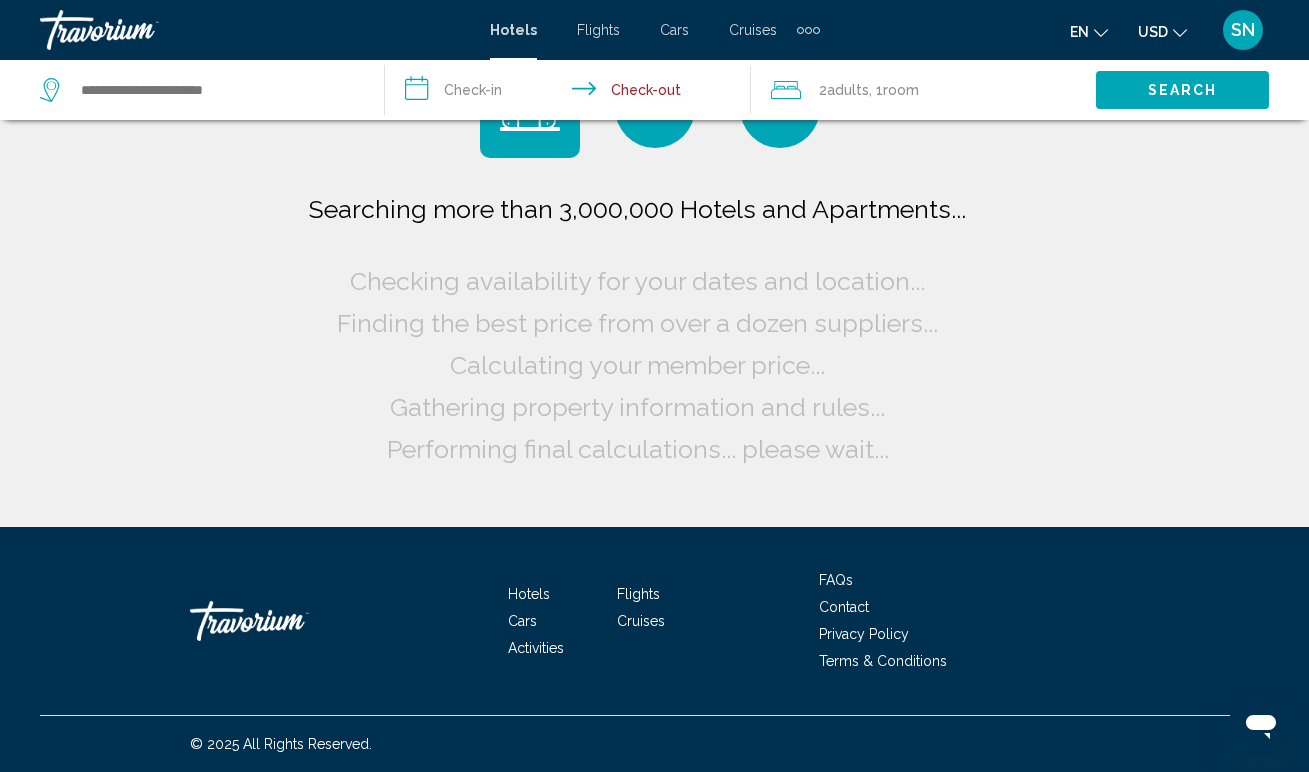 scroll, scrollTop: 0, scrollLeft: 0, axis: both 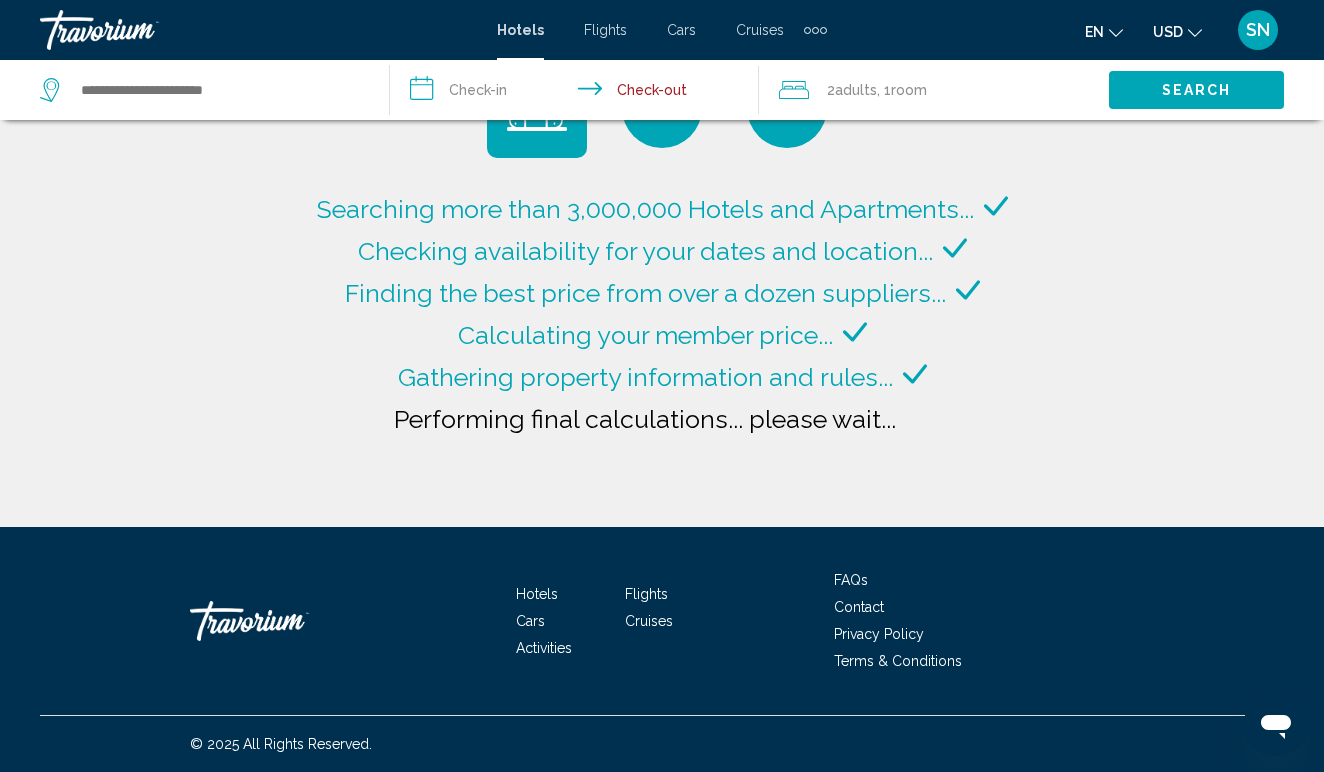 type on "**********" 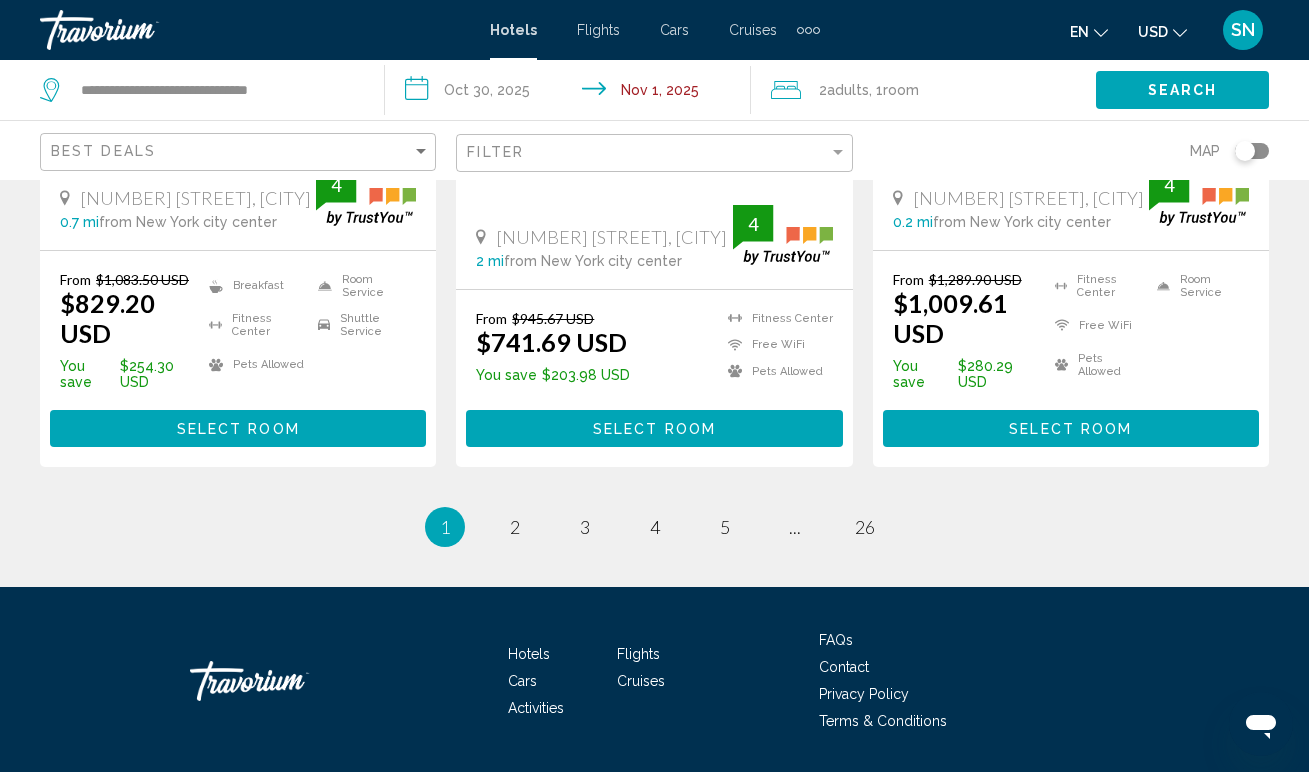 scroll, scrollTop: 2896, scrollLeft: 0, axis: vertical 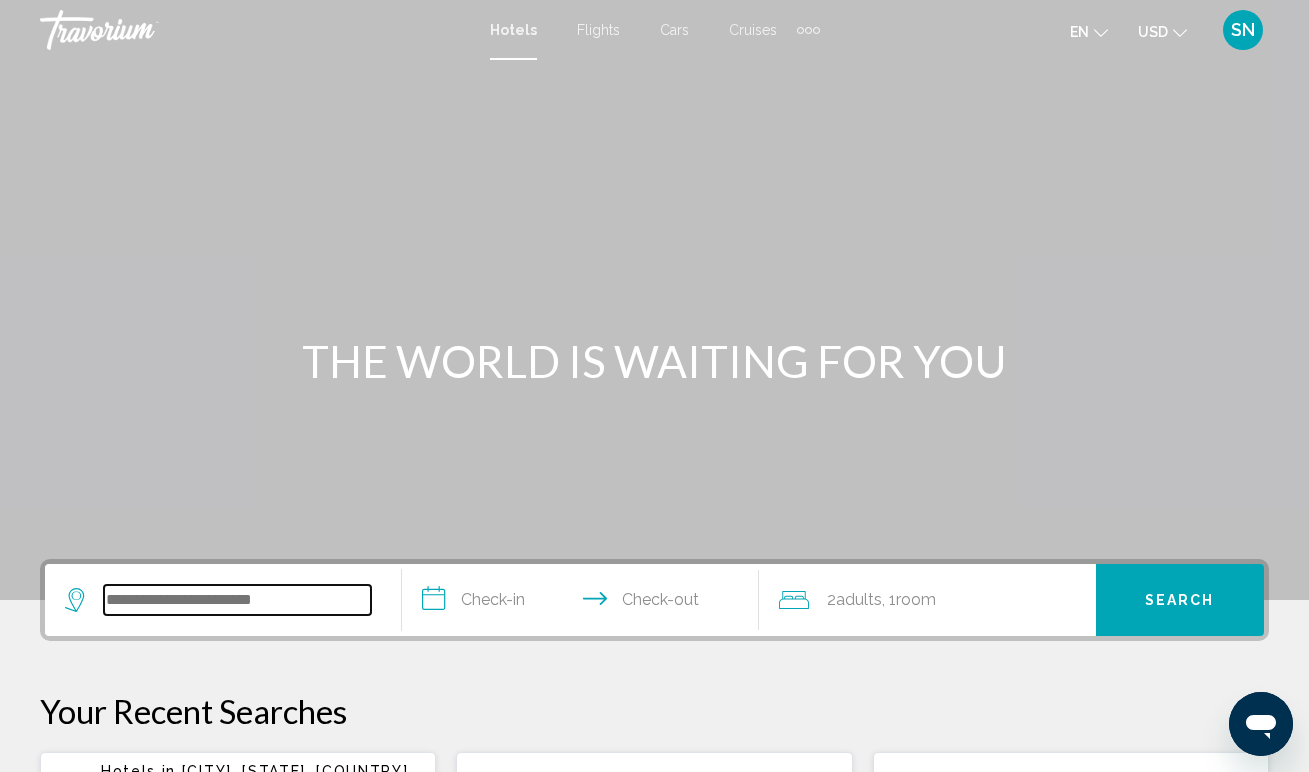 click at bounding box center (237, 600) 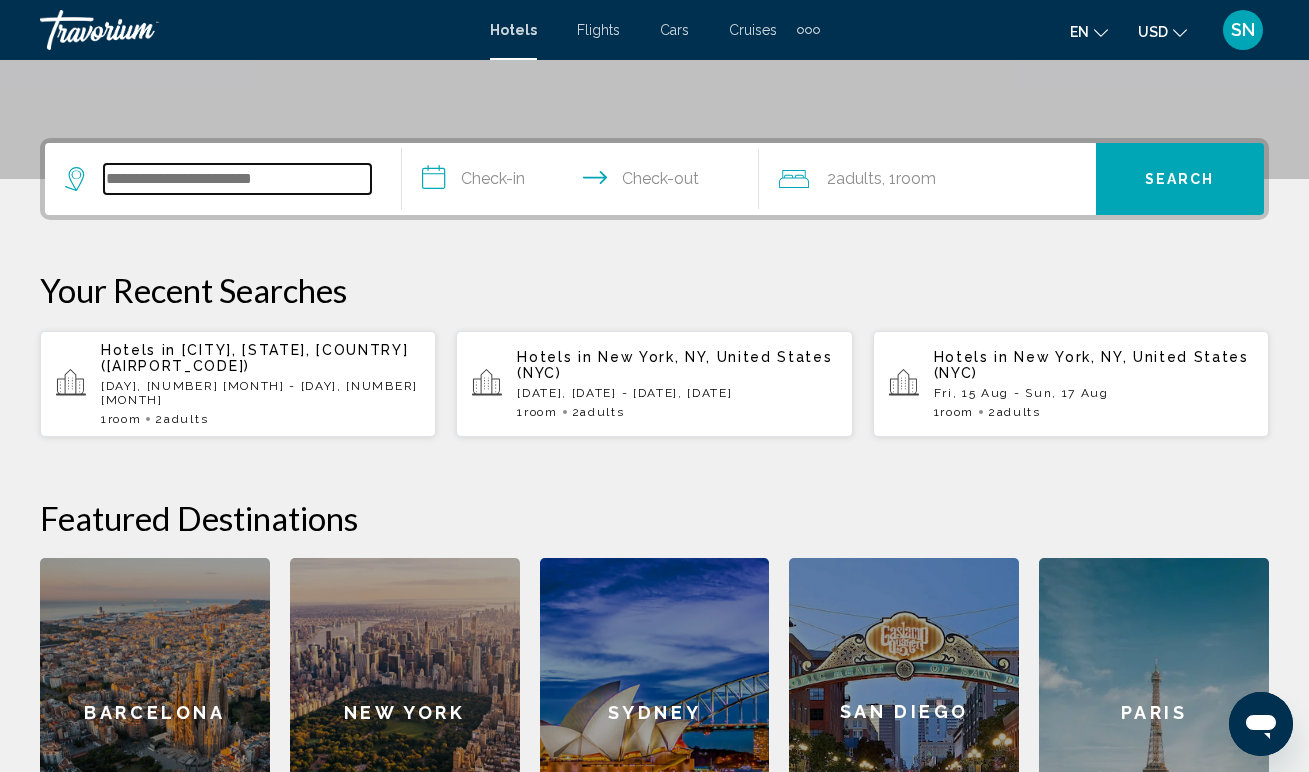 scroll, scrollTop: 494, scrollLeft: 0, axis: vertical 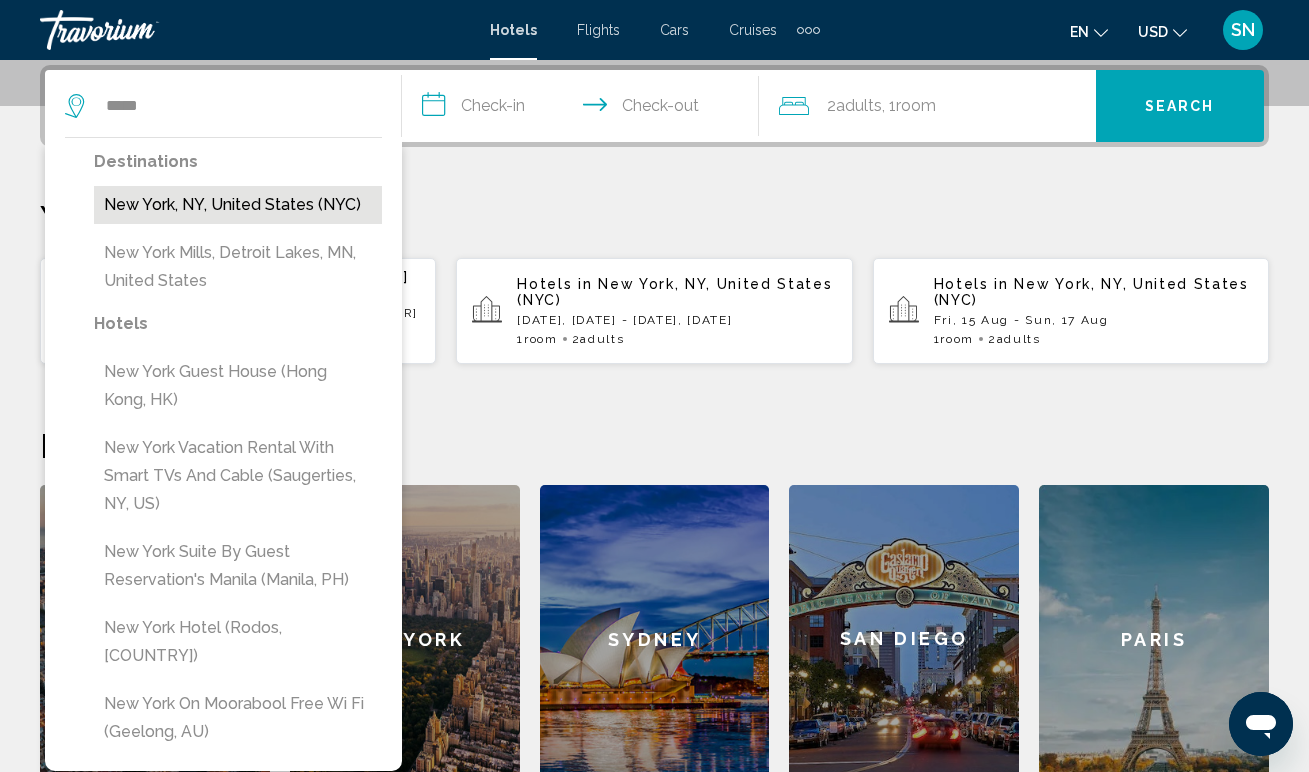 click on "New York, NY, United States (NYC)" at bounding box center [238, 205] 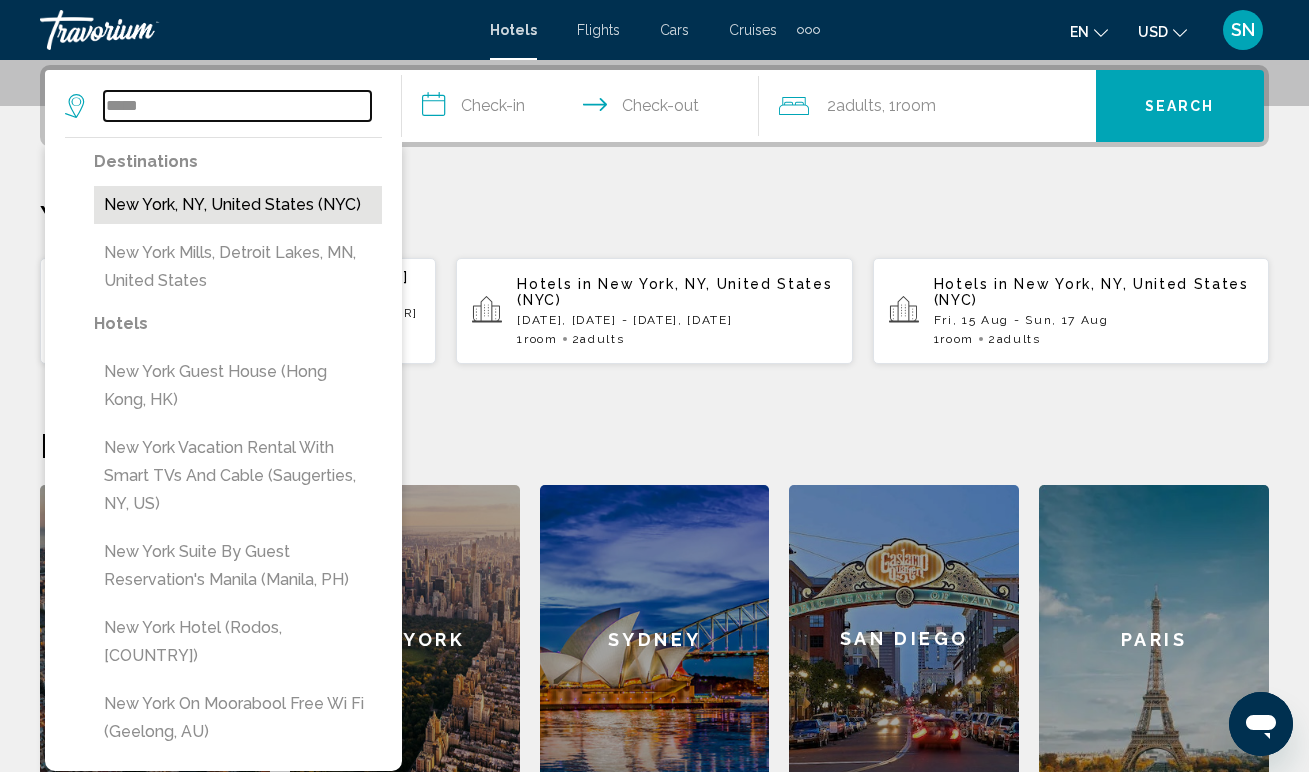 type on "**********" 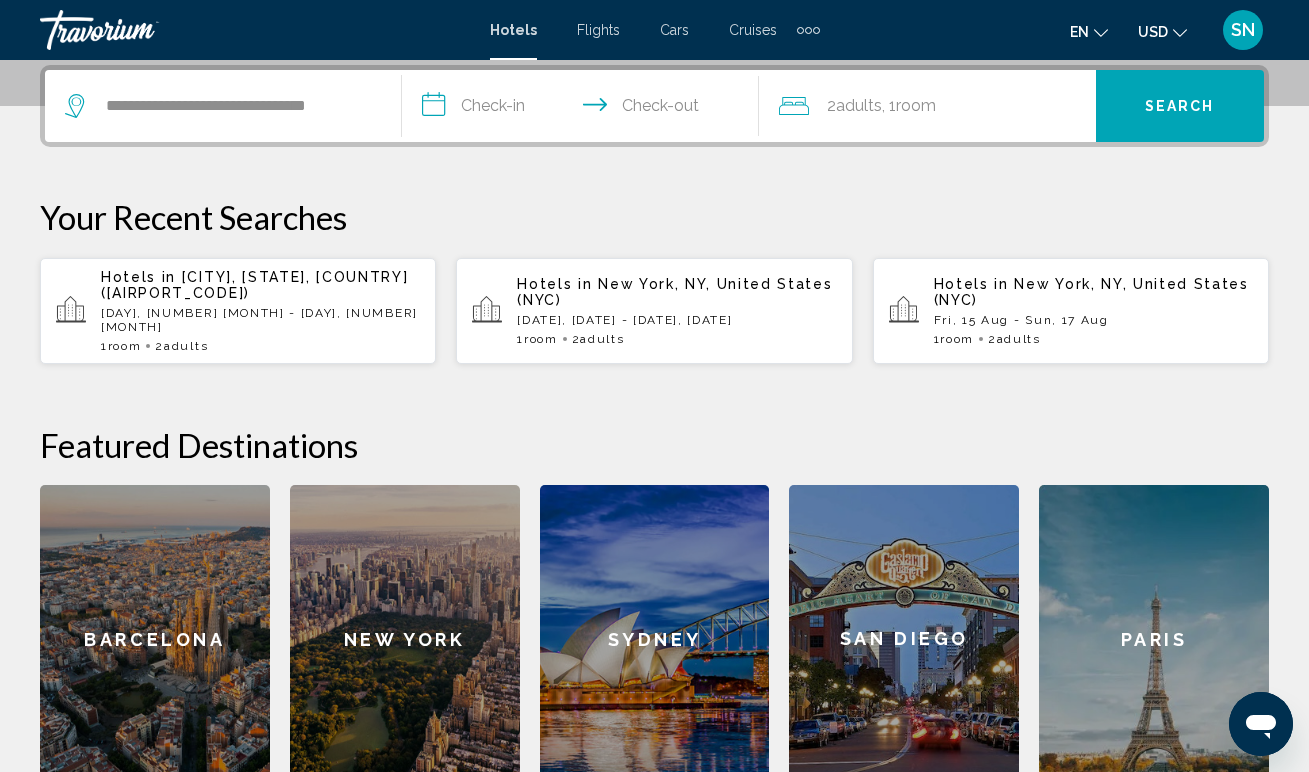 click on "**********" at bounding box center [584, 109] 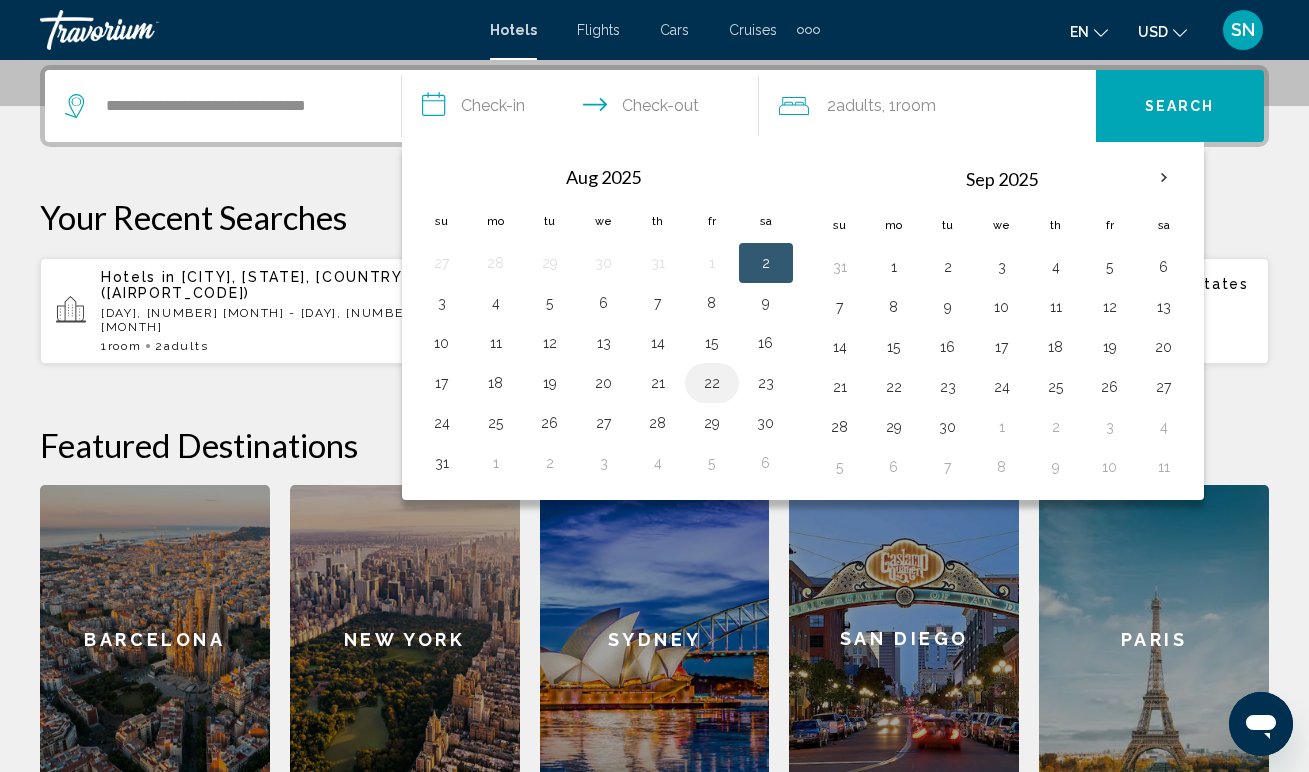 click on "22" at bounding box center [712, 383] 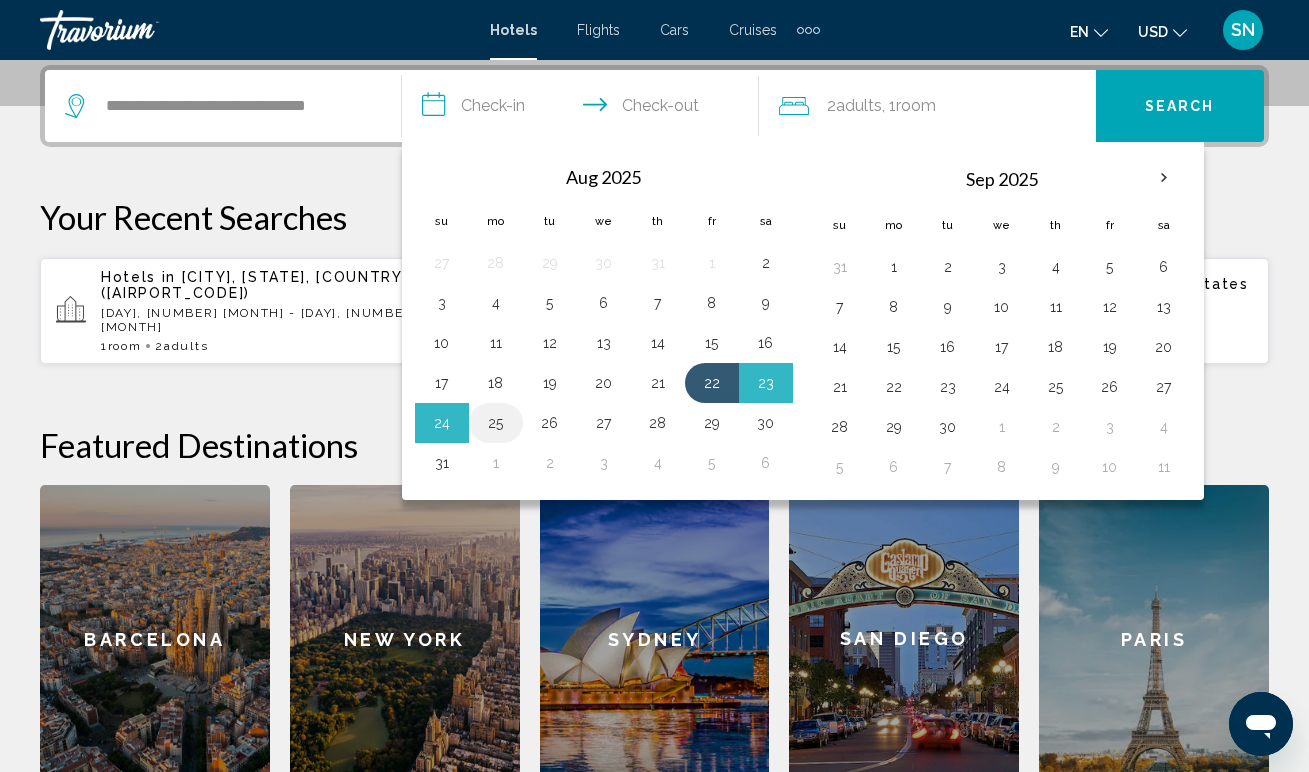 click on "25" at bounding box center [496, 423] 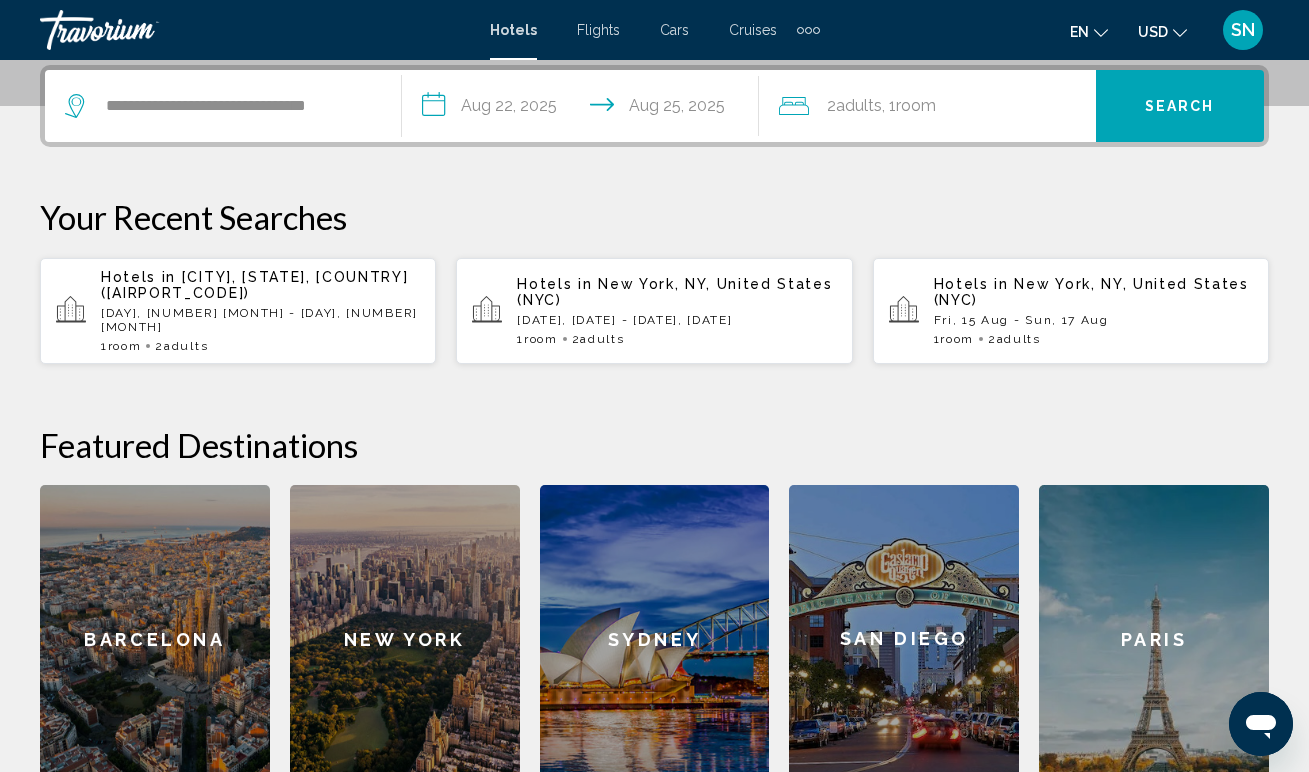 click on "Search" at bounding box center [1180, 107] 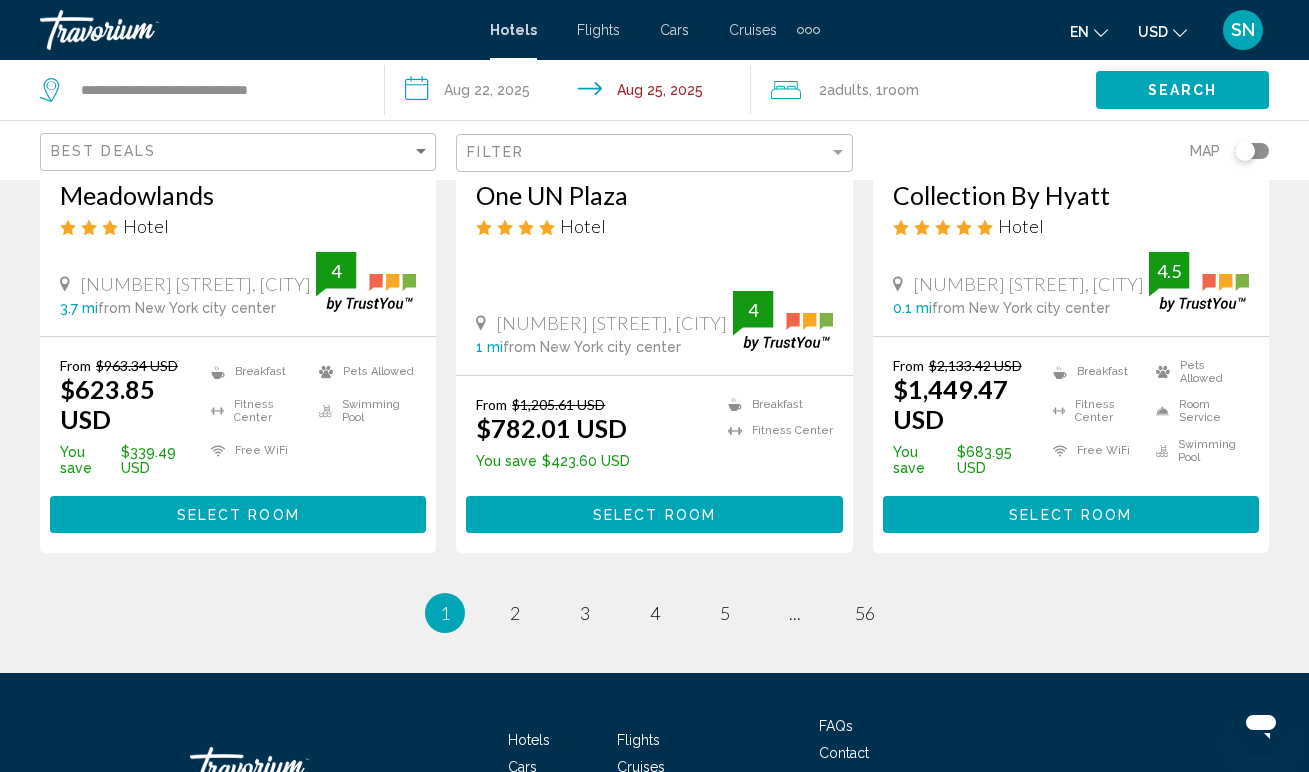 scroll, scrollTop: 2740, scrollLeft: 0, axis: vertical 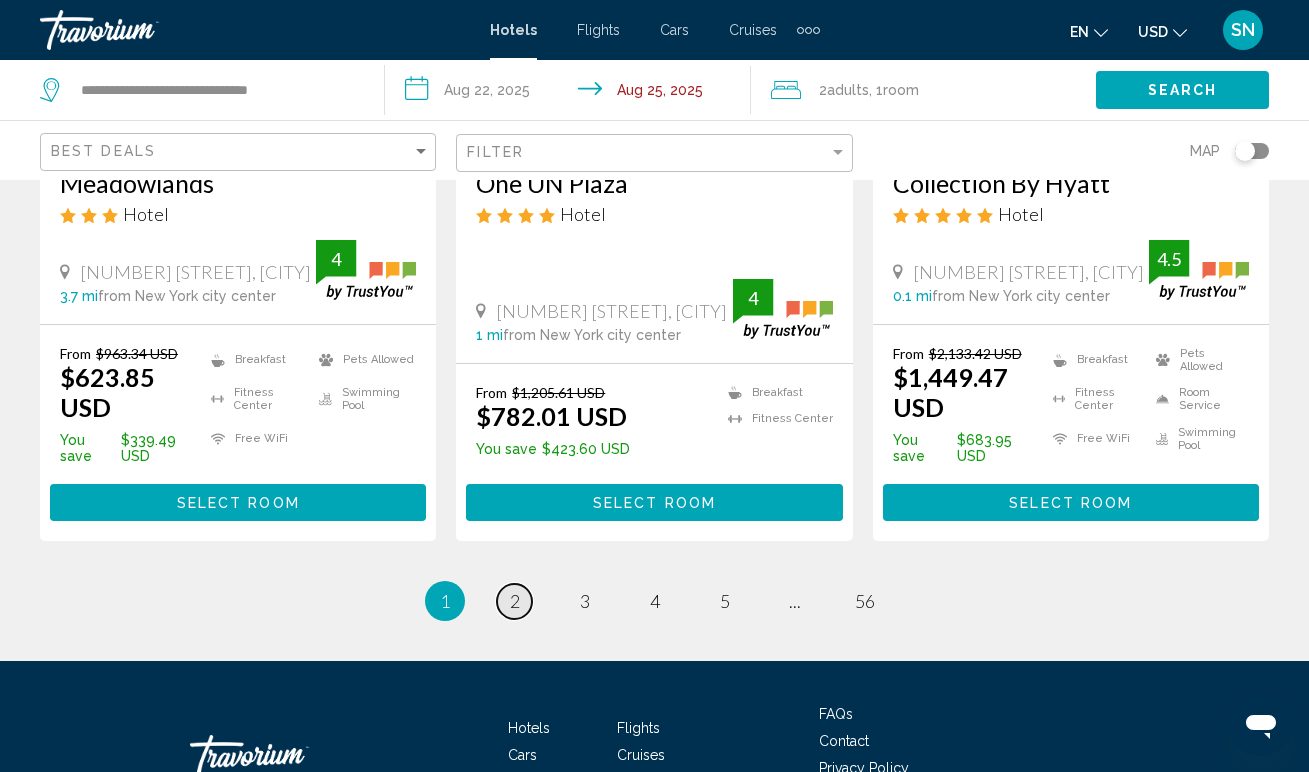 click on "2" at bounding box center (515, 601) 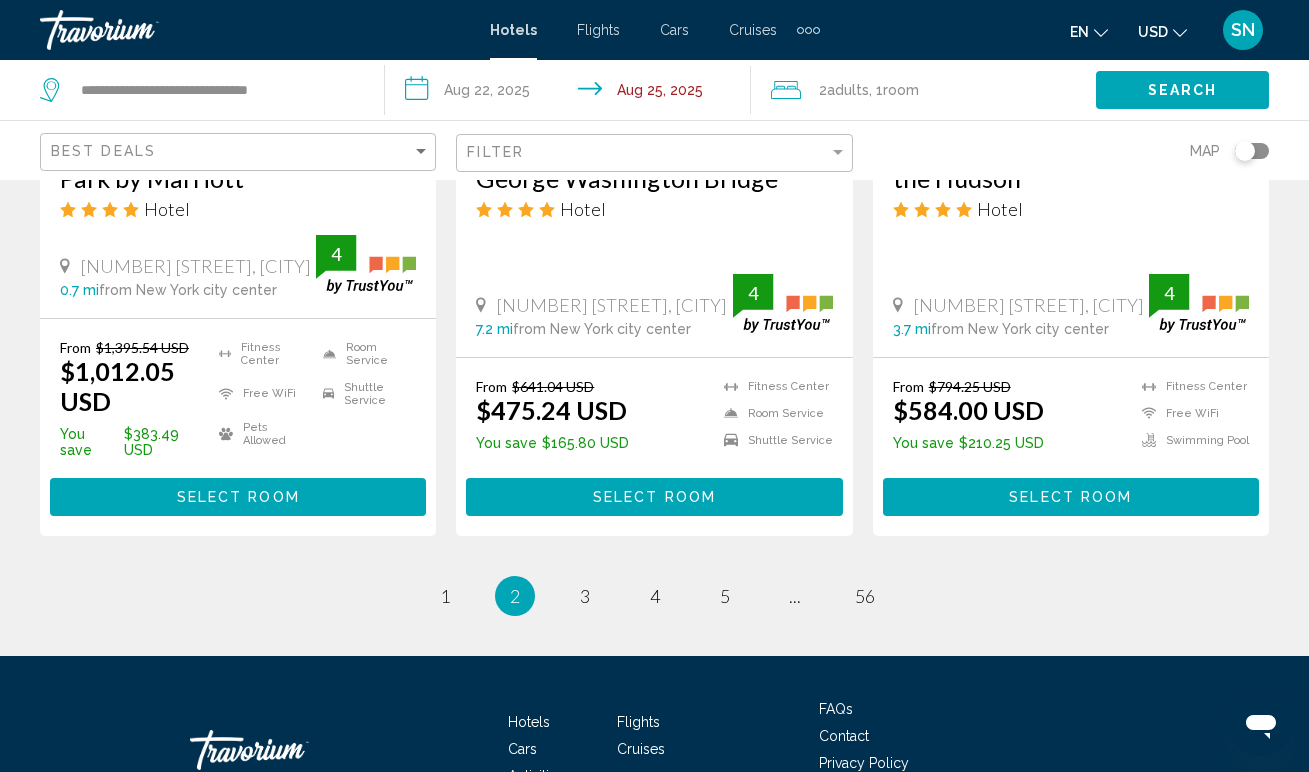 scroll, scrollTop: 2751, scrollLeft: 0, axis: vertical 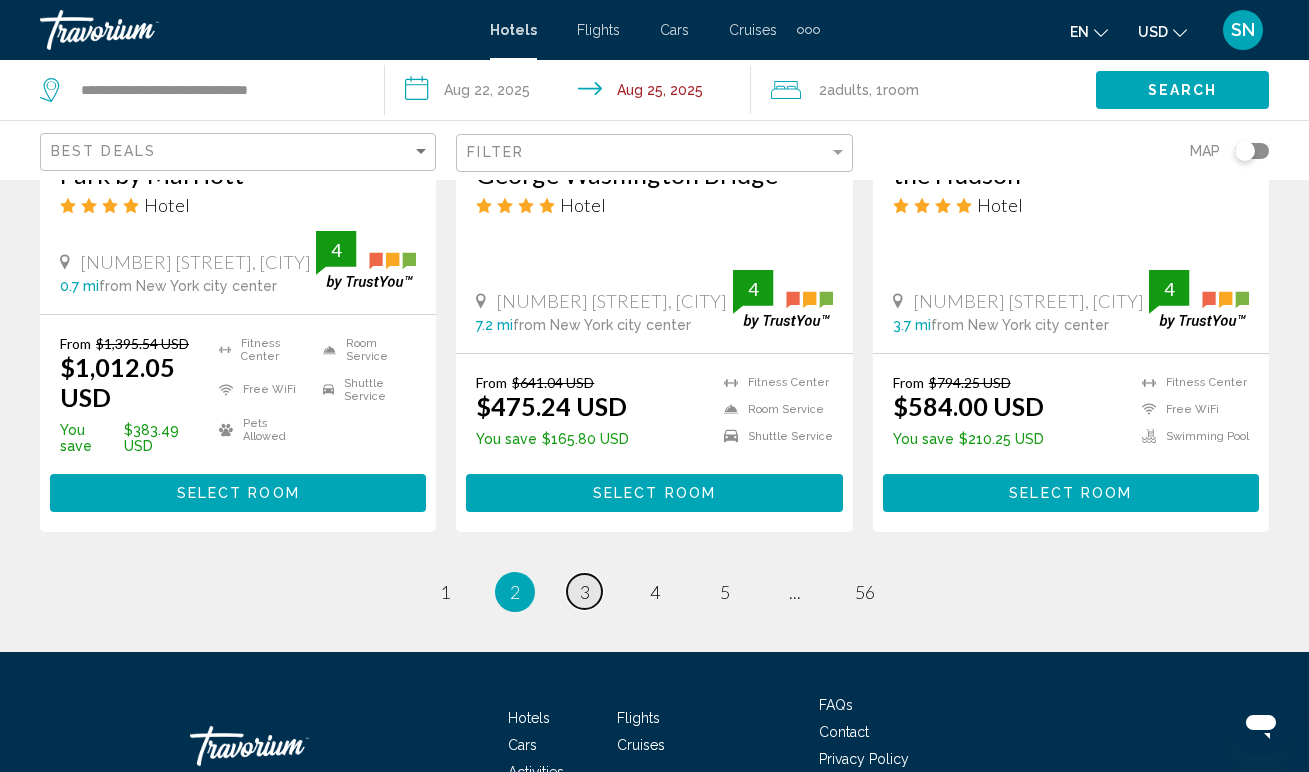 click on "3" at bounding box center [585, 592] 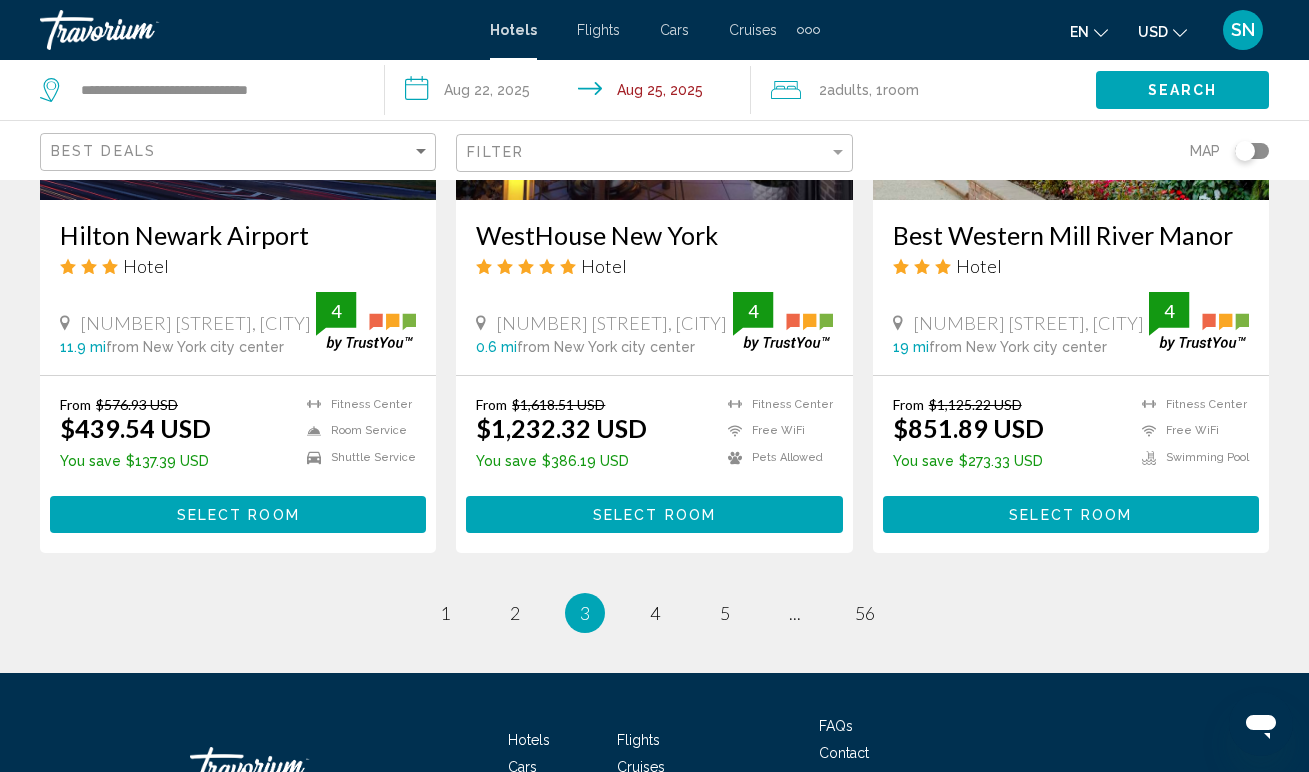 scroll, scrollTop: 2665, scrollLeft: 0, axis: vertical 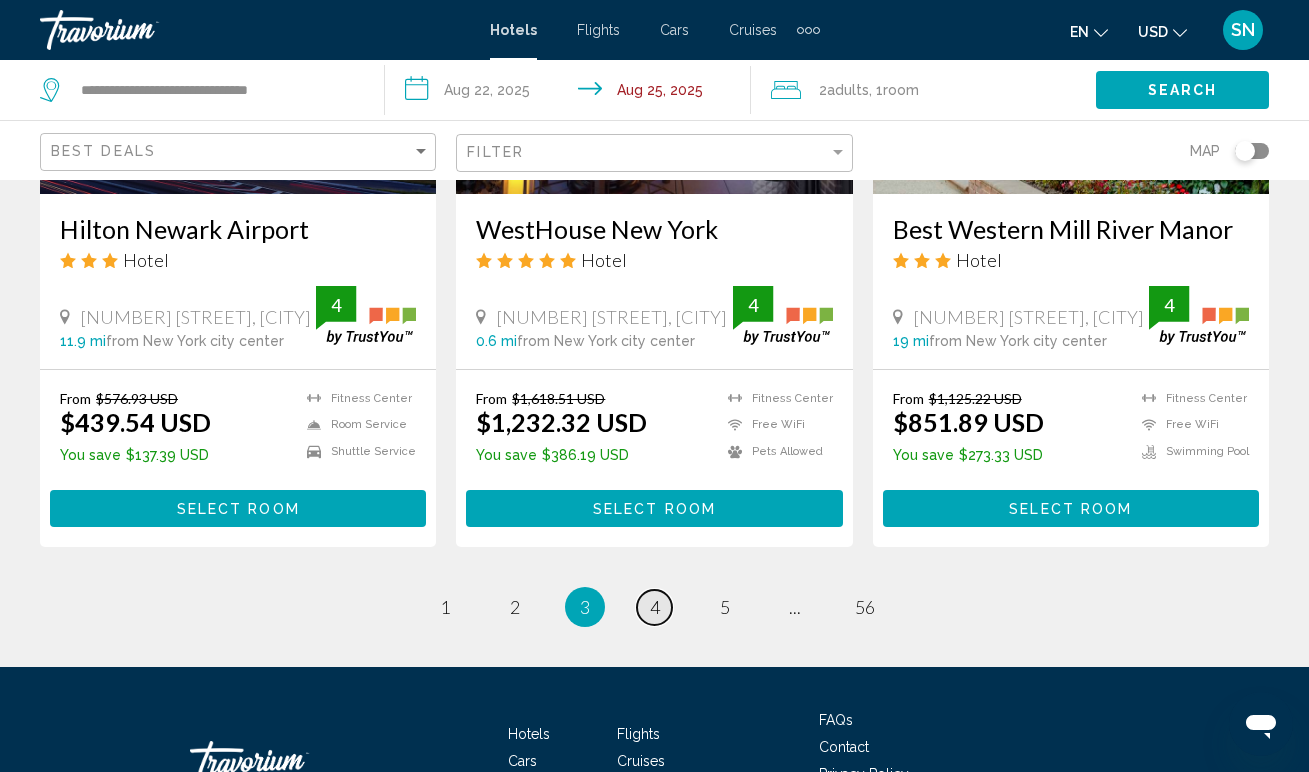 click on "4" at bounding box center (655, 607) 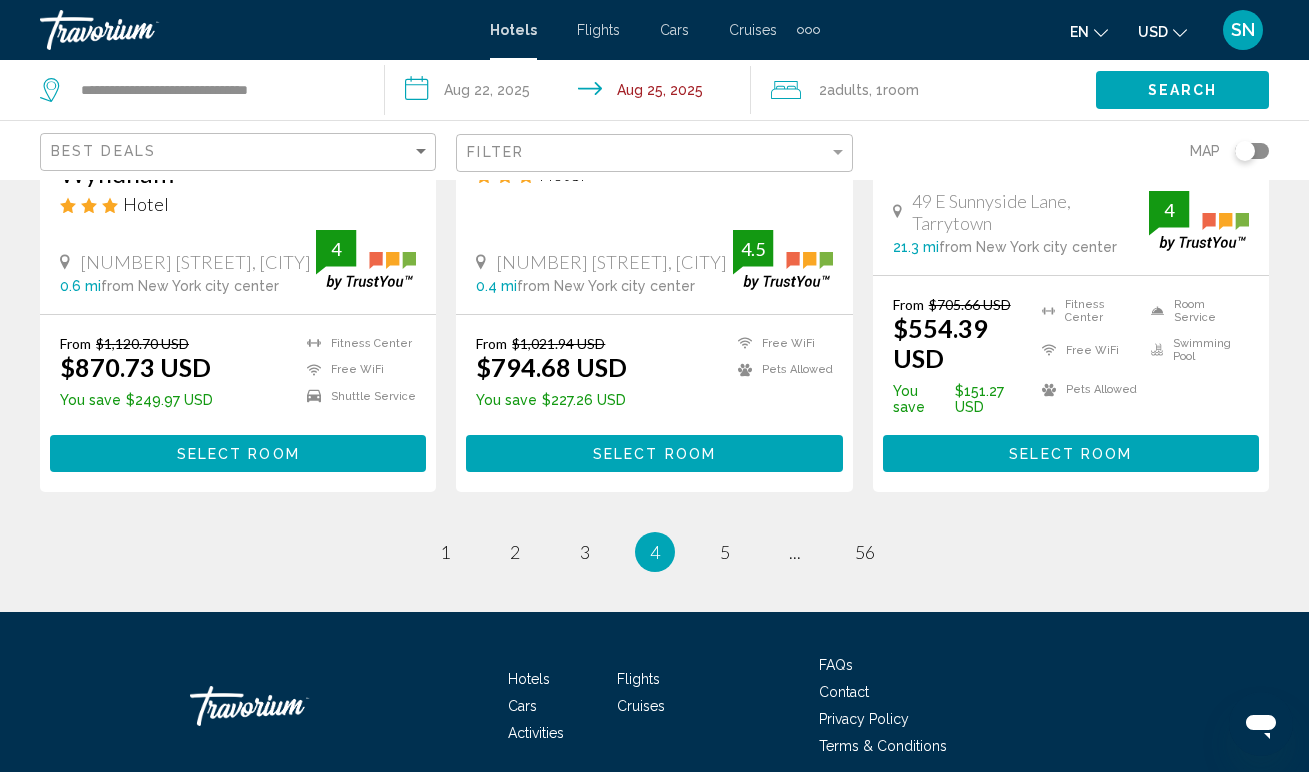scroll, scrollTop: 2807, scrollLeft: 0, axis: vertical 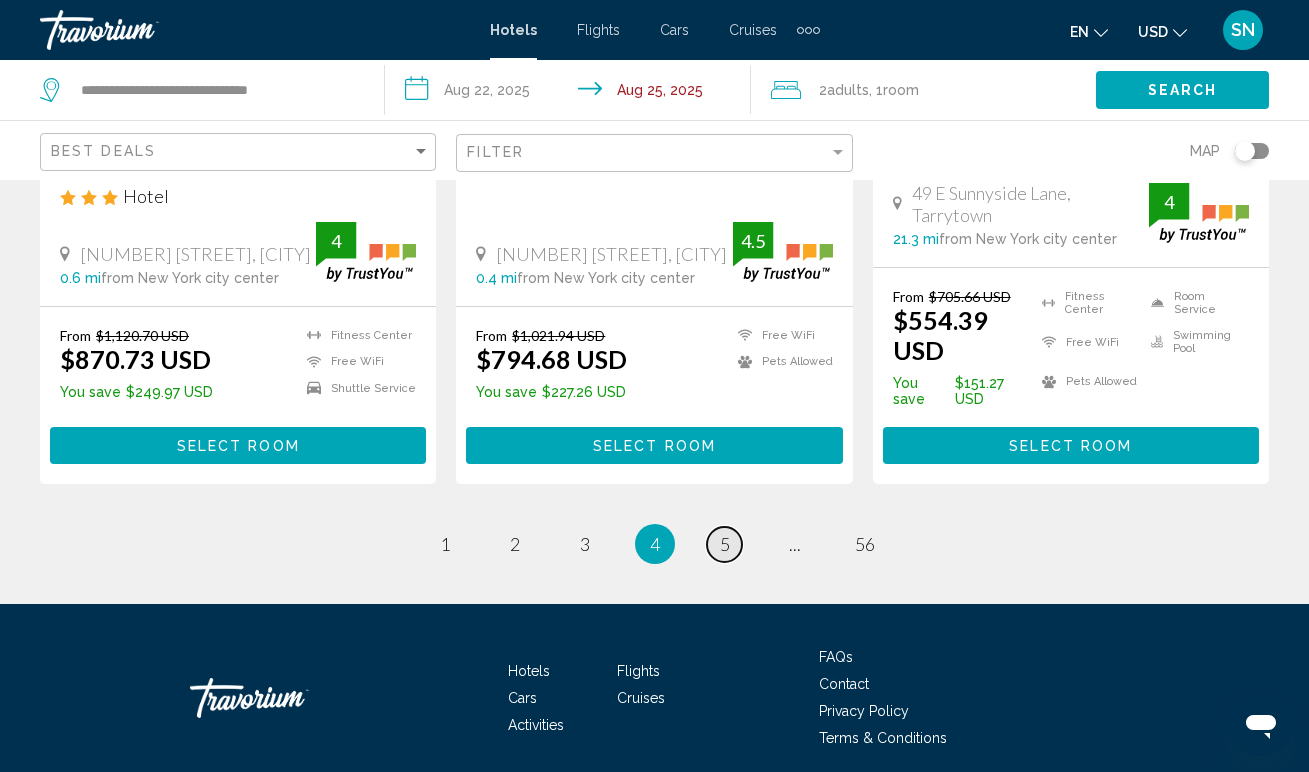 click on "5" at bounding box center [725, 544] 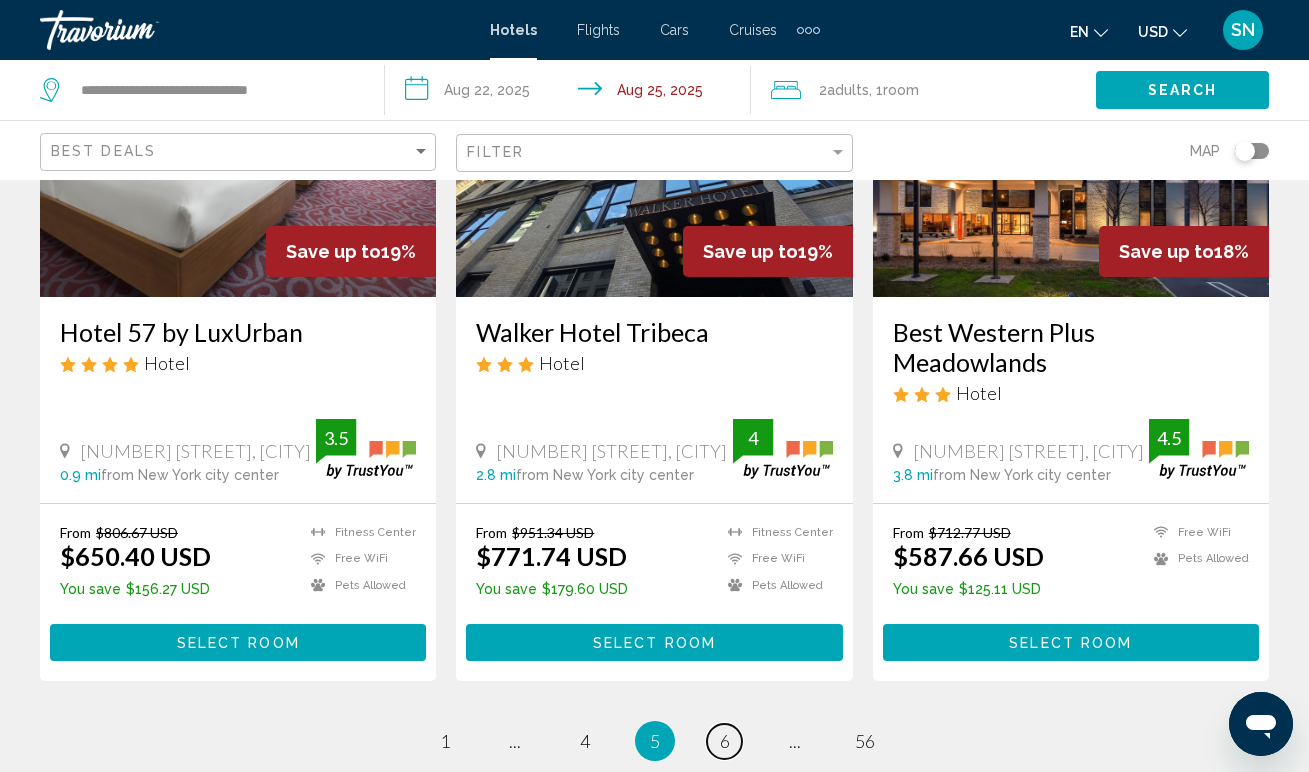 scroll, scrollTop: 2631, scrollLeft: 0, axis: vertical 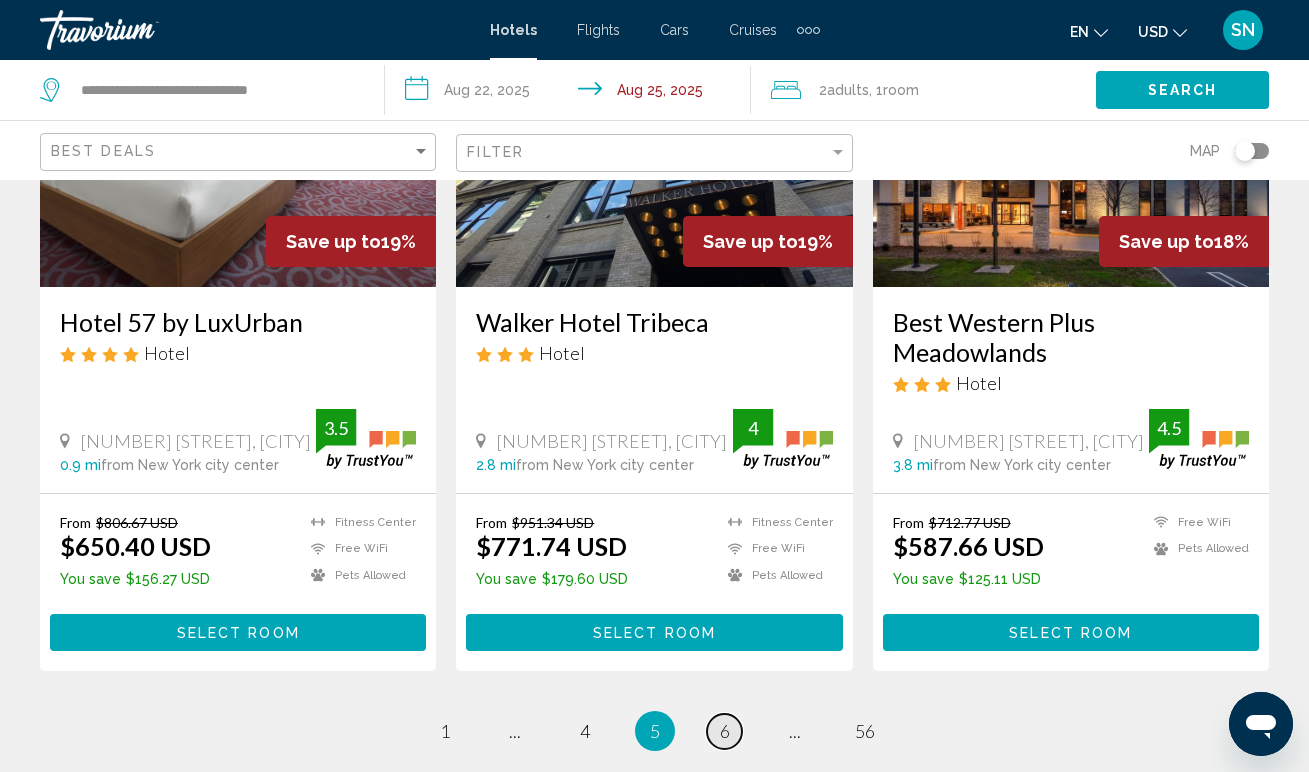 click on "page  6" at bounding box center [724, 731] 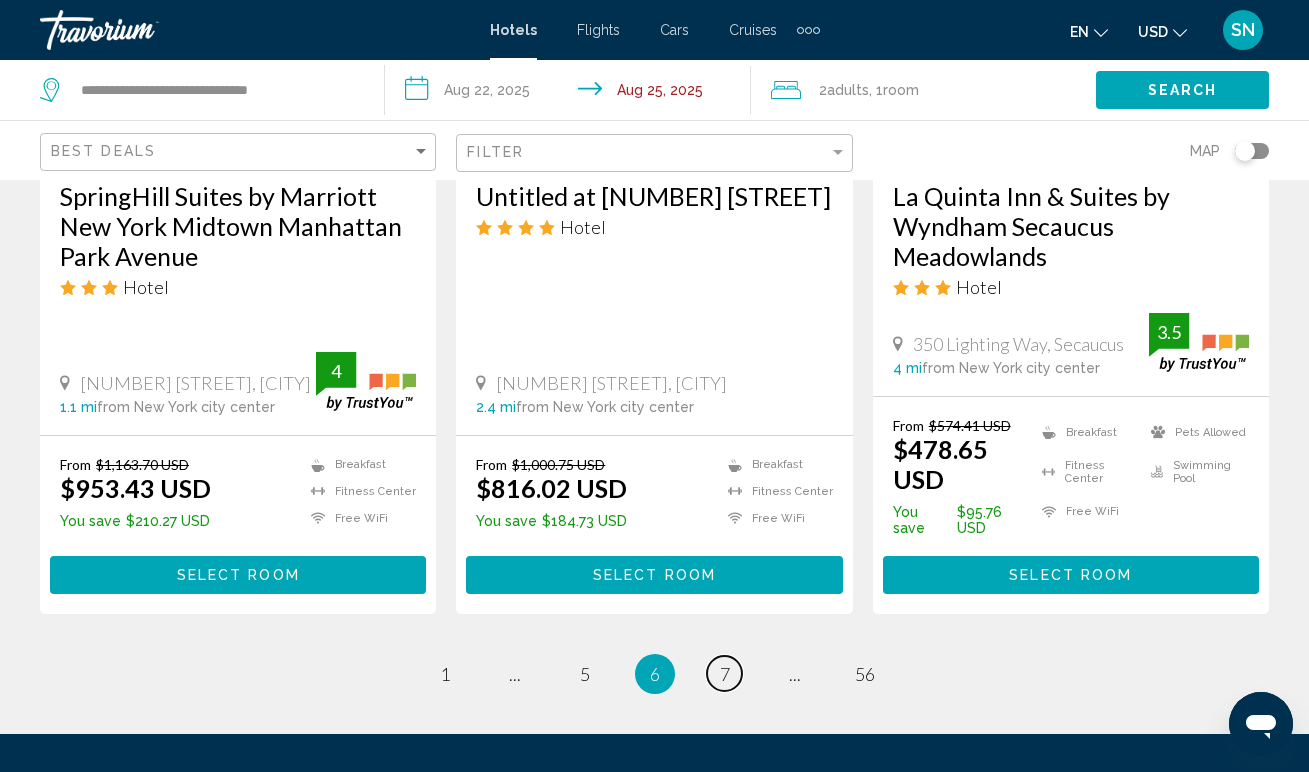 scroll, scrollTop: 2729, scrollLeft: 0, axis: vertical 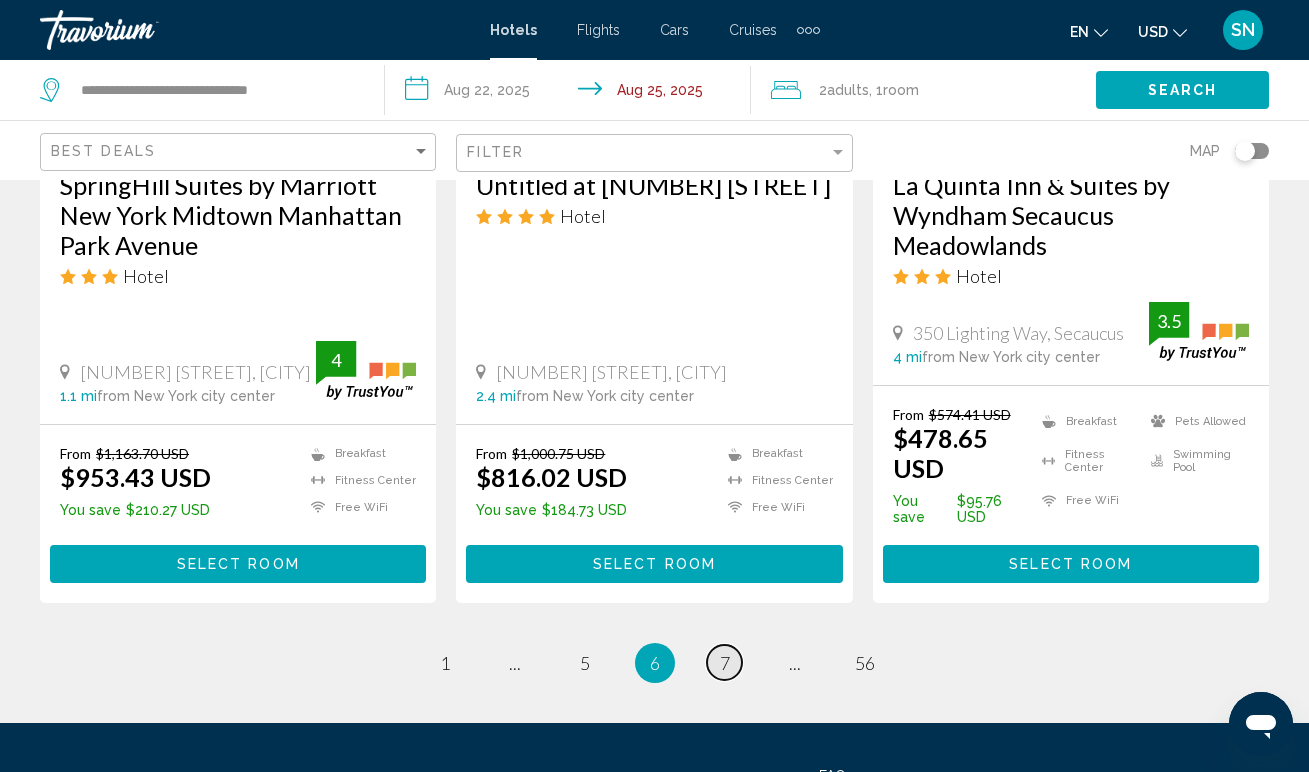 click on "7" at bounding box center (725, 663) 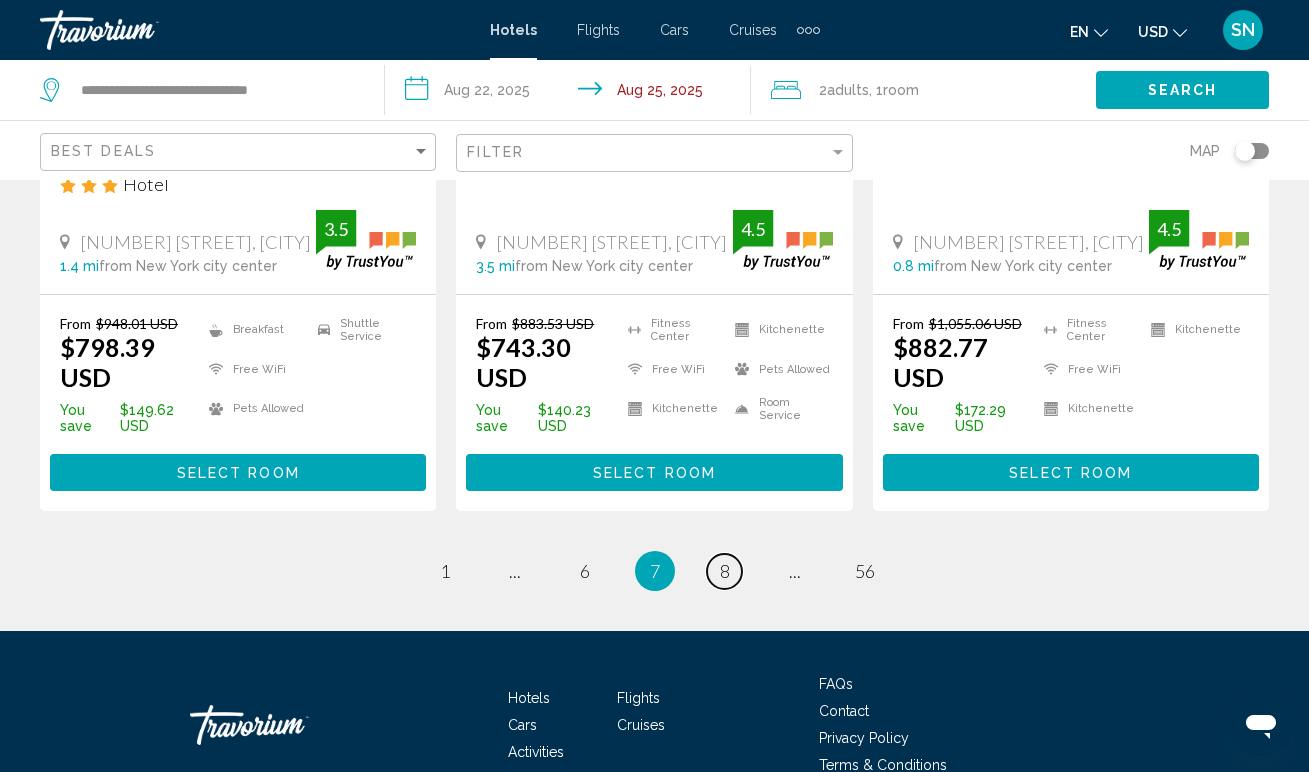 scroll, scrollTop: 2837, scrollLeft: 0, axis: vertical 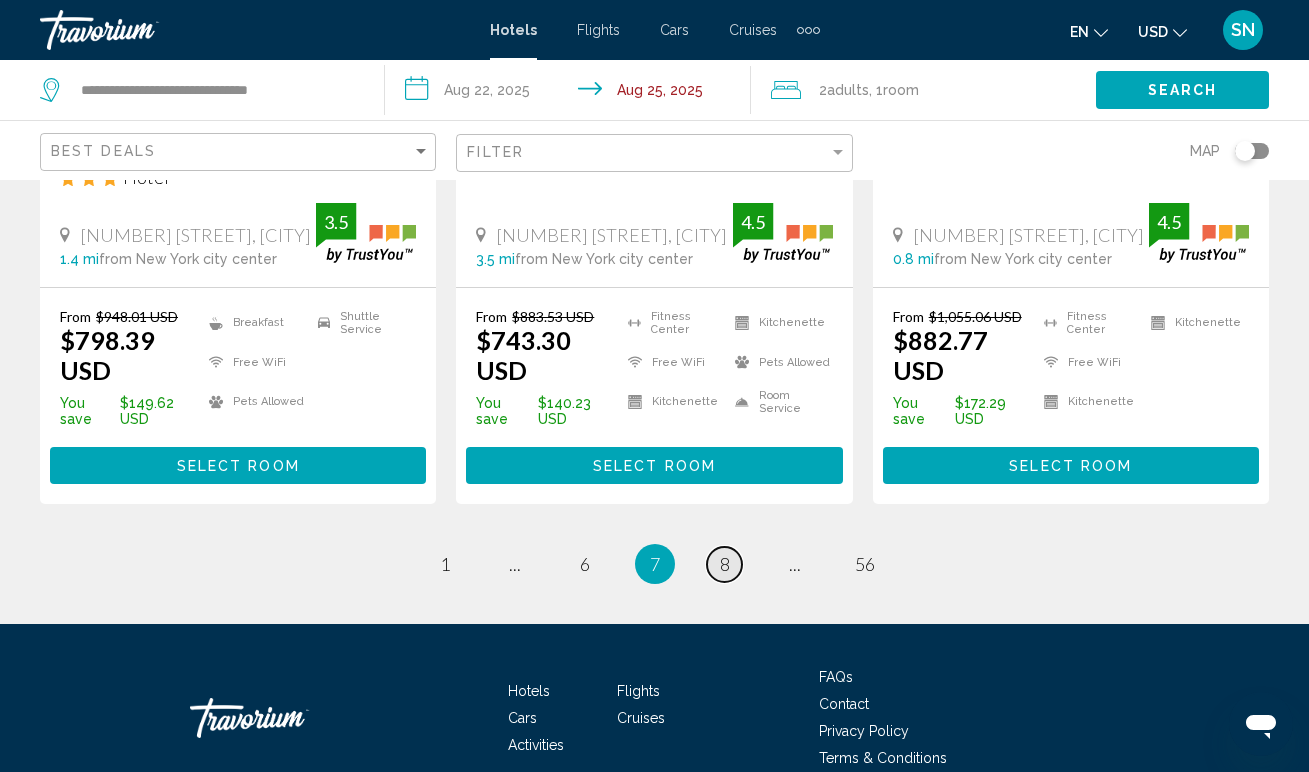 click on "8" at bounding box center (725, 564) 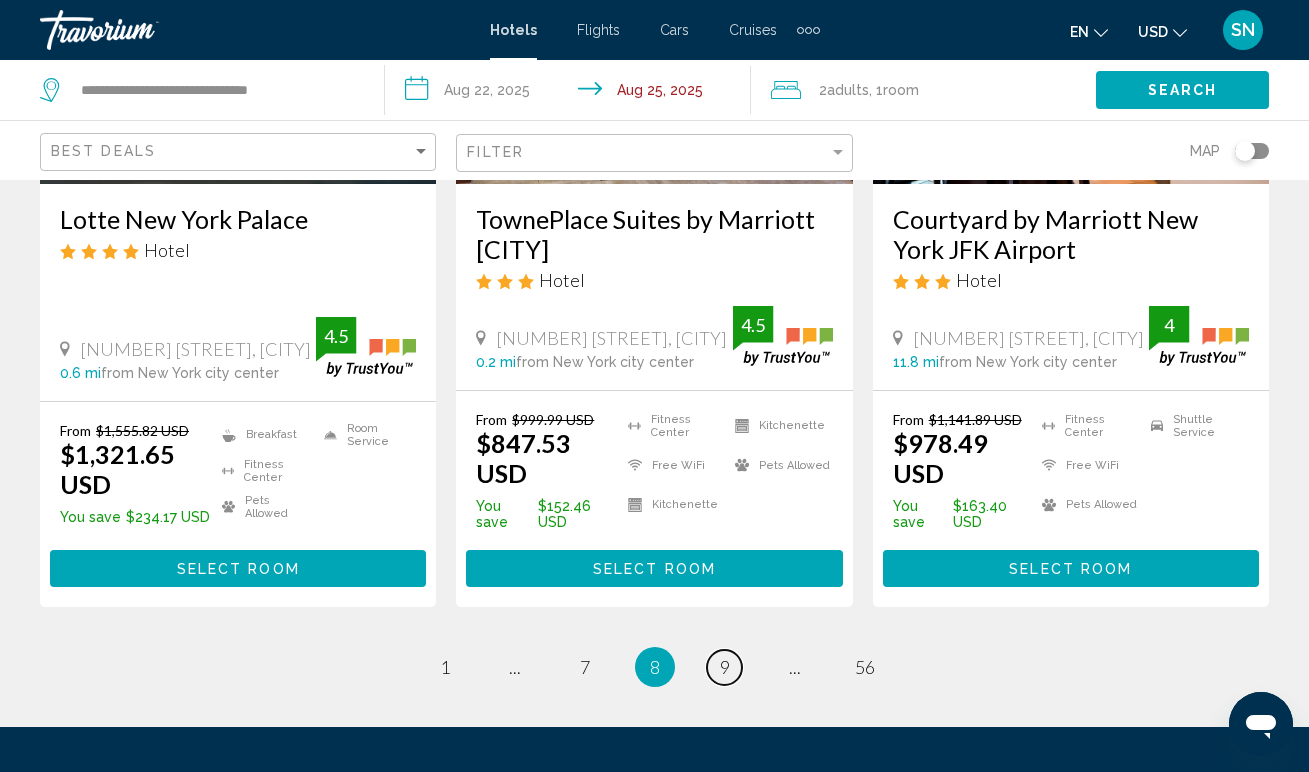 scroll, scrollTop: 2666, scrollLeft: 0, axis: vertical 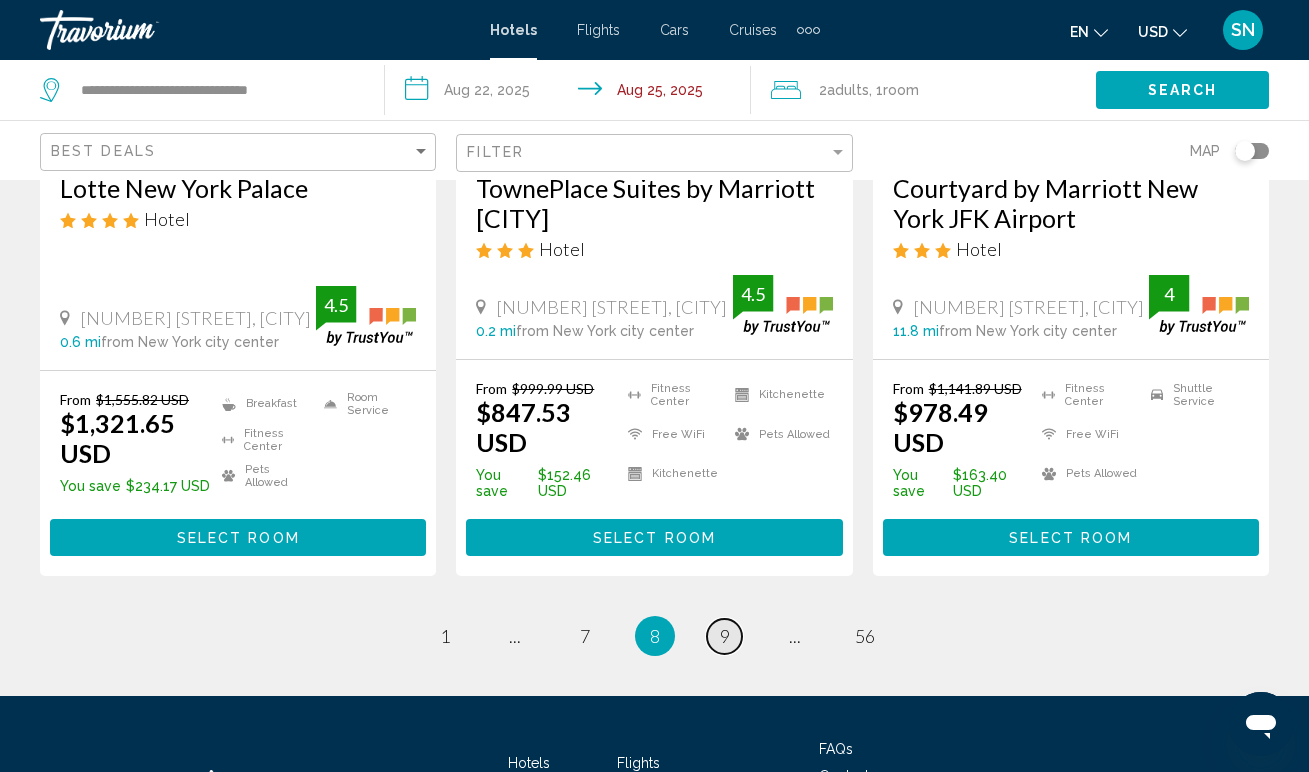 click on "9" at bounding box center (725, 636) 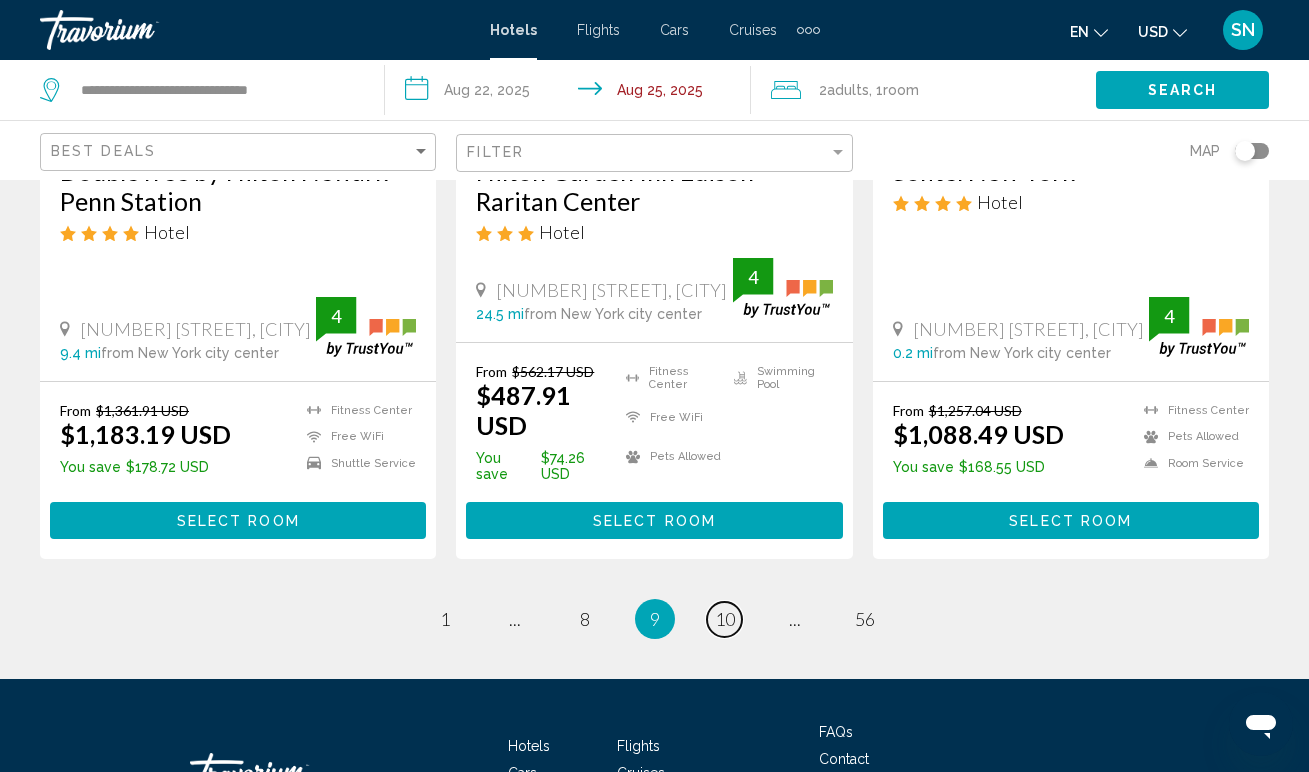 scroll, scrollTop: 2817, scrollLeft: 0, axis: vertical 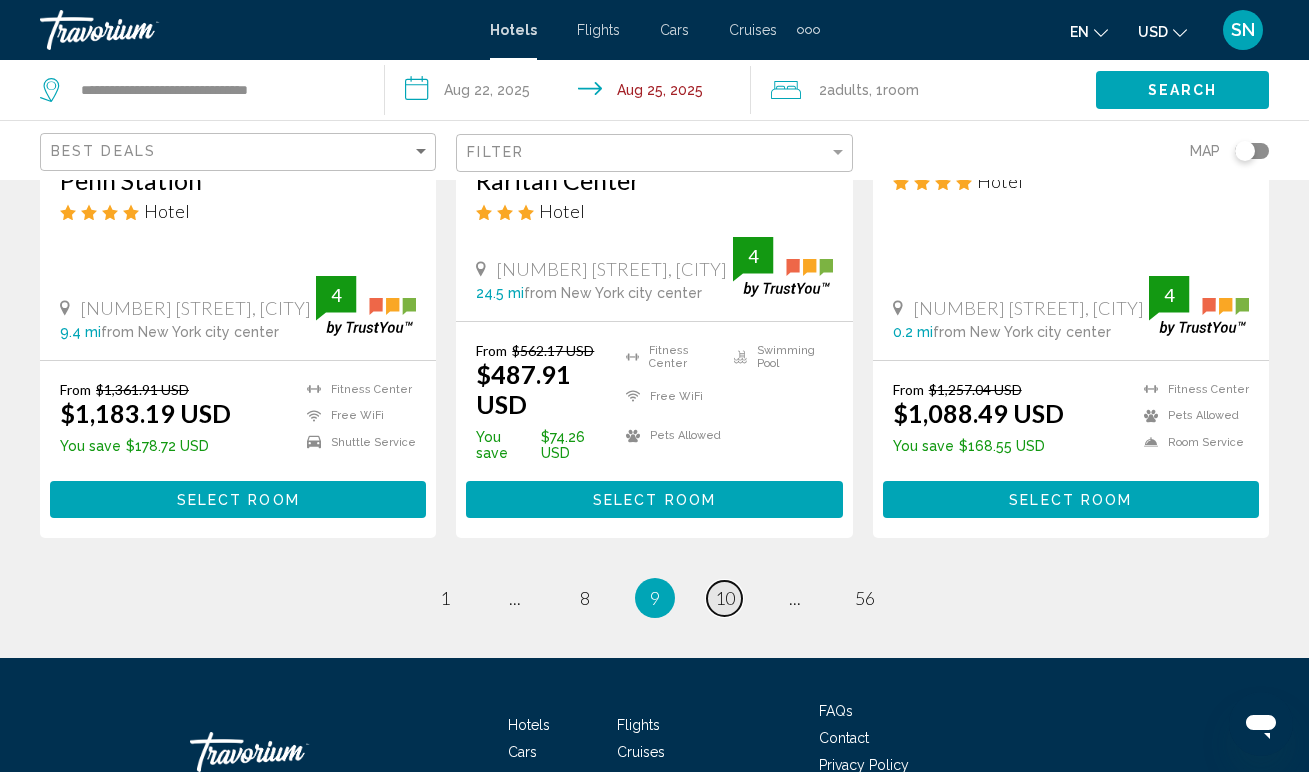 click on "10" at bounding box center [725, 598] 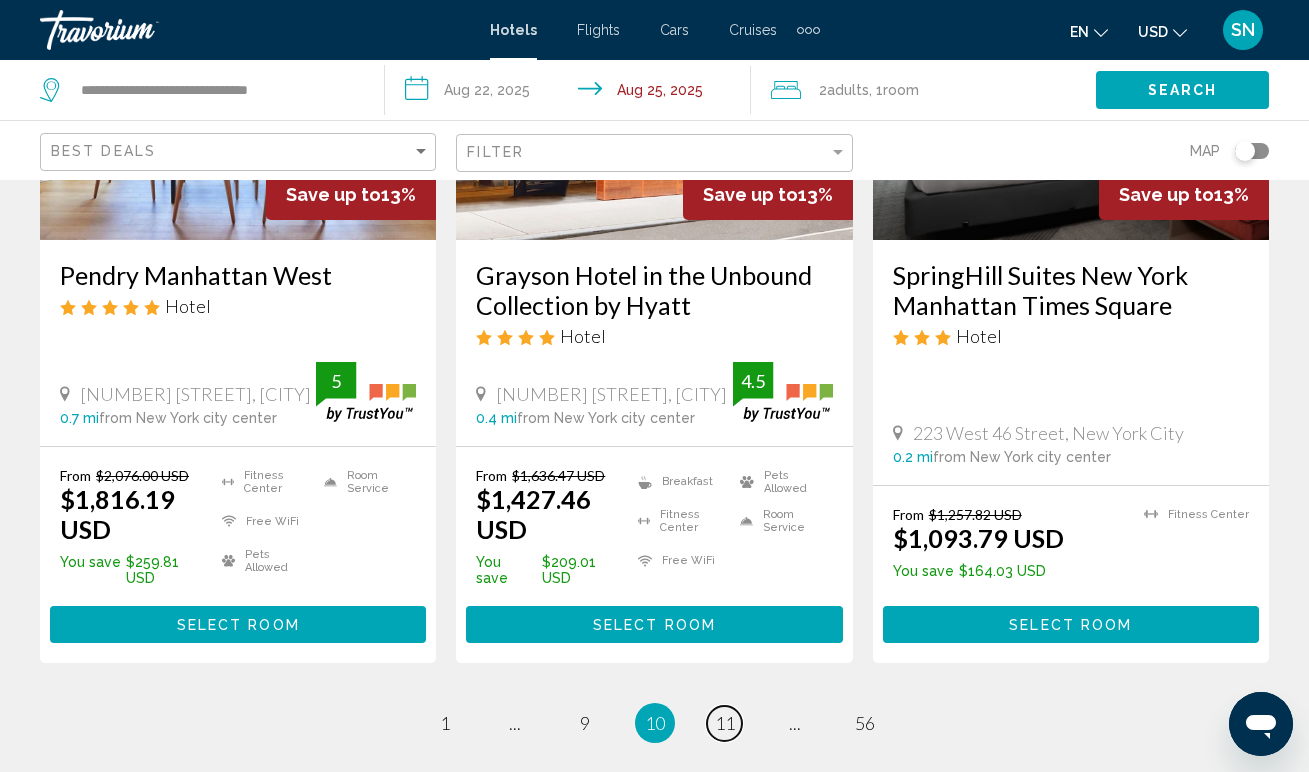 scroll, scrollTop: 2655, scrollLeft: 0, axis: vertical 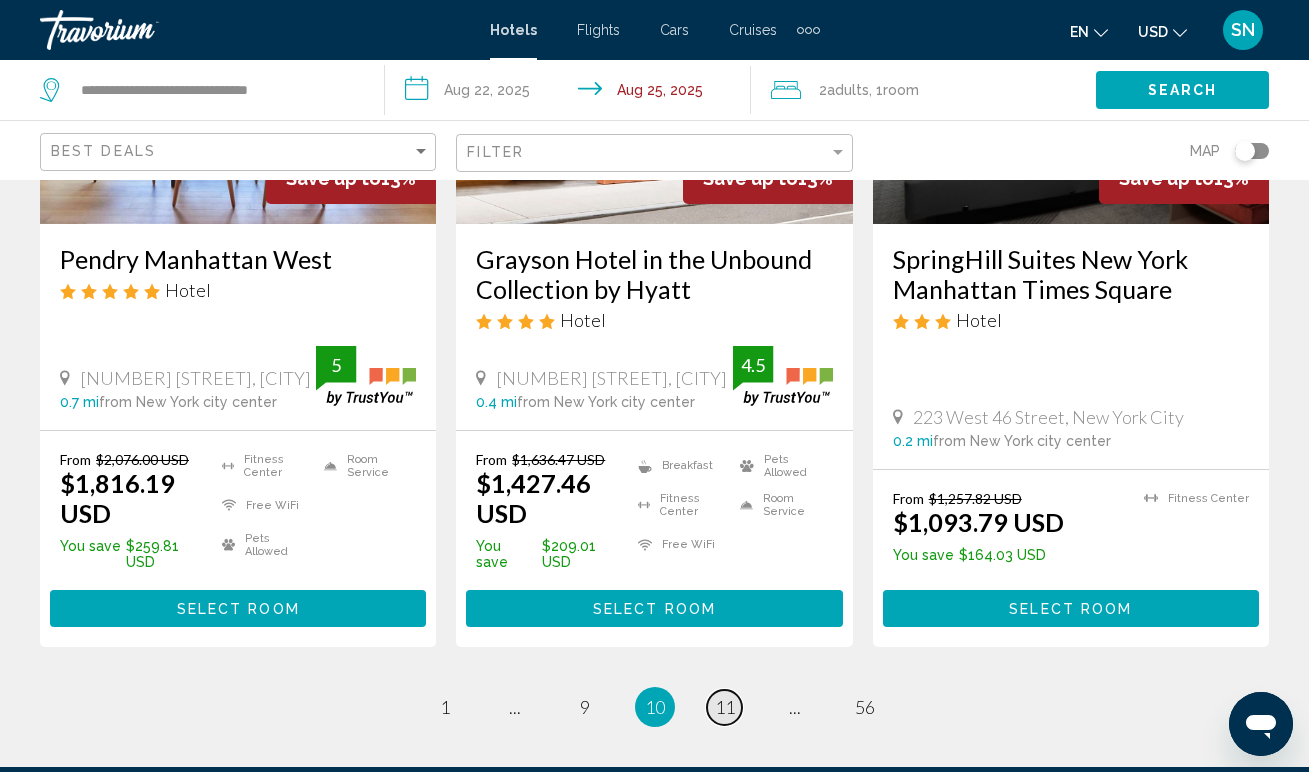 click on "11" at bounding box center [725, 707] 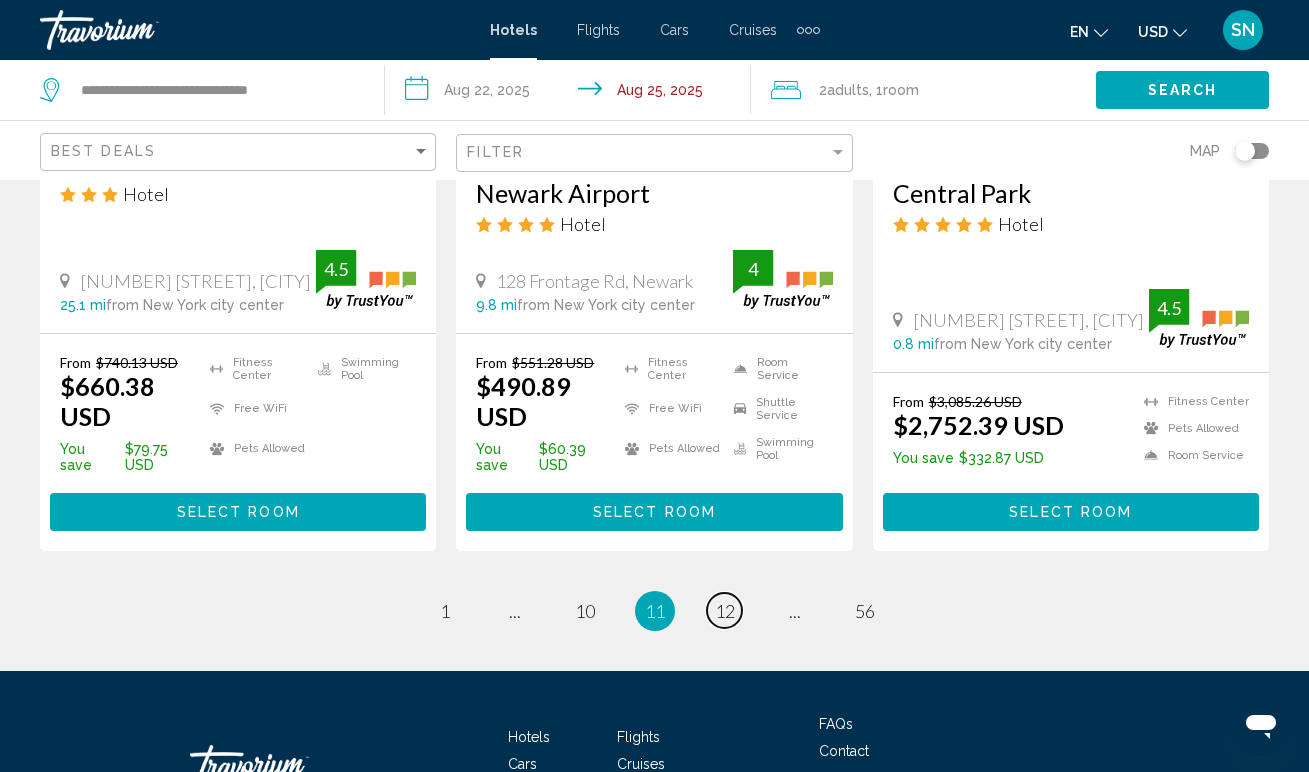 scroll, scrollTop: 2794, scrollLeft: 0, axis: vertical 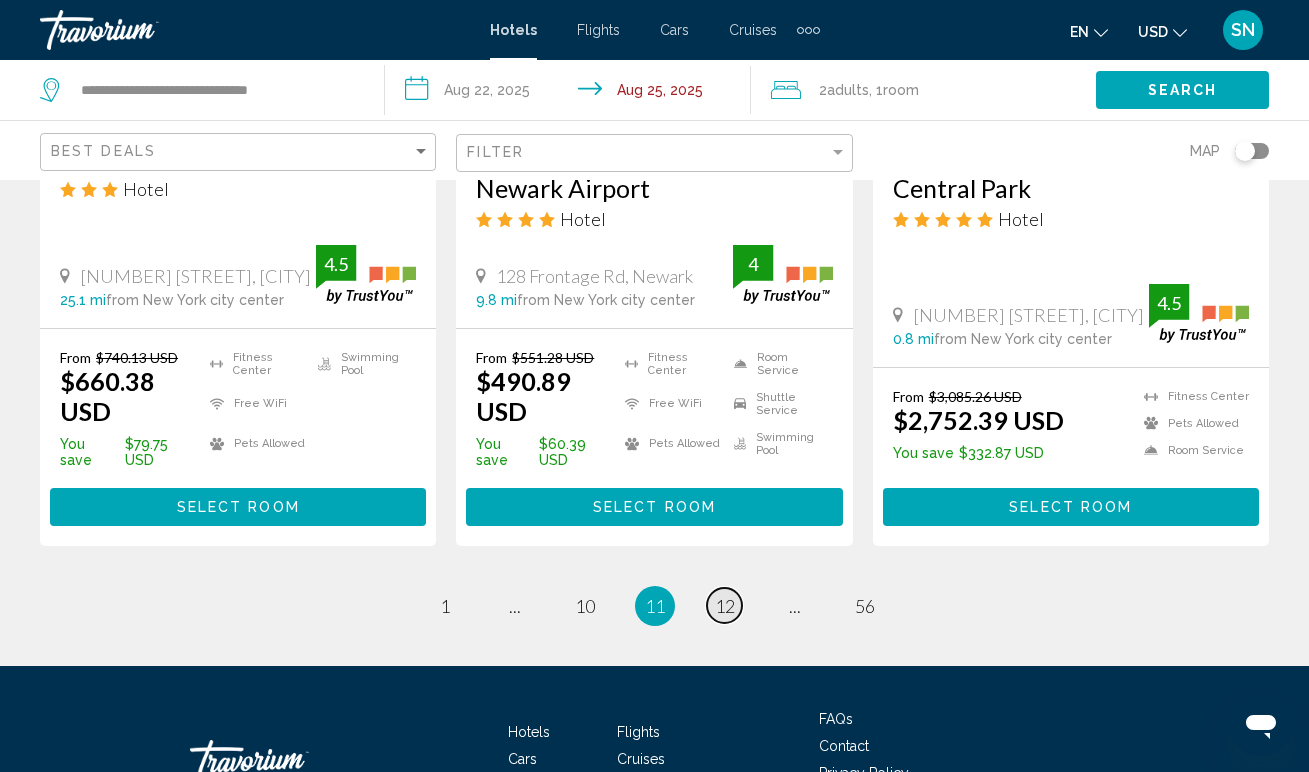 click on "12" at bounding box center (725, 606) 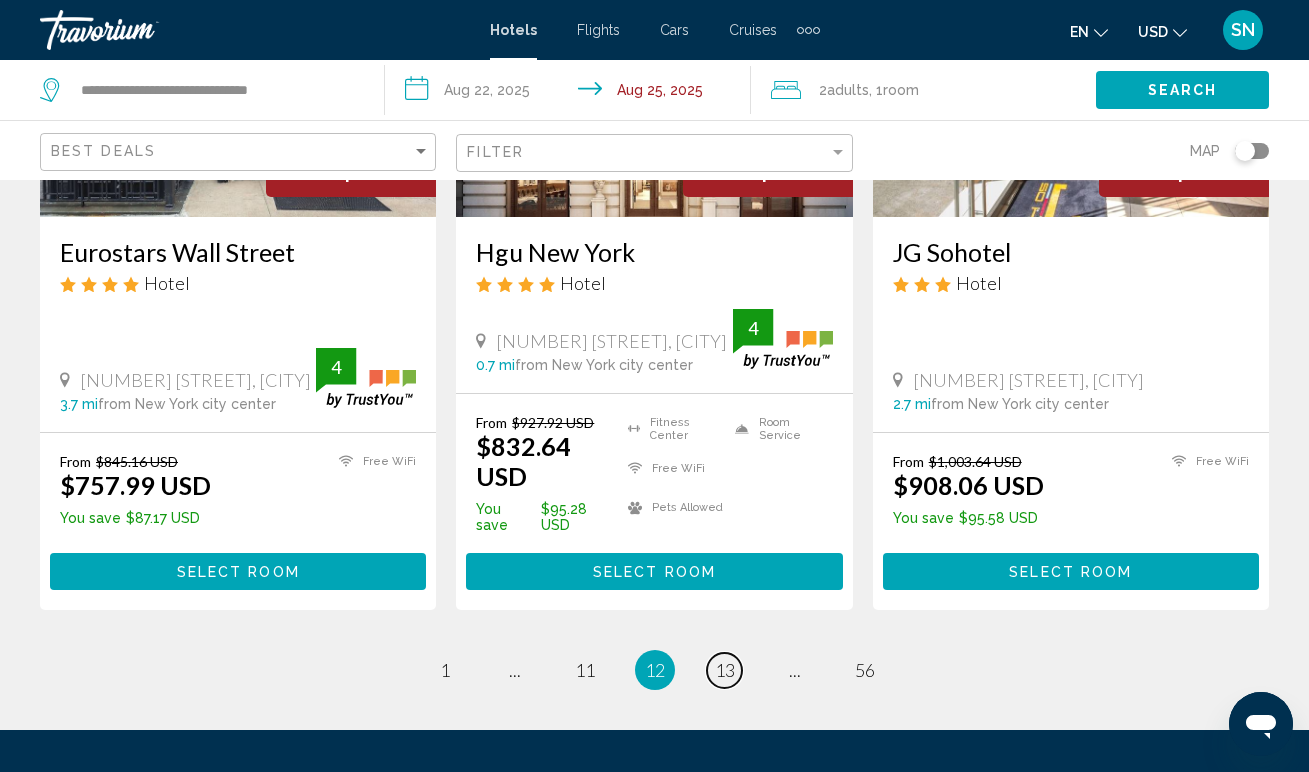 scroll, scrollTop: 2685, scrollLeft: 0, axis: vertical 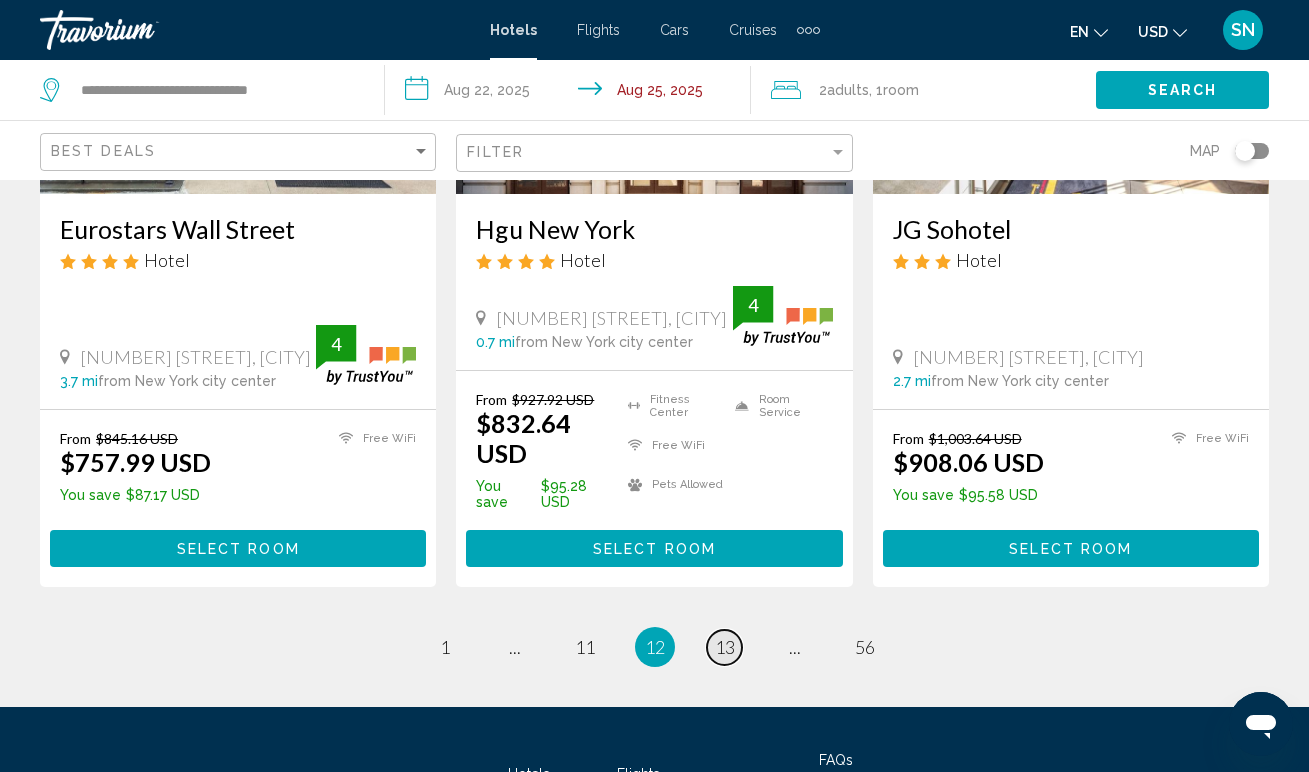 click on "13" at bounding box center [725, 647] 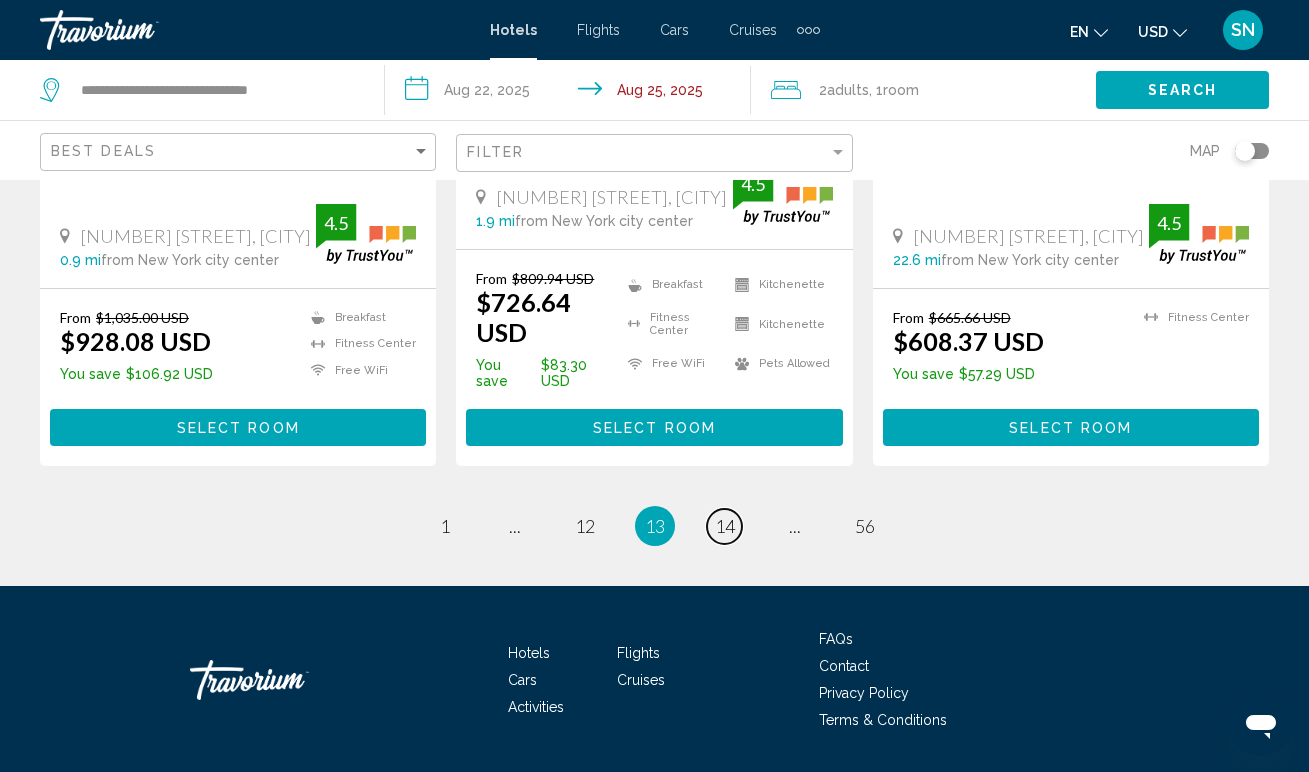 scroll, scrollTop: 2914, scrollLeft: 0, axis: vertical 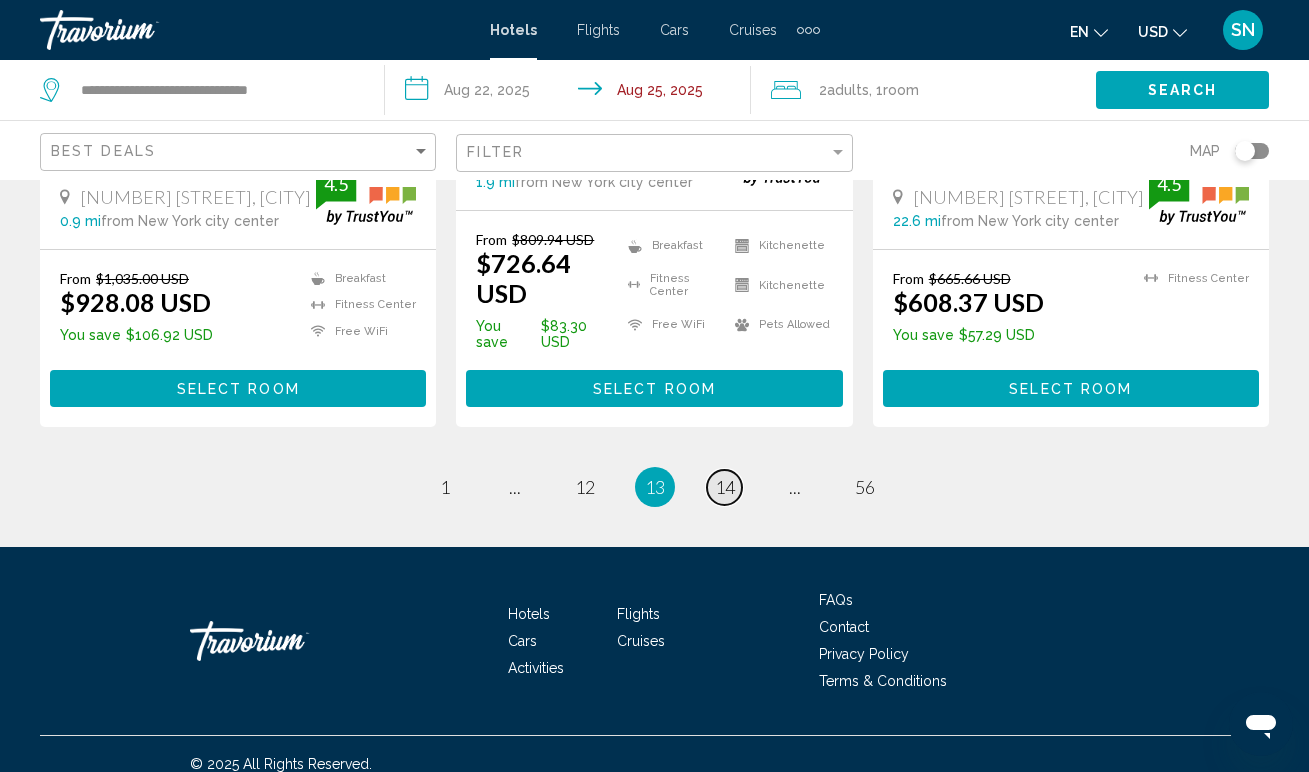 click on "14" at bounding box center (725, 487) 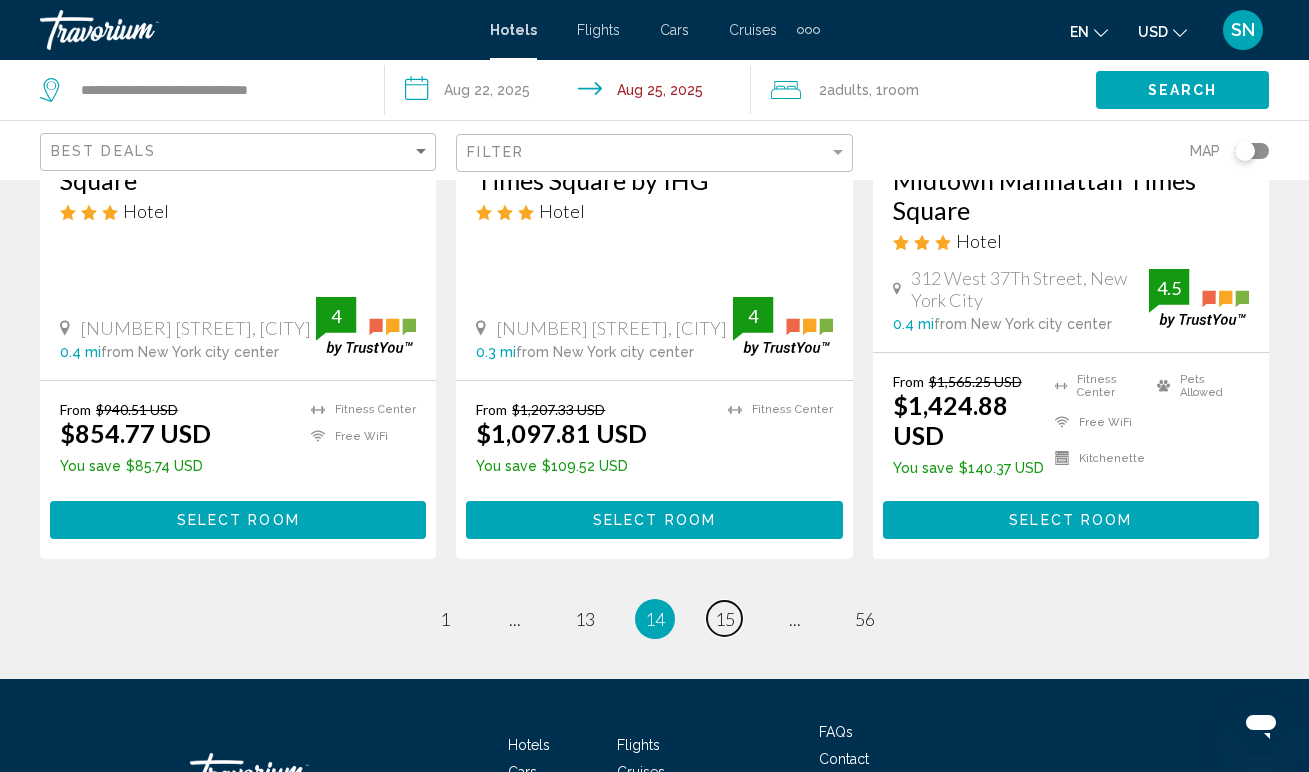 scroll, scrollTop: 2710, scrollLeft: 0, axis: vertical 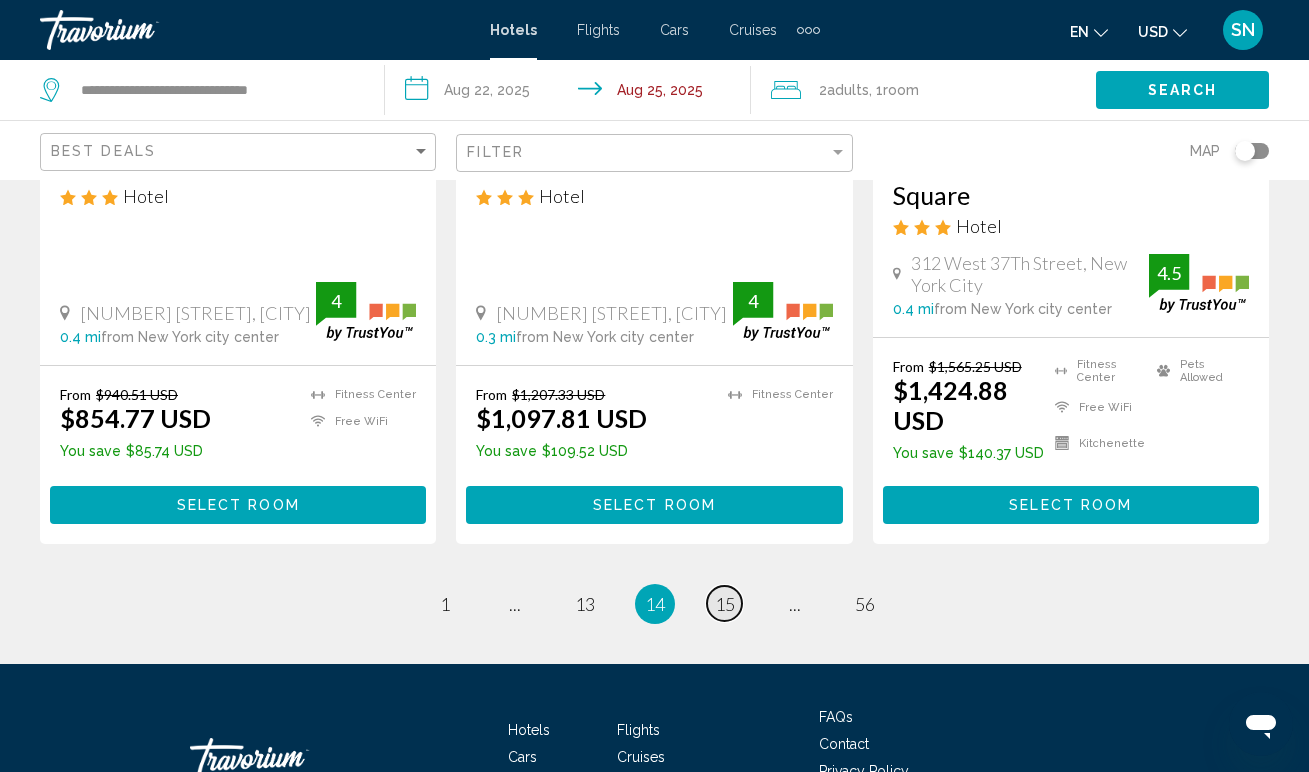 click on "15" at bounding box center (725, 604) 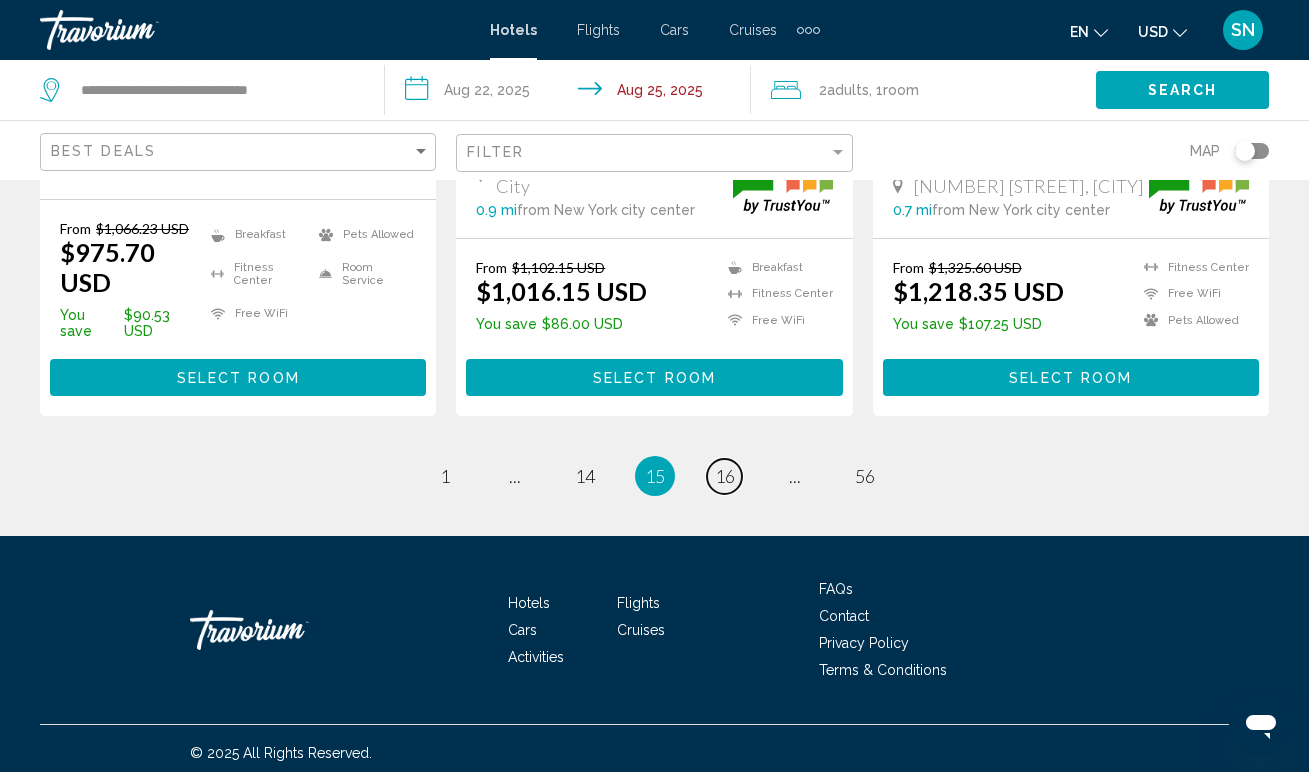 scroll, scrollTop: 2861, scrollLeft: 0, axis: vertical 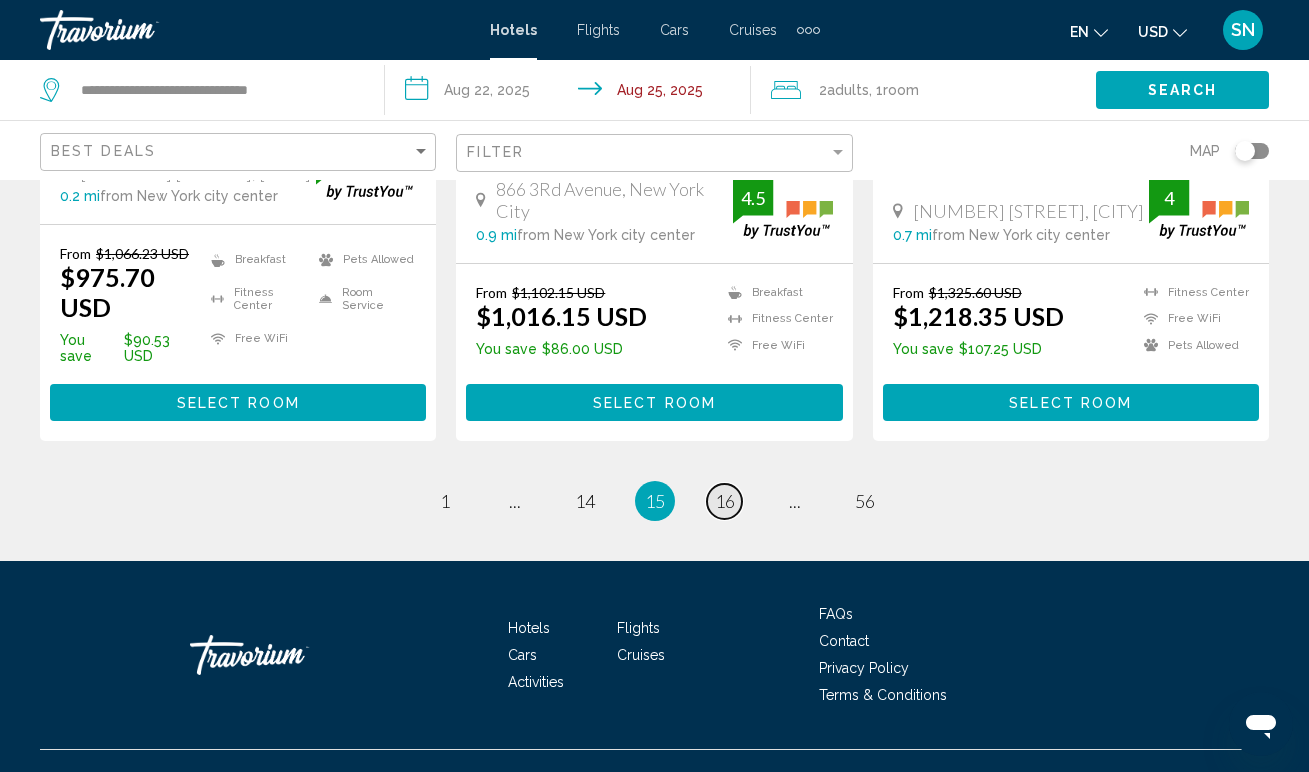 click on "16" at bounding box center (725, 501) 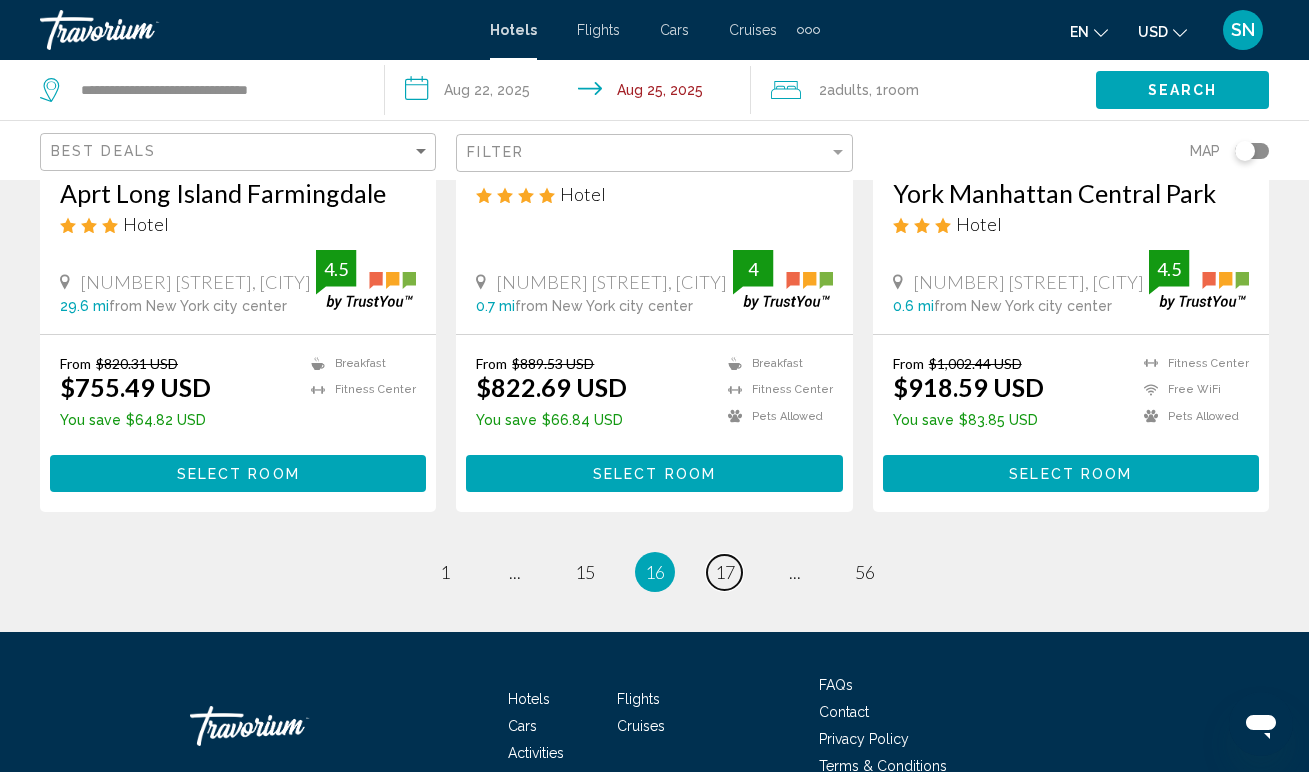 scroll, scrollTop: 2726, scrollLeft: 0, axis: vertical 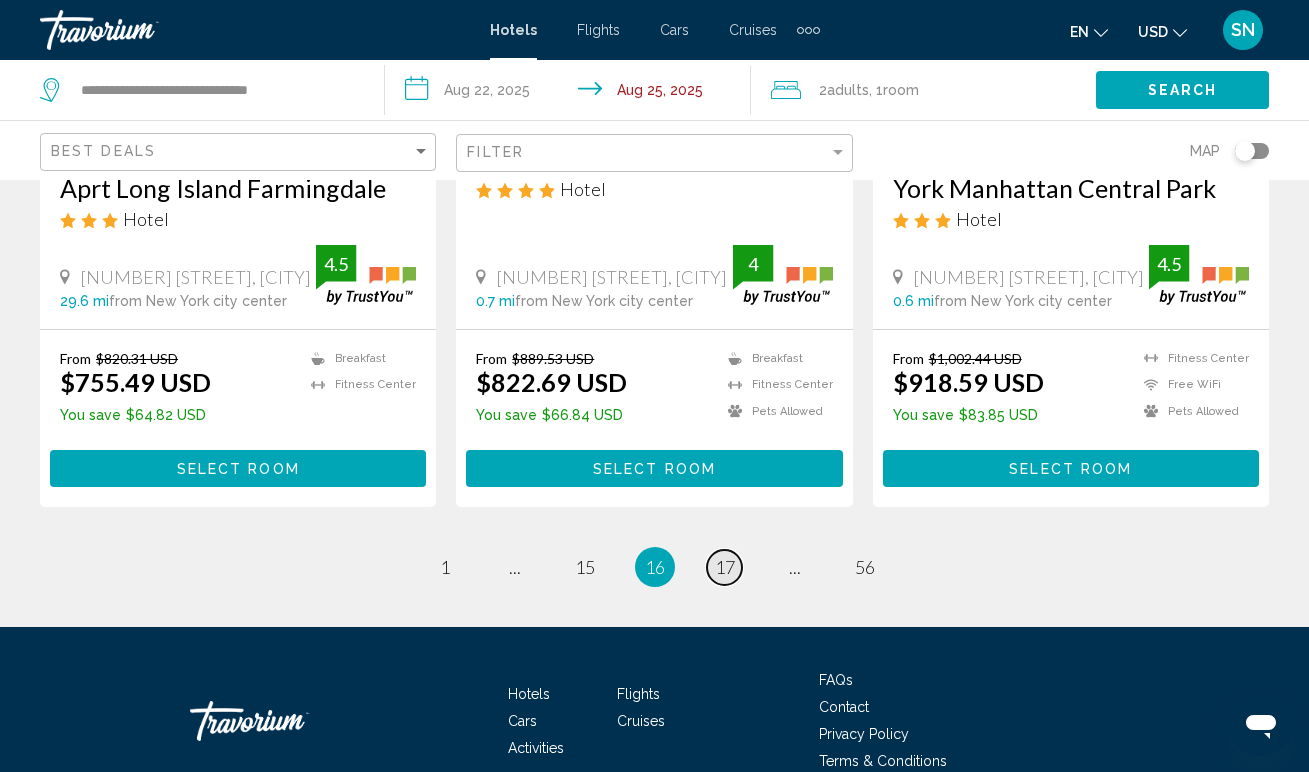 click on "17" at bounding box center (725, 567) 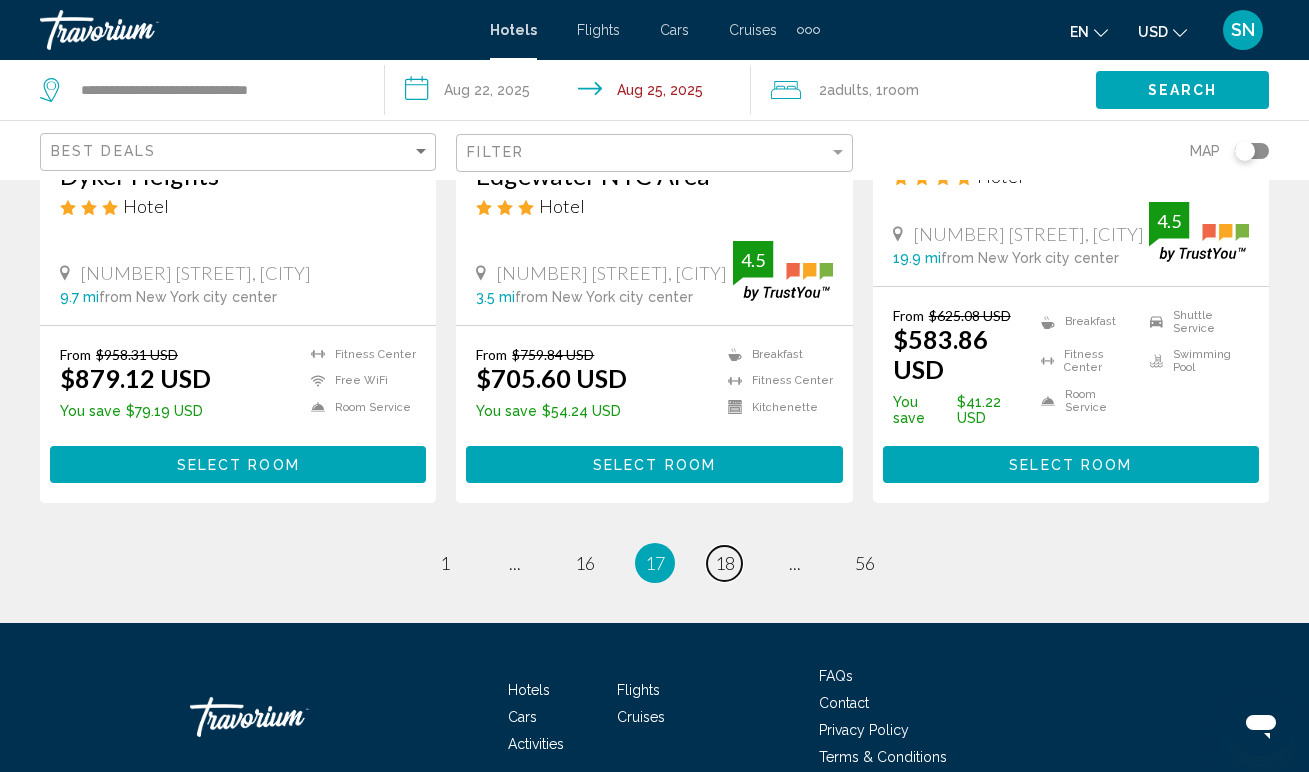 scroll, scrollTop: 2876, scrollLeft: 0, axis: vertical 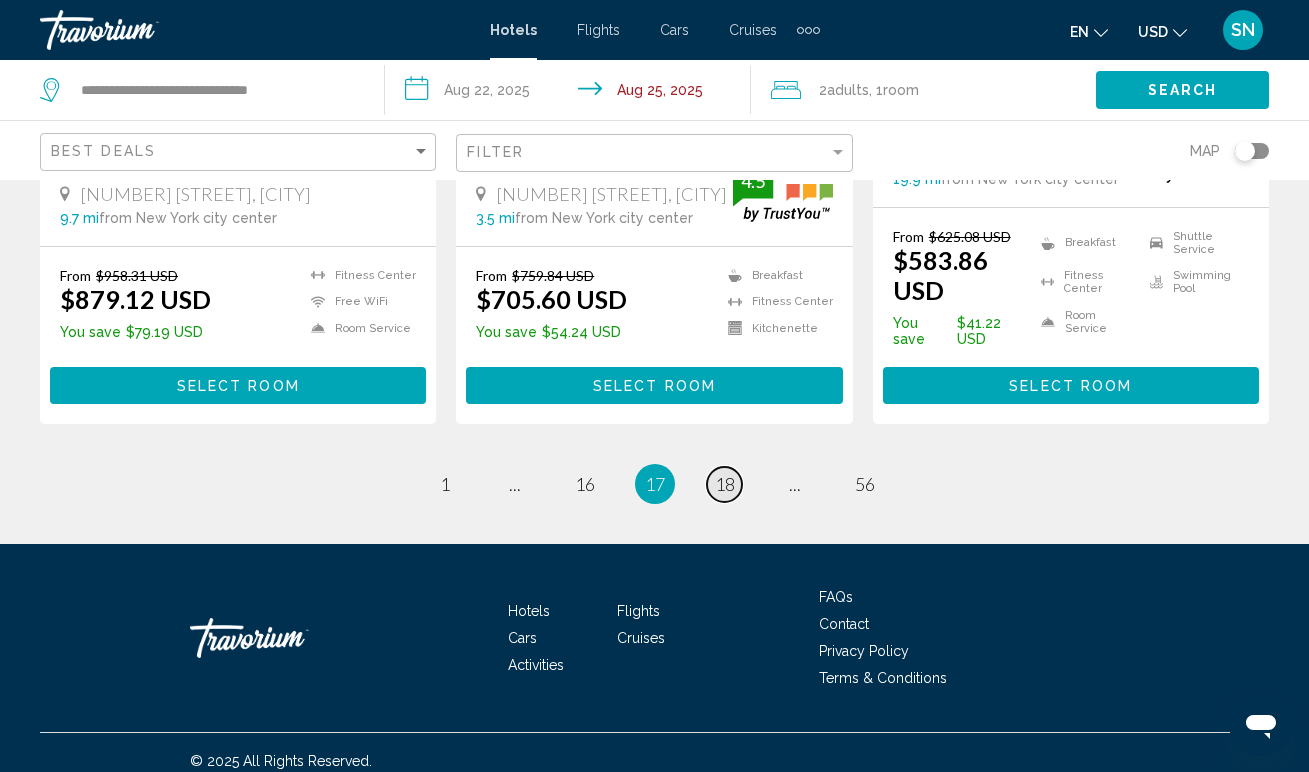 click on "18" at bounding box center [725, 484] 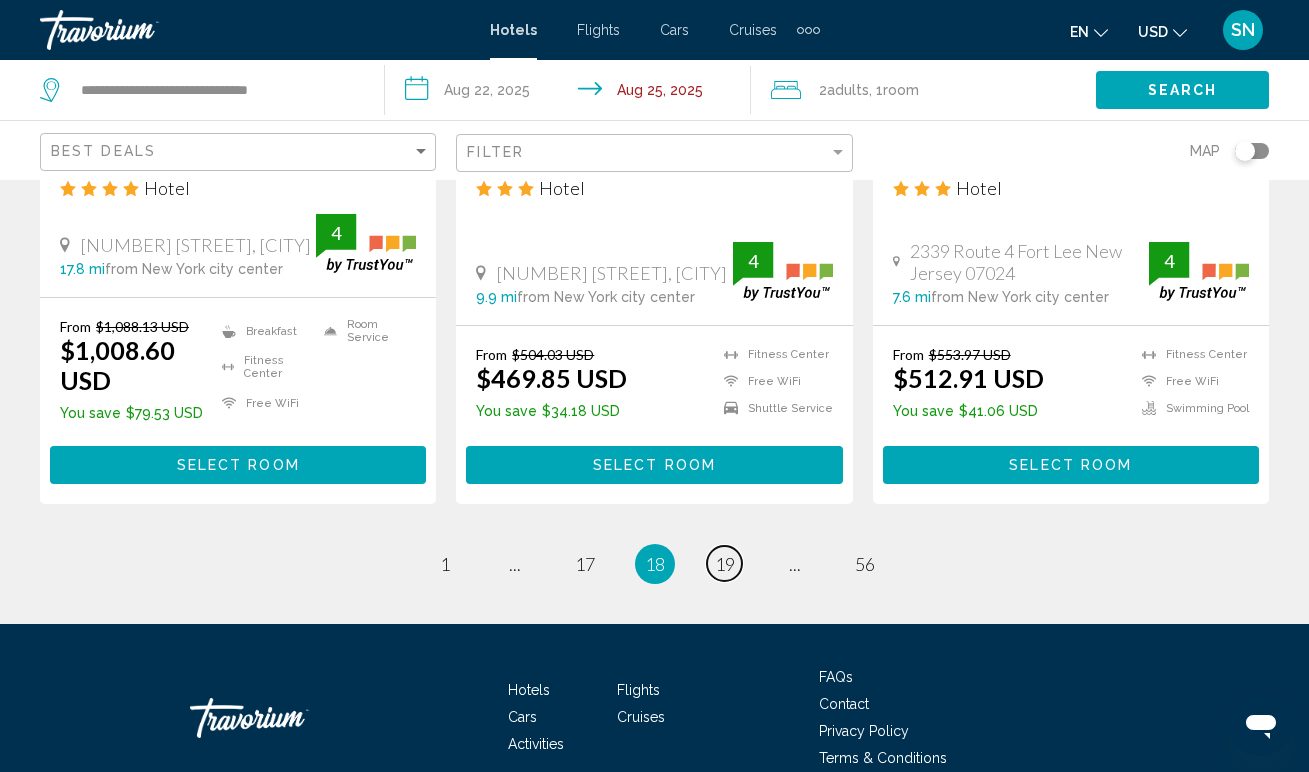 scroll, scrollTop: 2801, scrollLeft: 0, axis: vertical 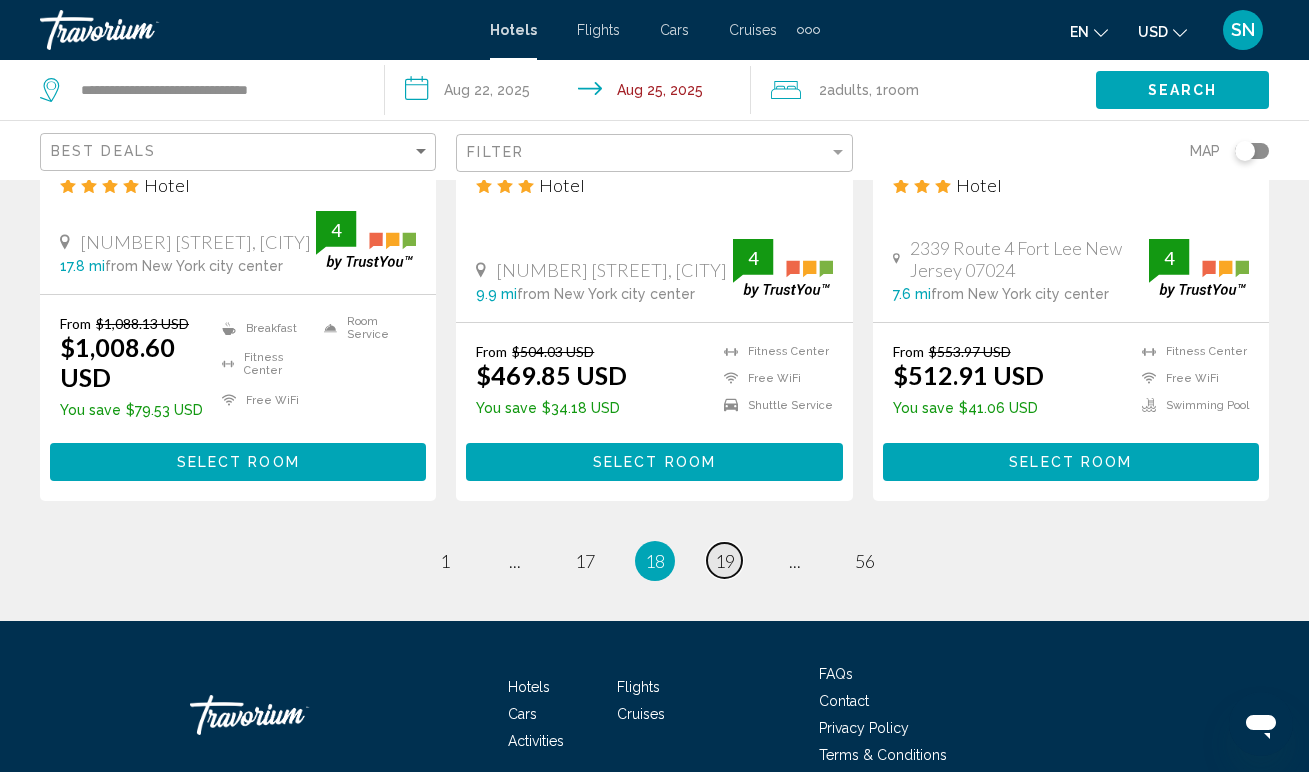 click on "19" at bounding box center [725, 561] 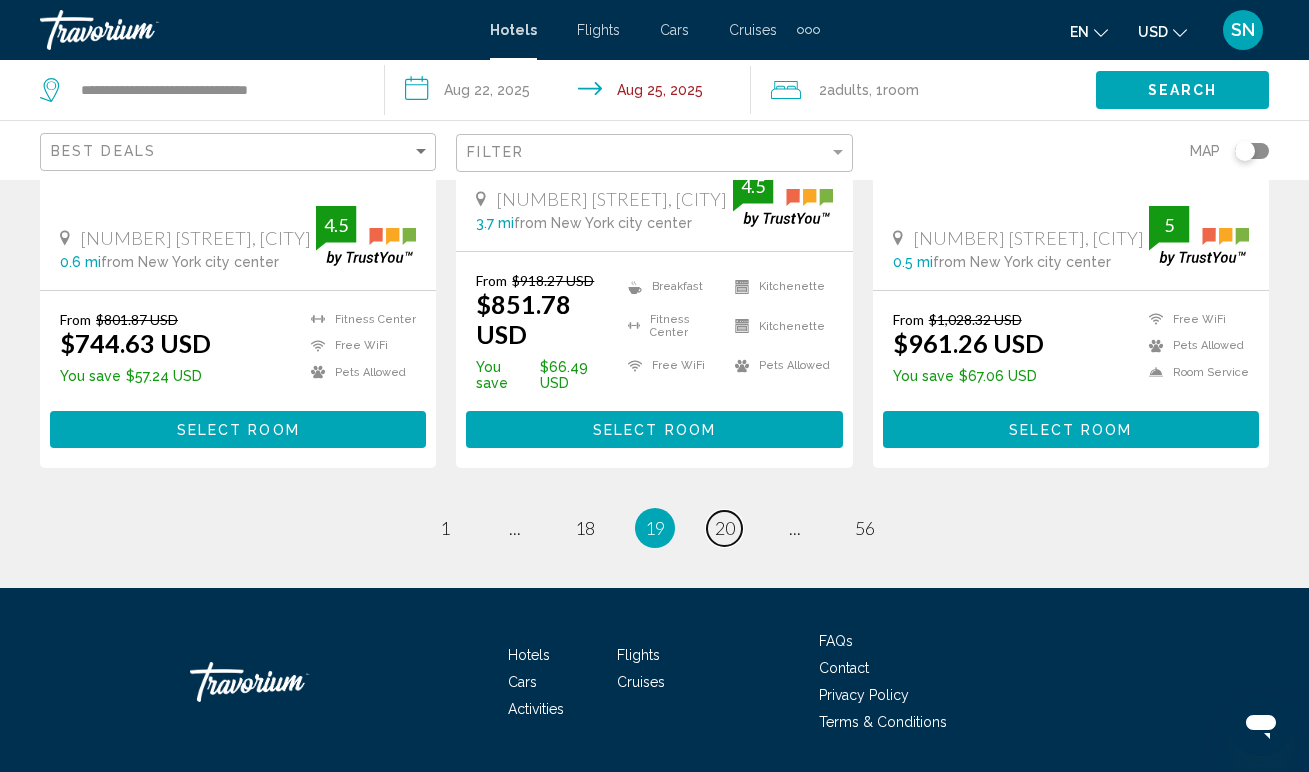 scroll, scrollTop: 2783, scrollLeft: 0, axis: vertical 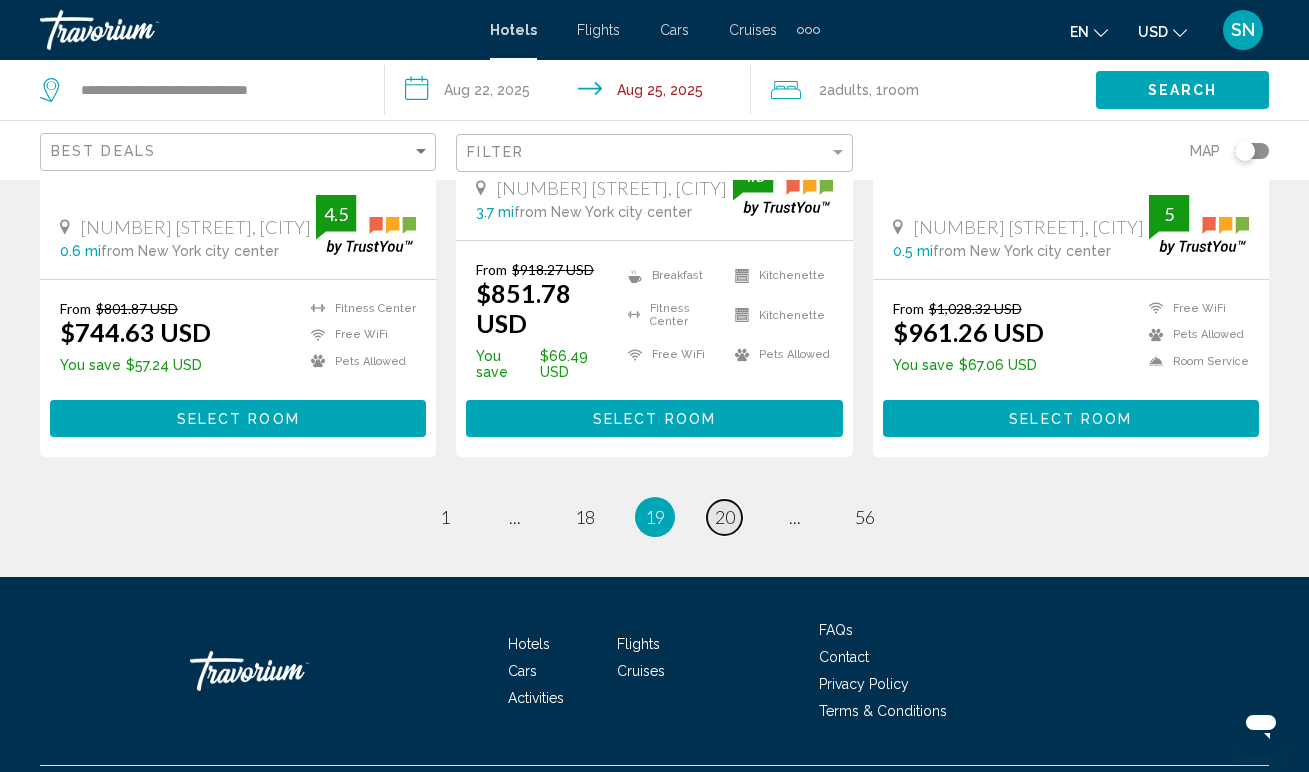 click on "20" at bounding box center [725, 517] 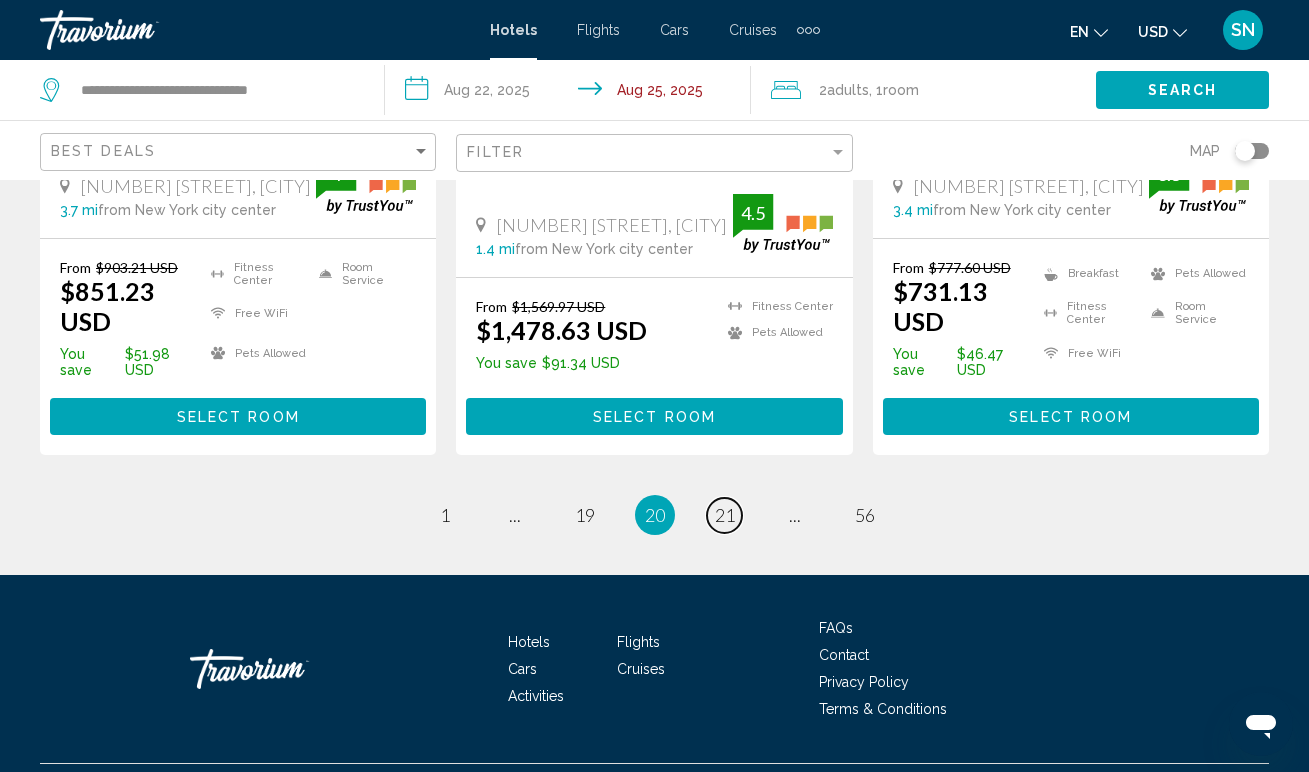 scroll, scrollTop: 2842, scrollLeft: 0, axis: vertical 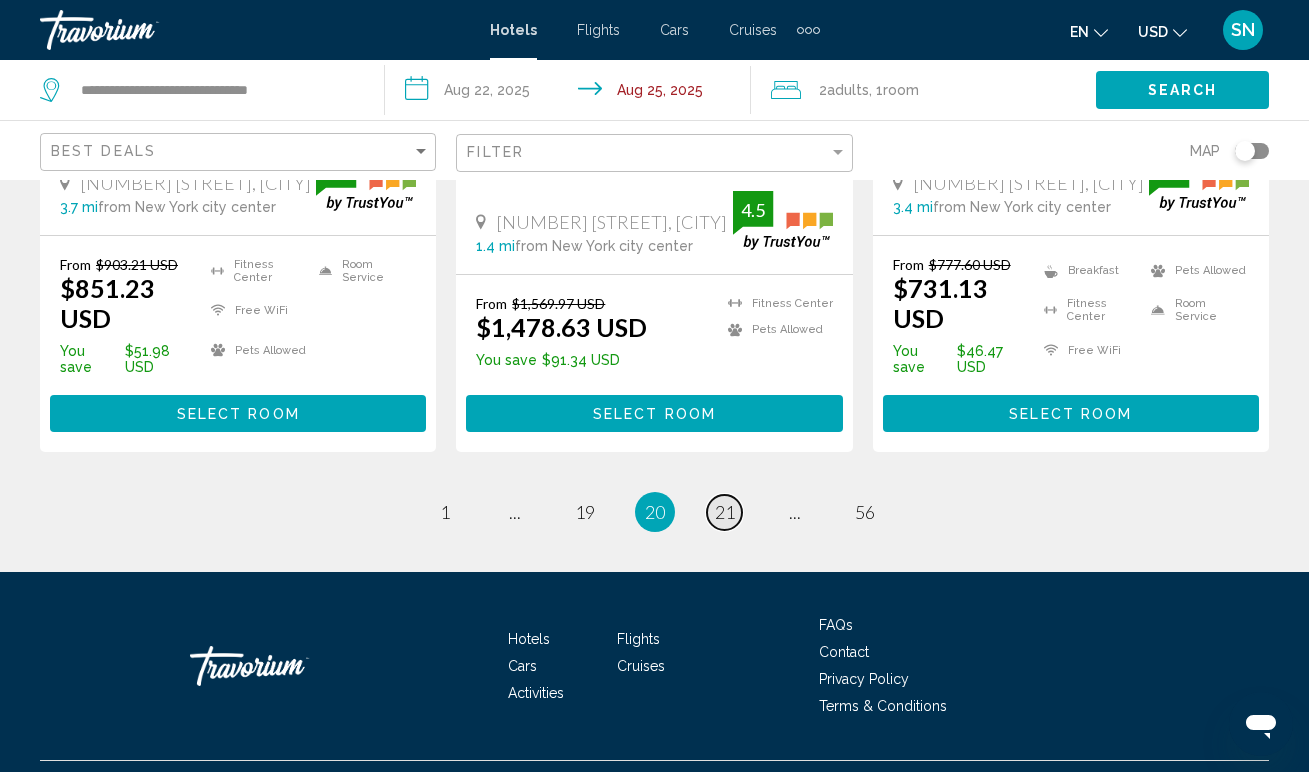 click on "21" at bounding box center [725, 512] 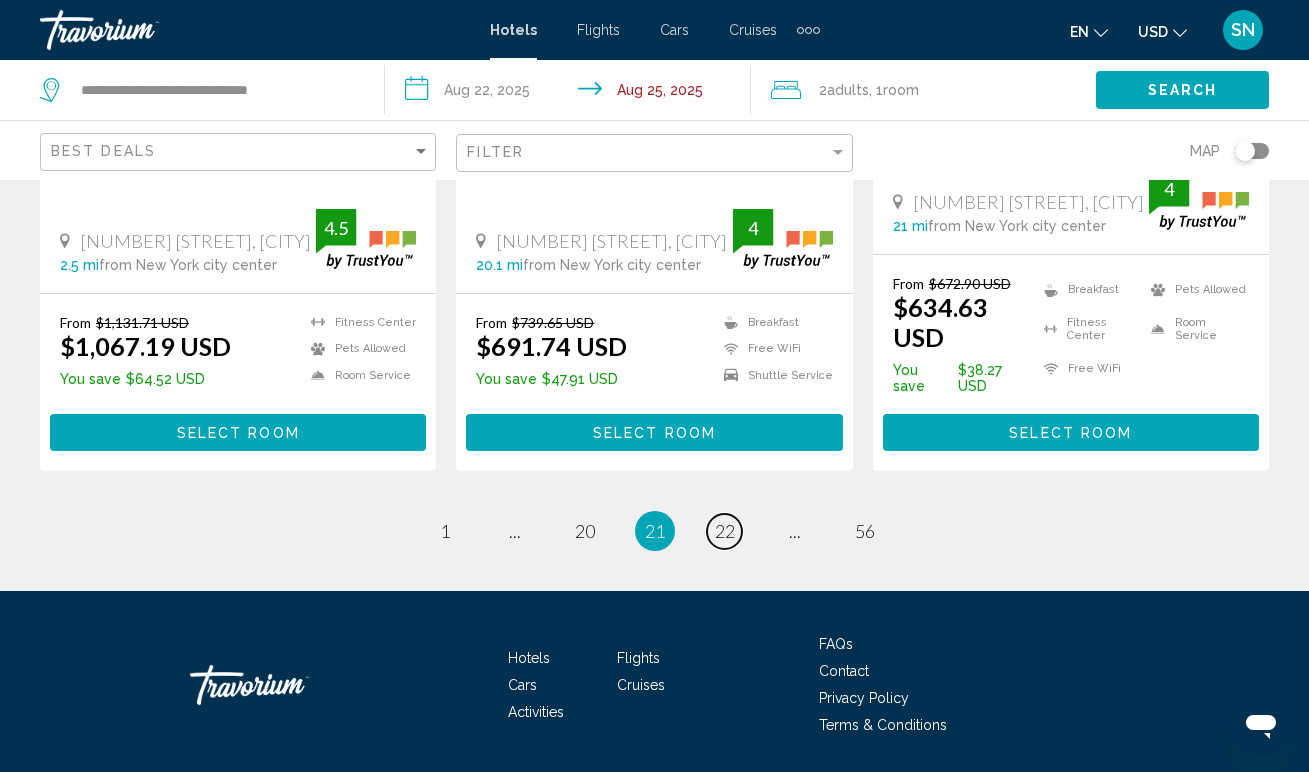 scroll, scrollTop: 2867, scrollLeft: 0, axis: vertical 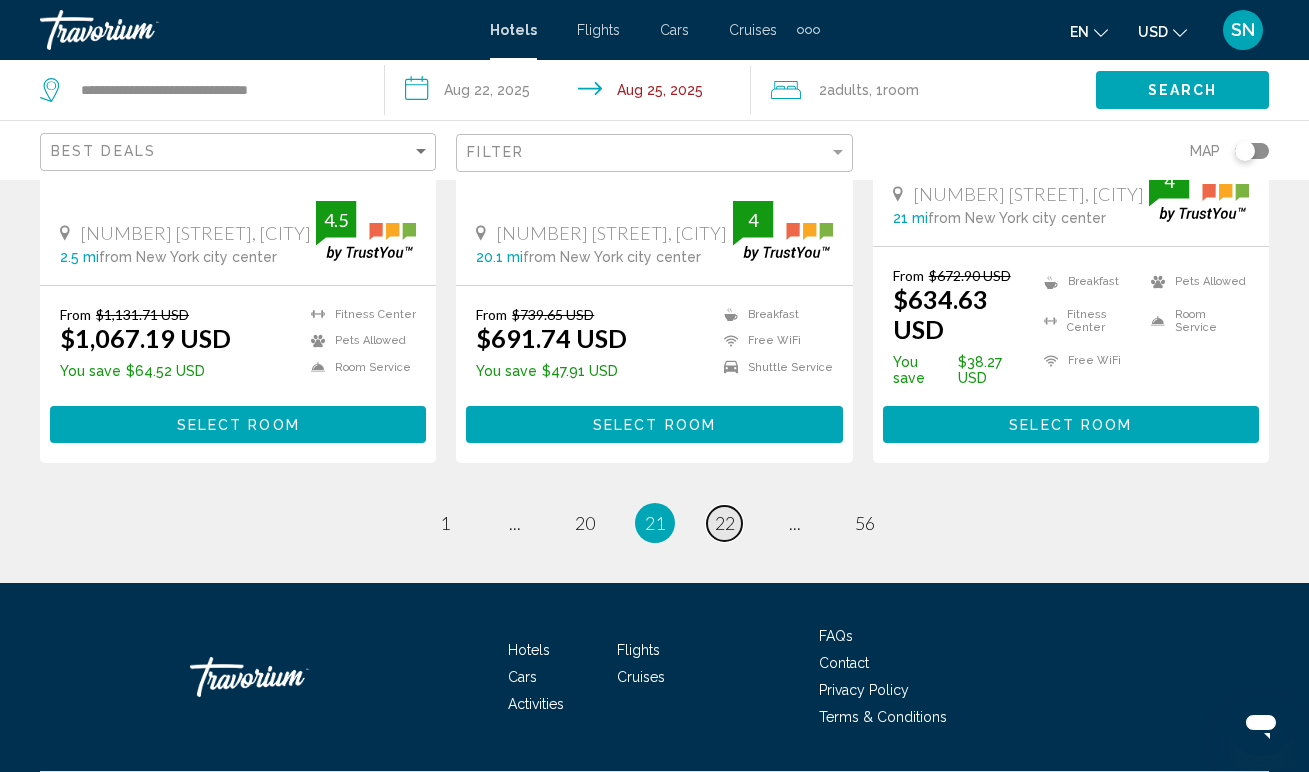 click on "22" at bounding box center (725, 523) 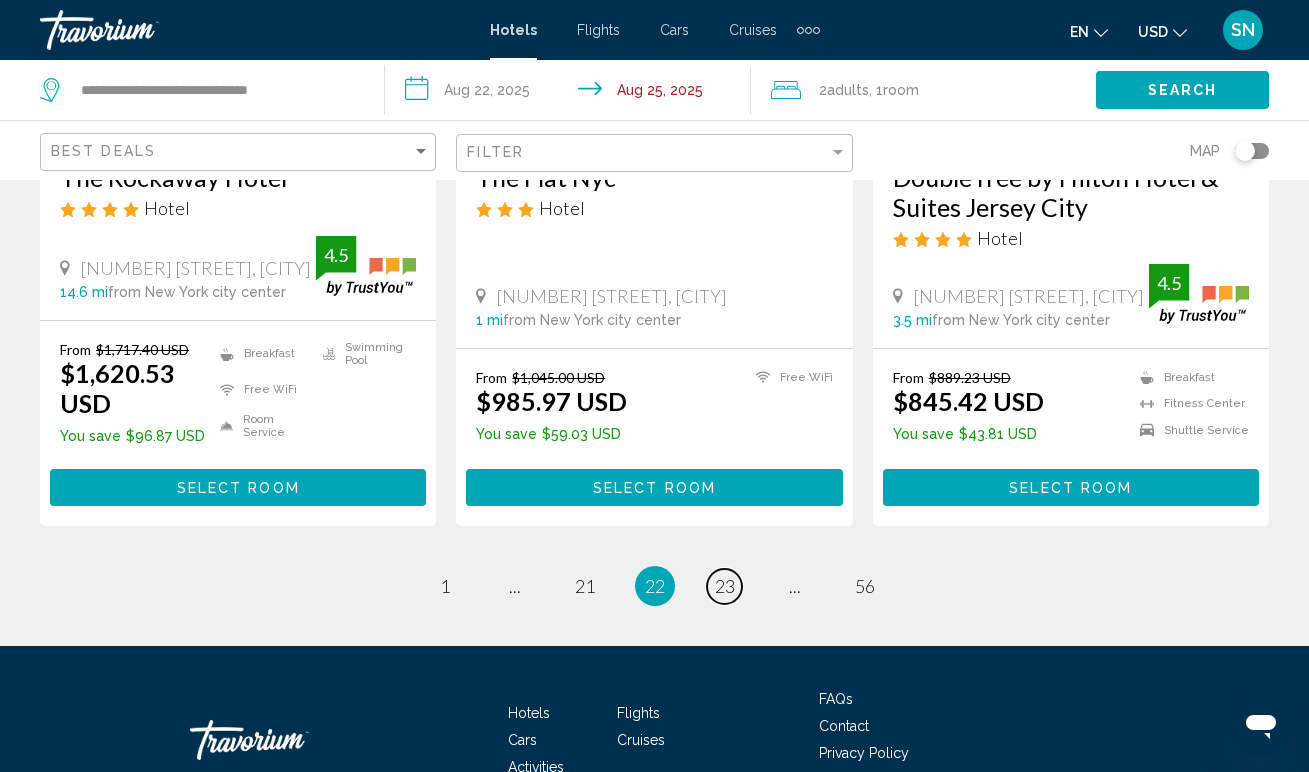 scroll, scrollTop: 2815, scrollLeft: 0, axis: vertical 